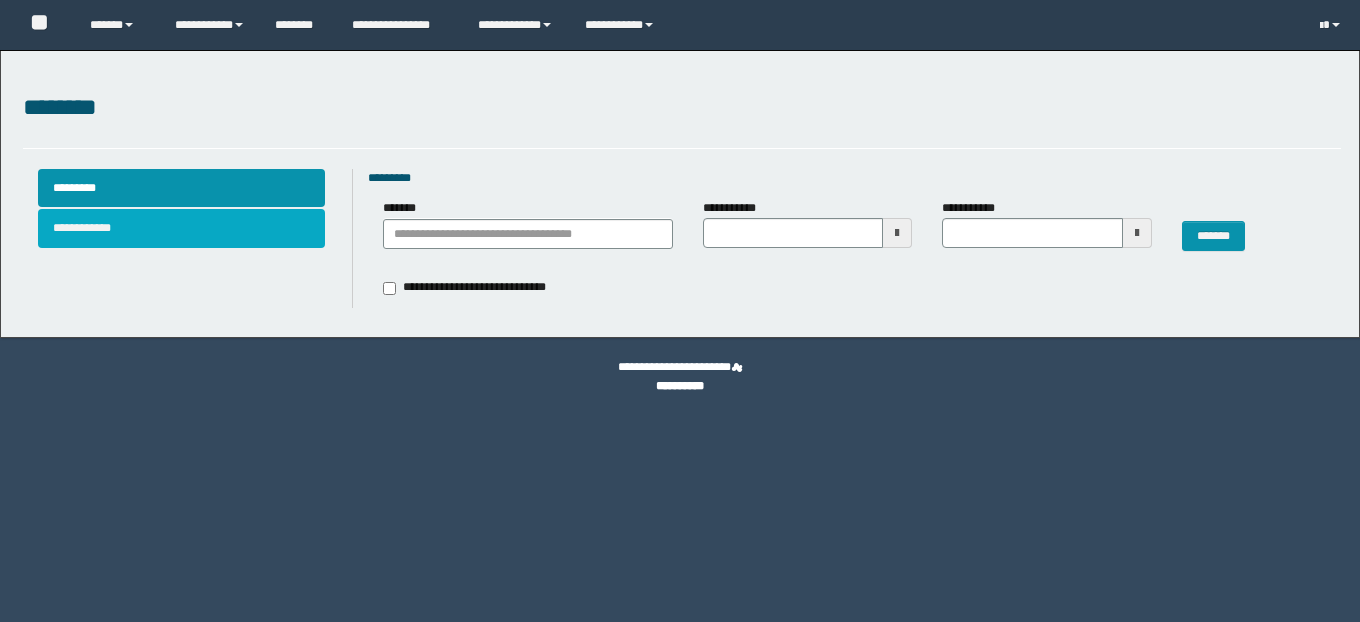 scroll, scrollTop: 0, scrollLeft: 0, axis: both 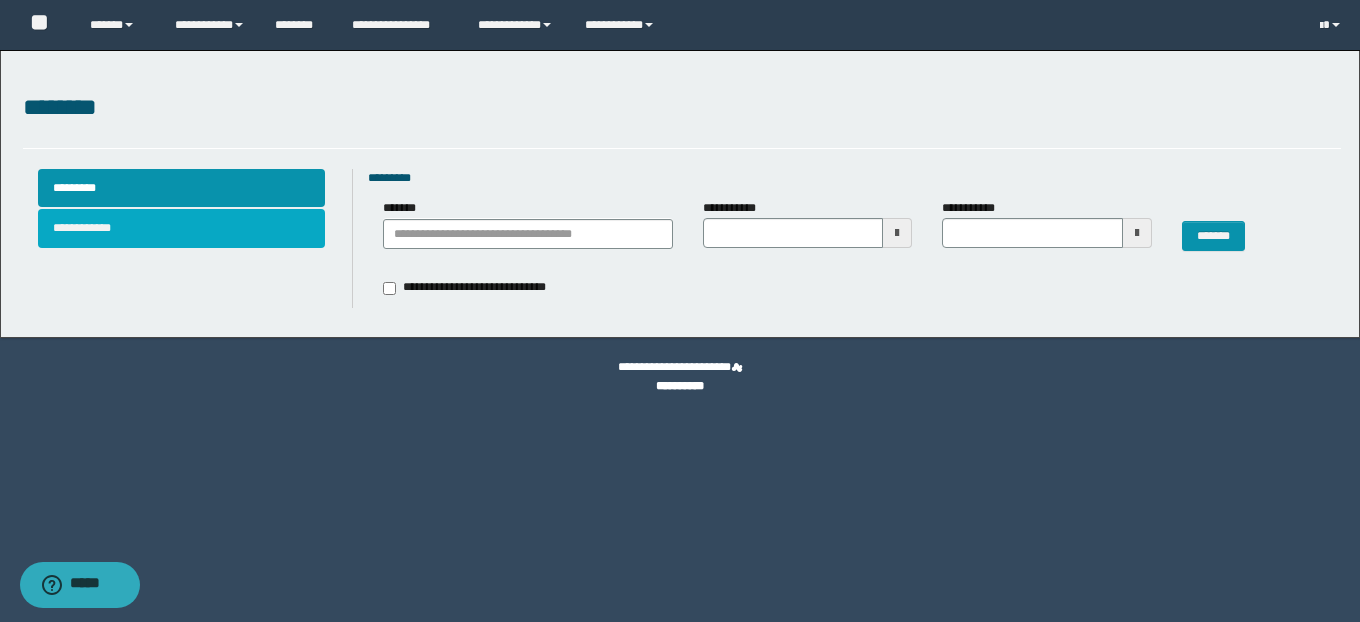 click on "**********" at bounding box center (182, 228) 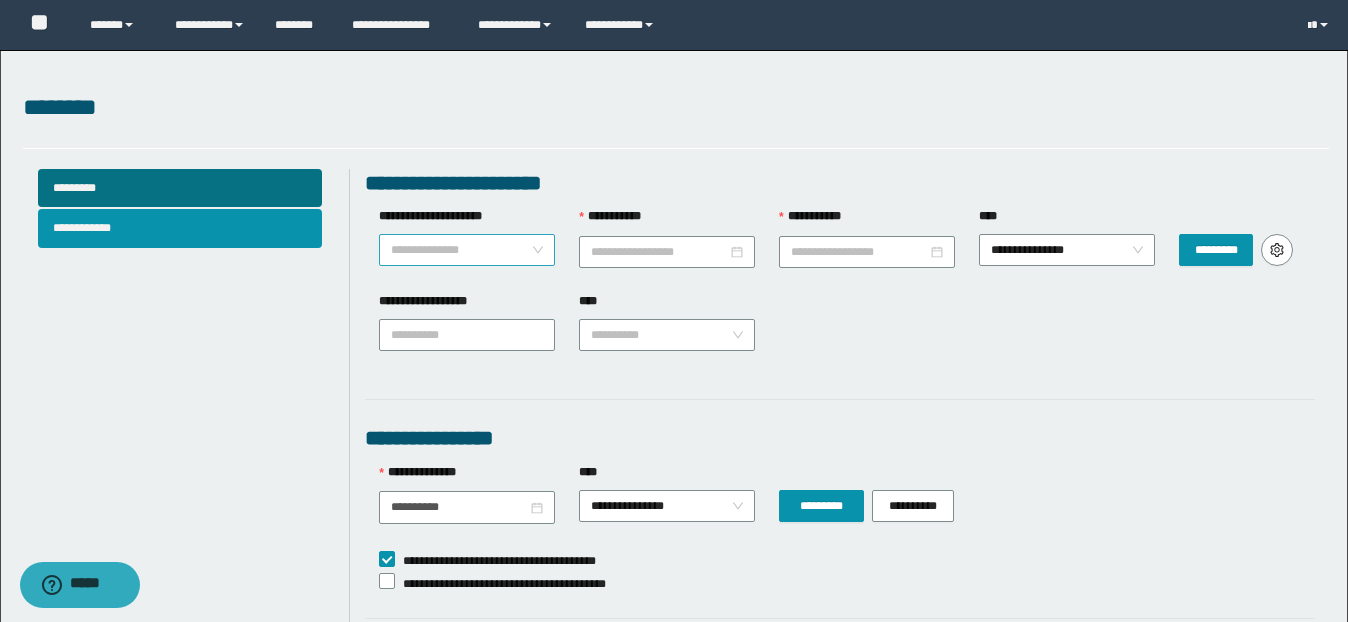 click on "**********" at bounding box center [467, 250] 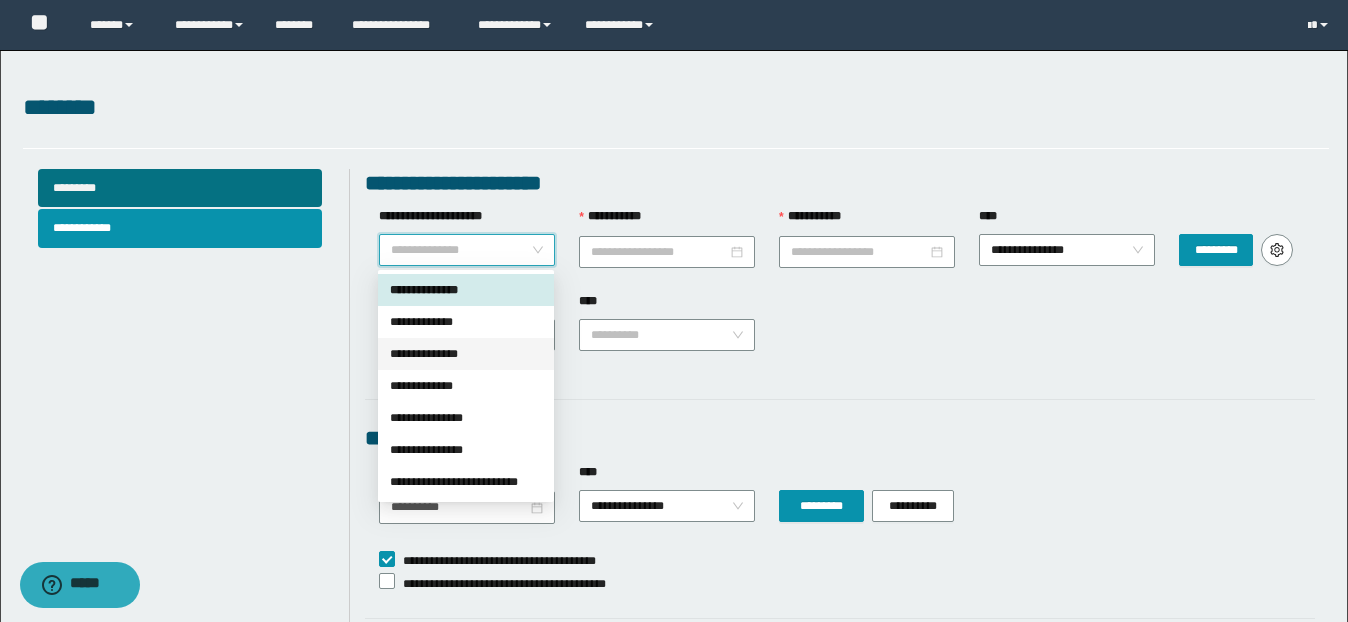 click on "**********" at bounding box center [466, 354] 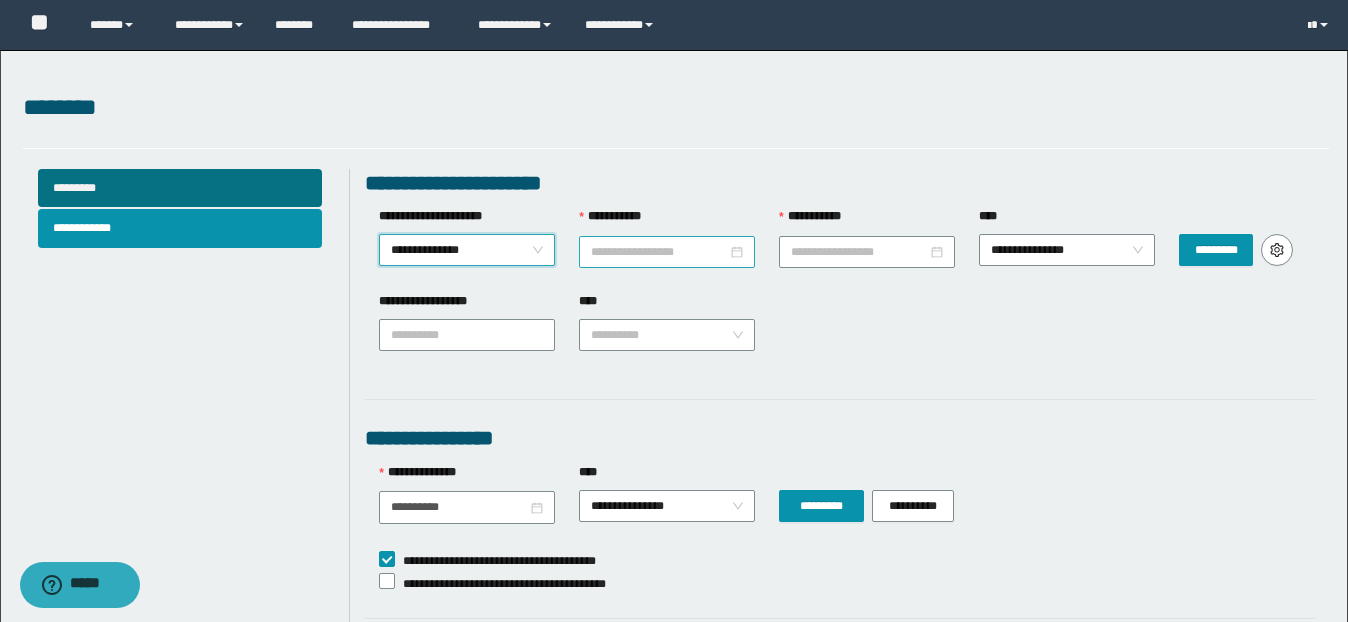 click on "**********" at bounding box center (659, 252) 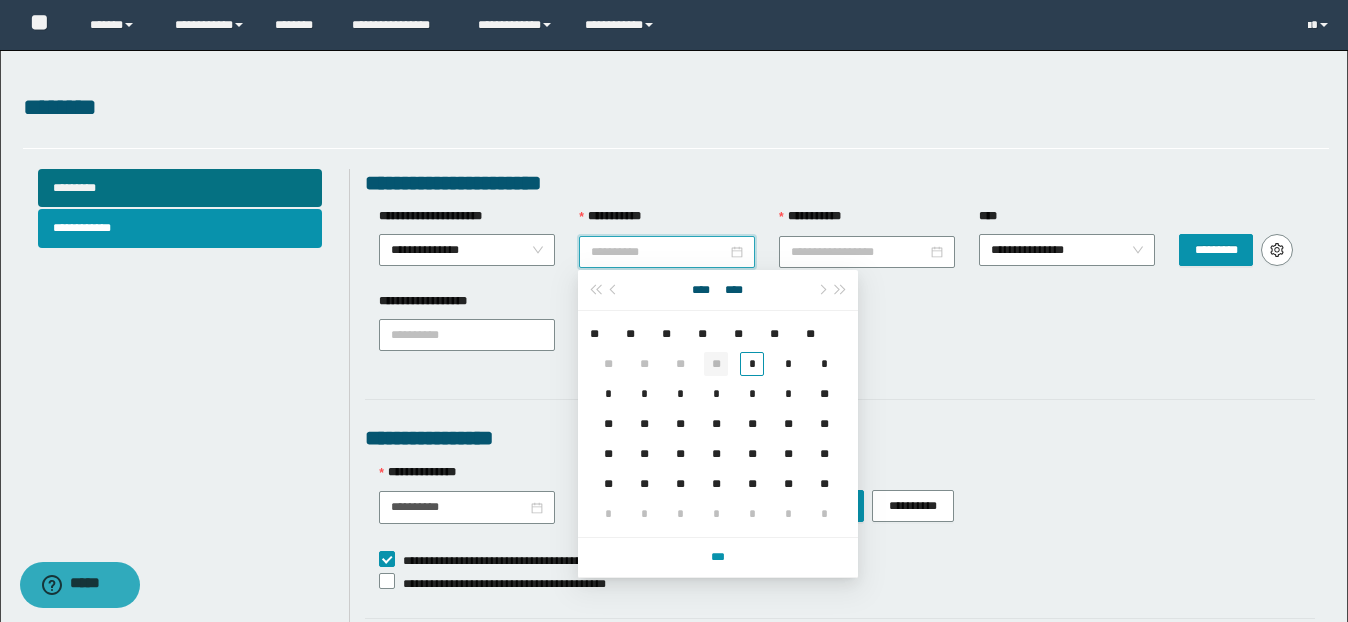 click on "**" at bounding box center [716, 364] 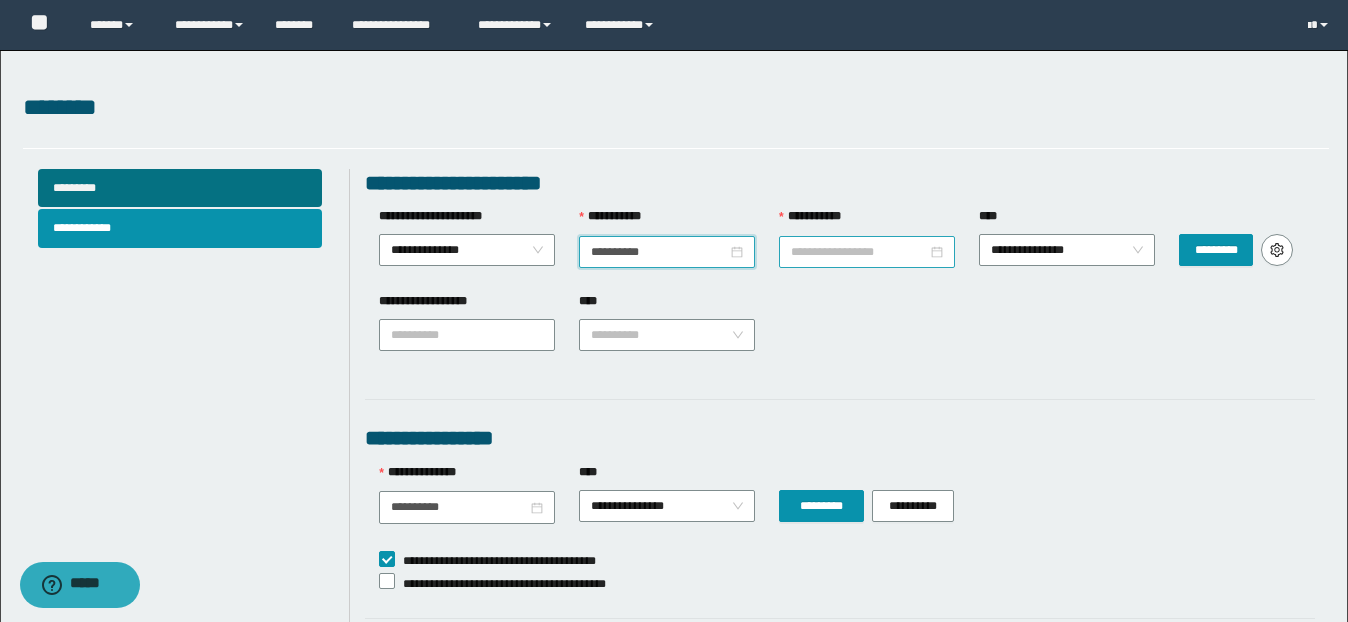 click on "**********" at bounding box center [859, 252] 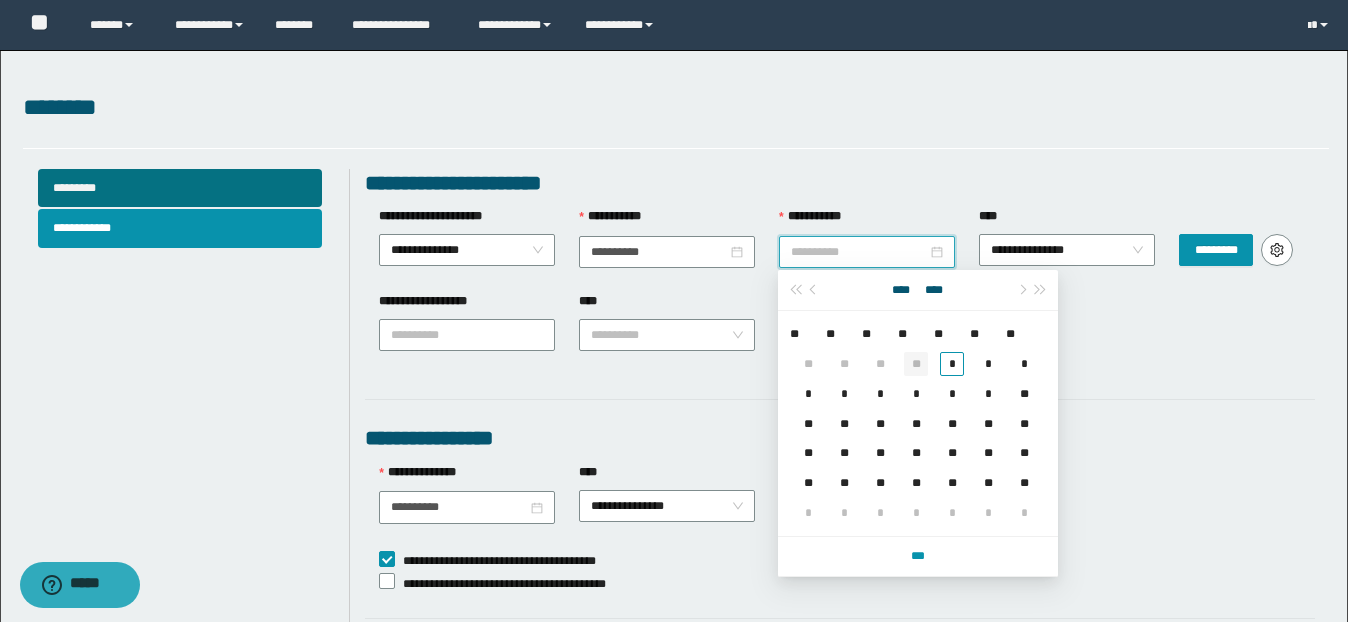 click on "**" at bounding box center (916, 364) 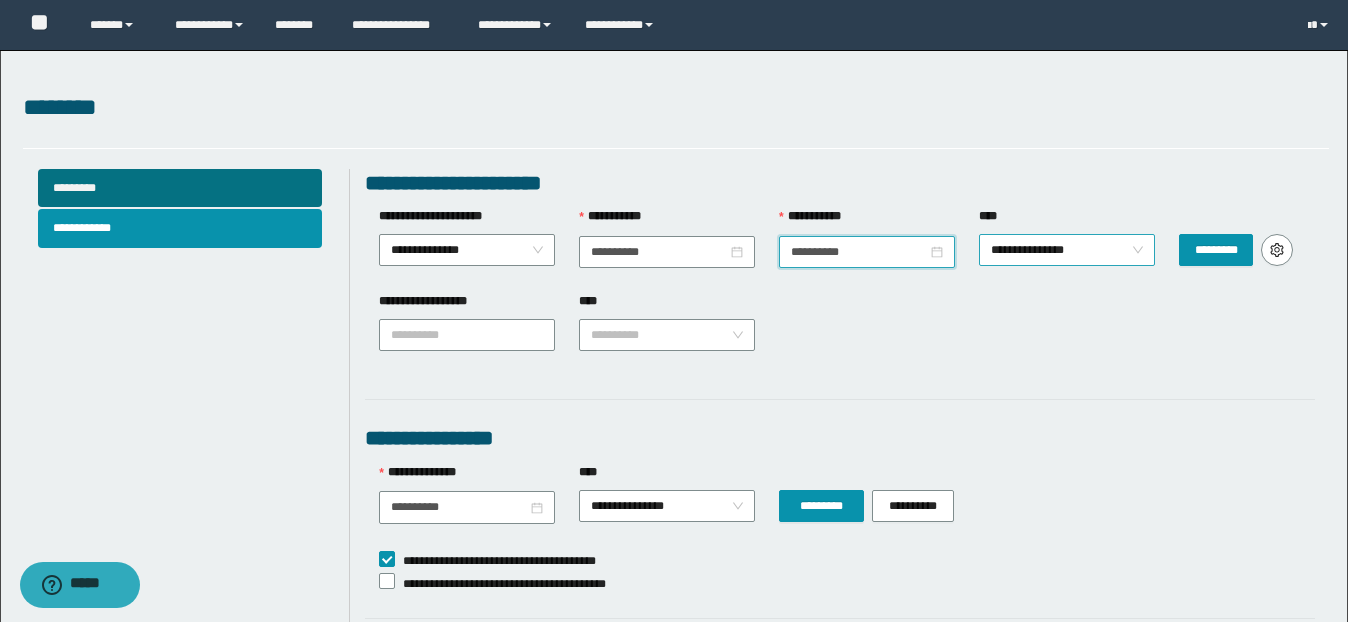 click on "****" at bounding box center [1067, 220] 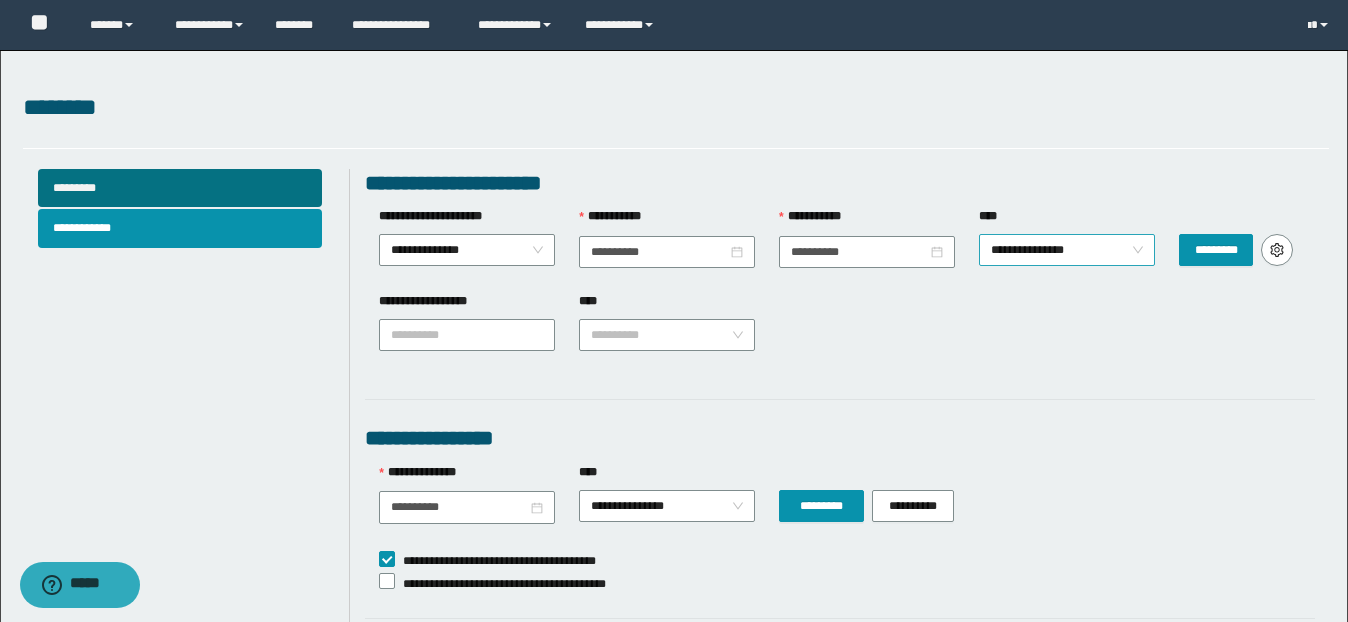 click on "**********" at bounding box center (1067, 250) 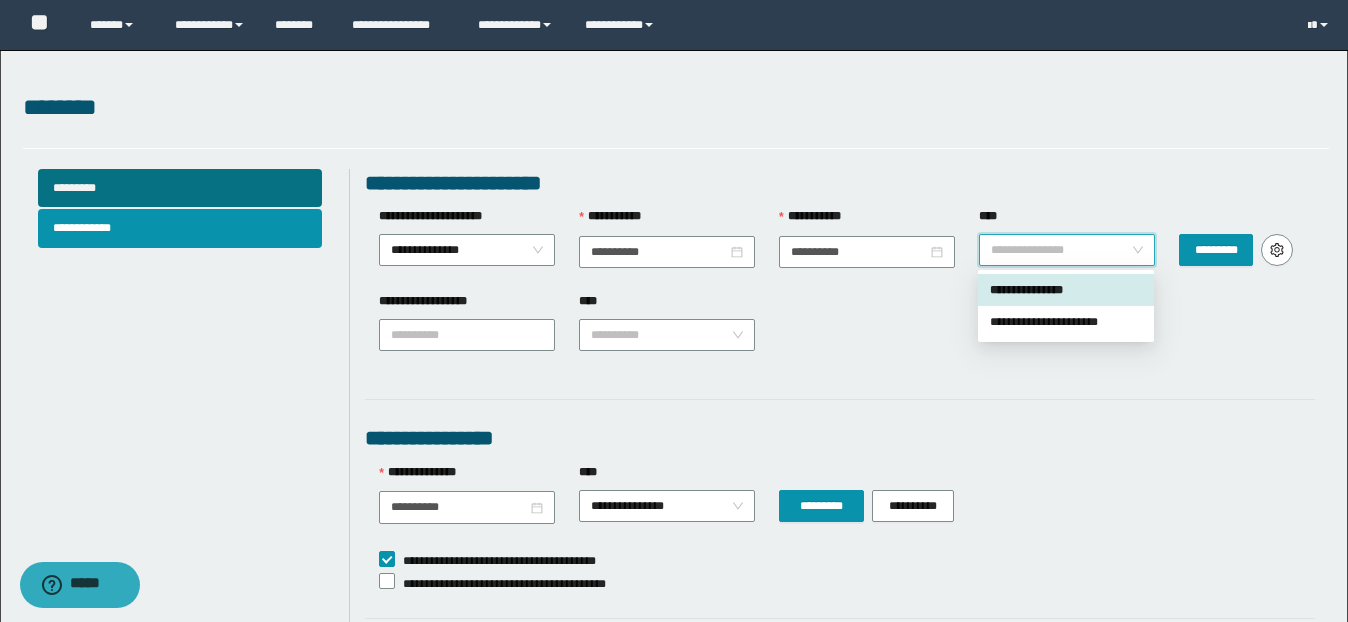 click on "**********" at bounding box center [1066, 322] 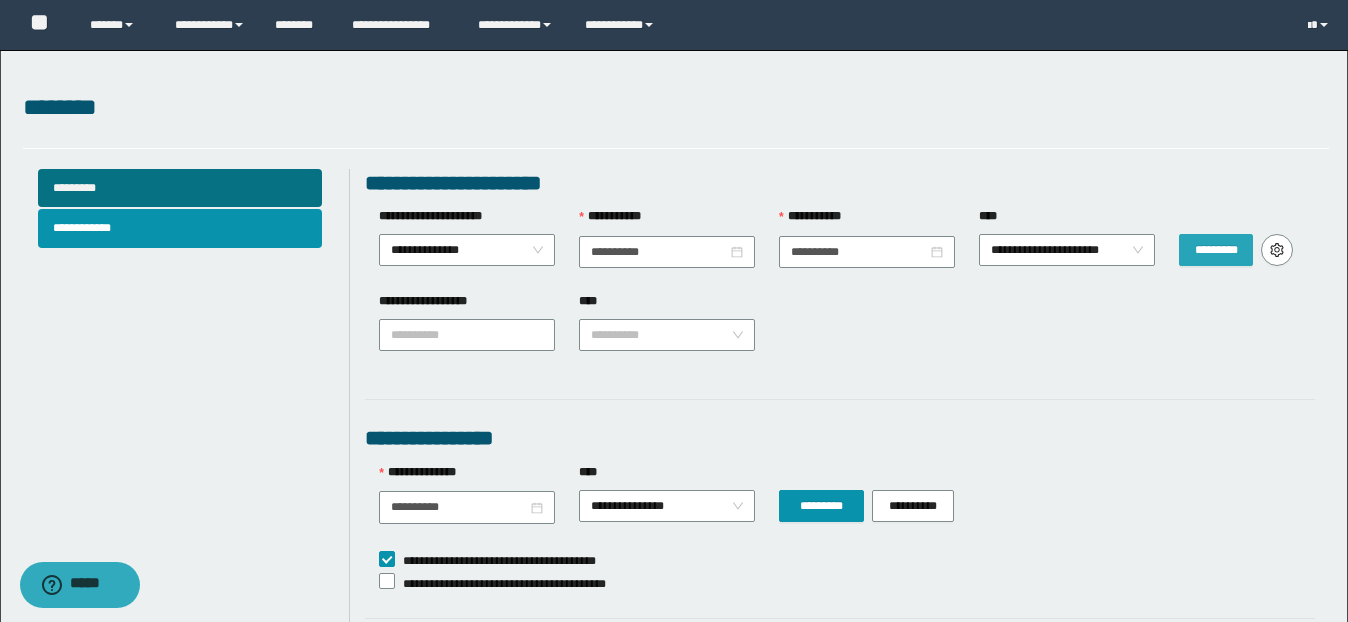 click on "*********" at bounding box center (1216, 250) 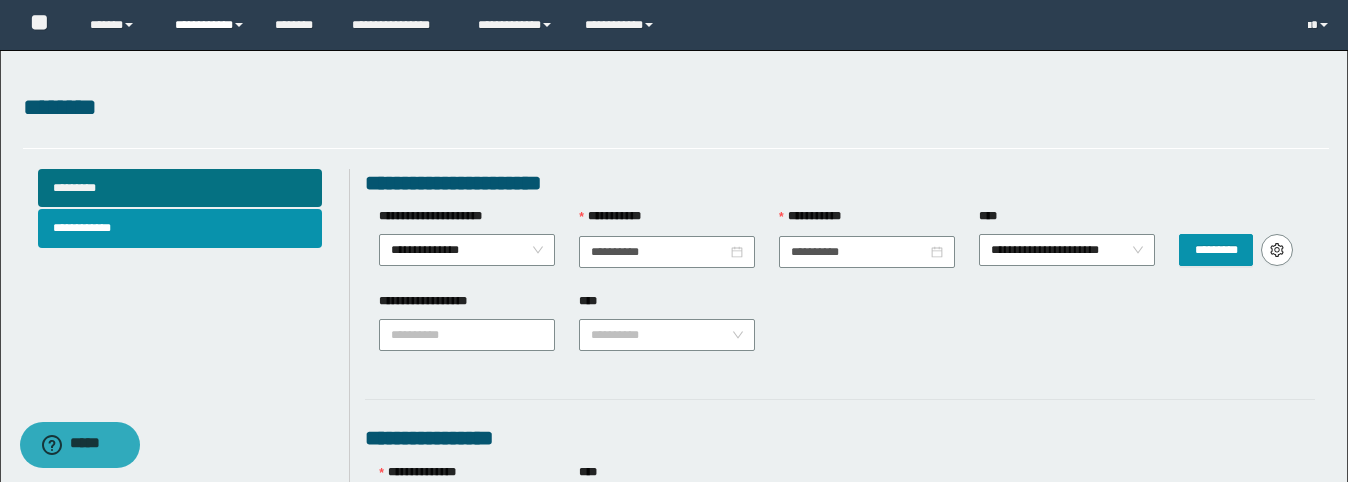 click on "**********" at bounding box center (210, 25) 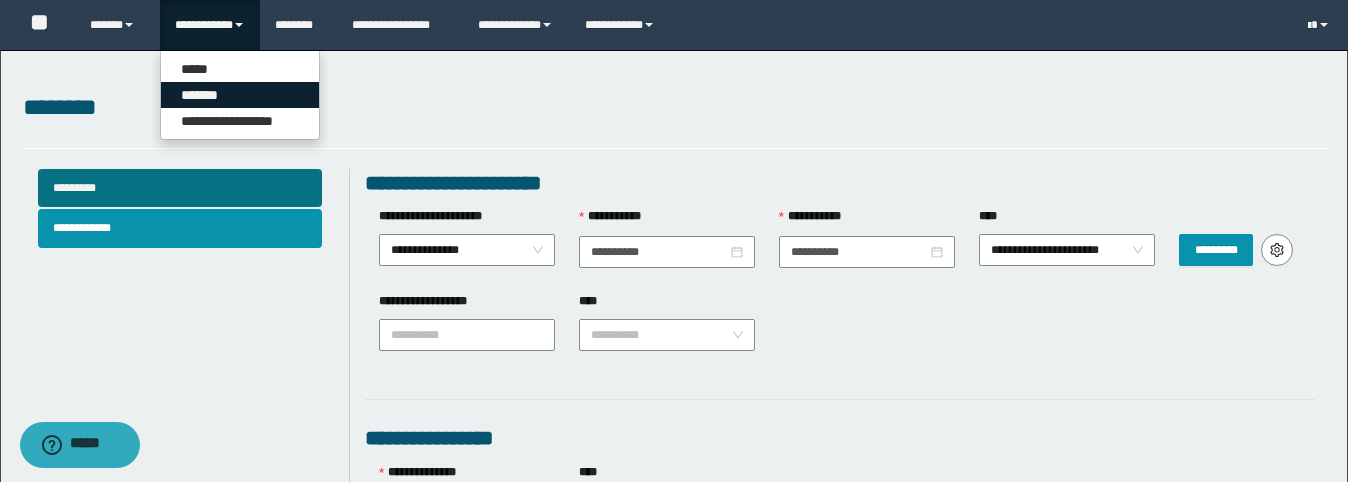 click on "*******" at bounding box center (240, 95) 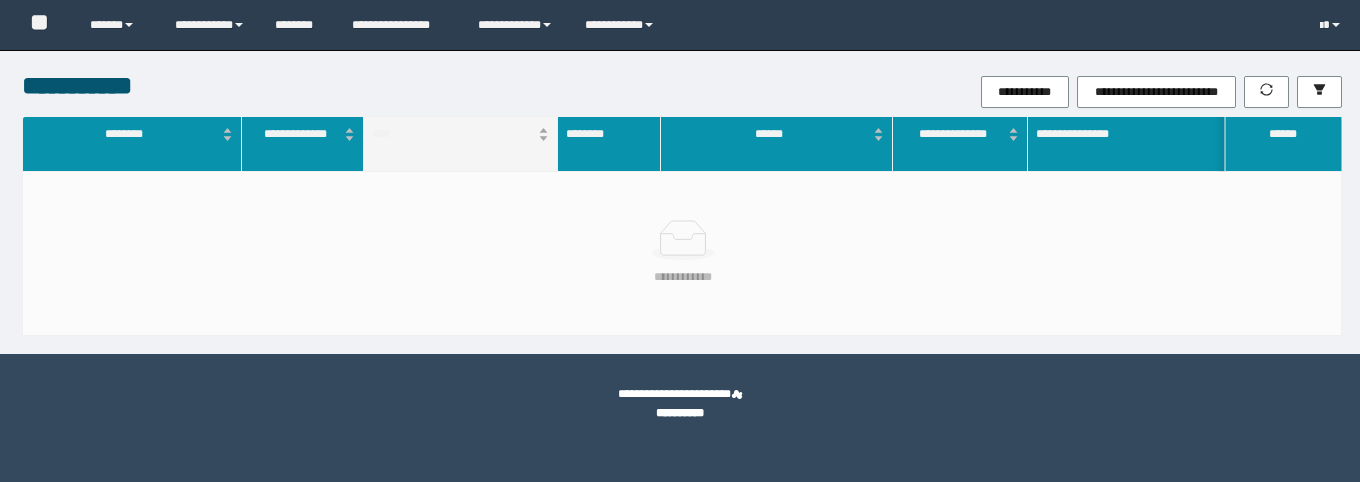 scroll, scrollTop: 0, scrollLeft: 0, axis: both 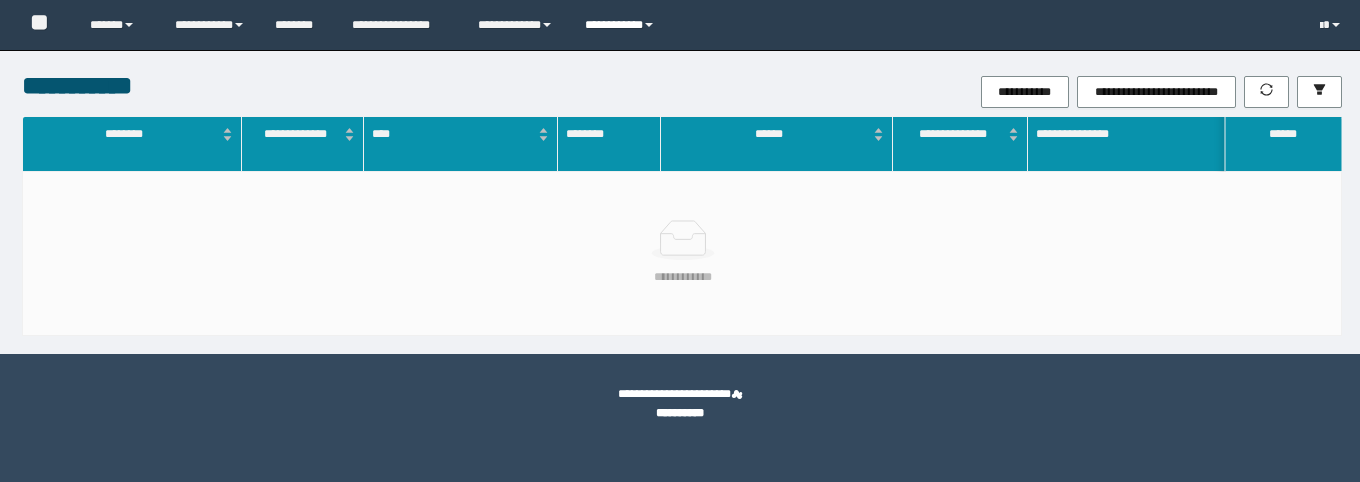 click on "**********" at bounding box center (622, 25) 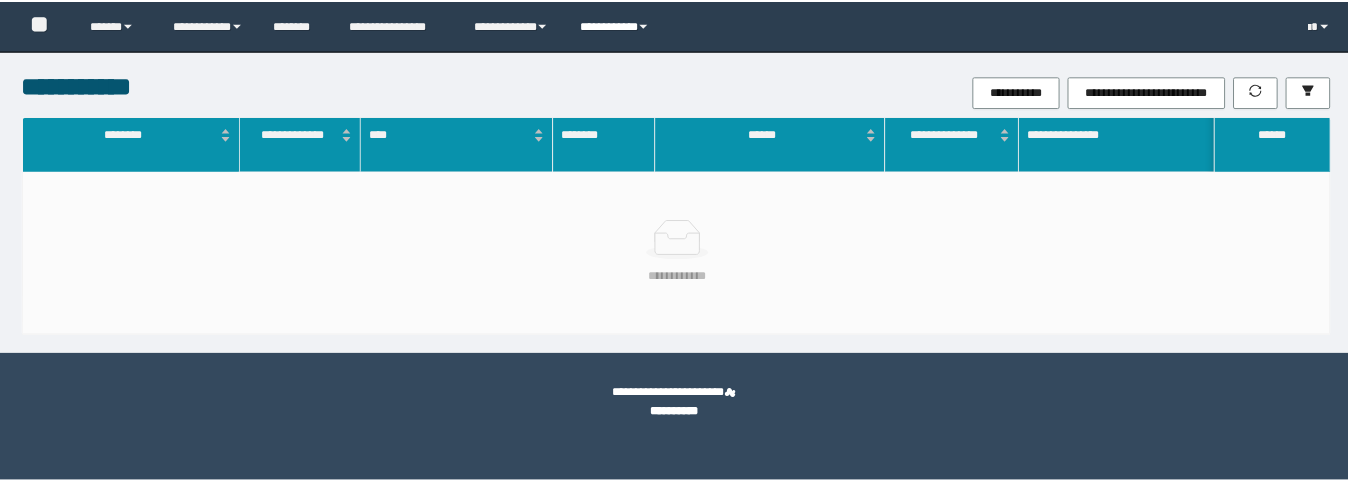 scroll, scrollTop: 0, scrollLeft: 0, axis: both 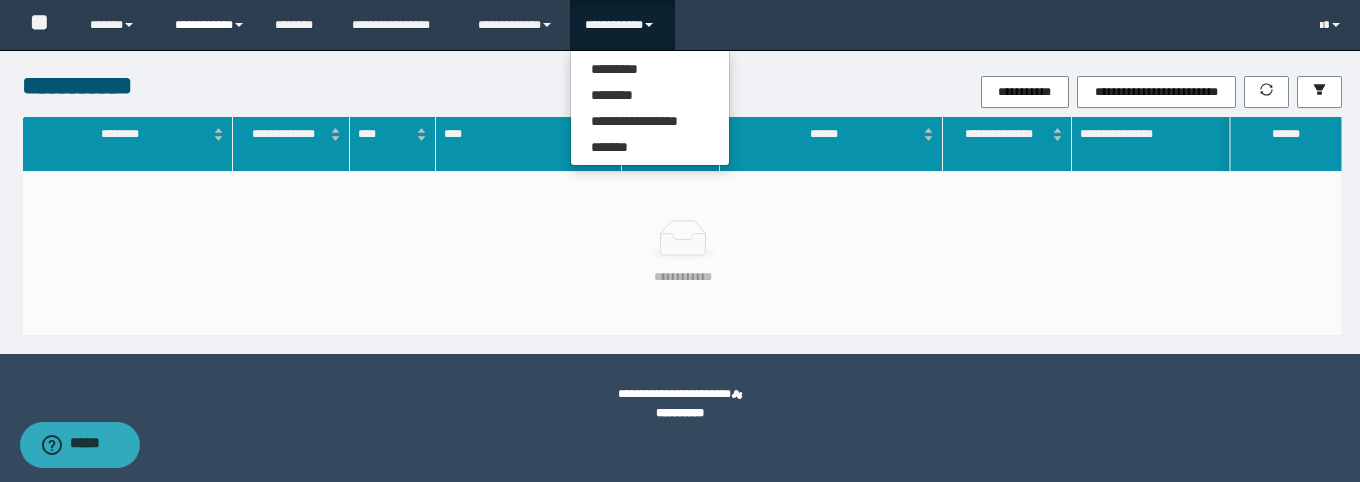 click on "**********" at bounding box center (210, 25) 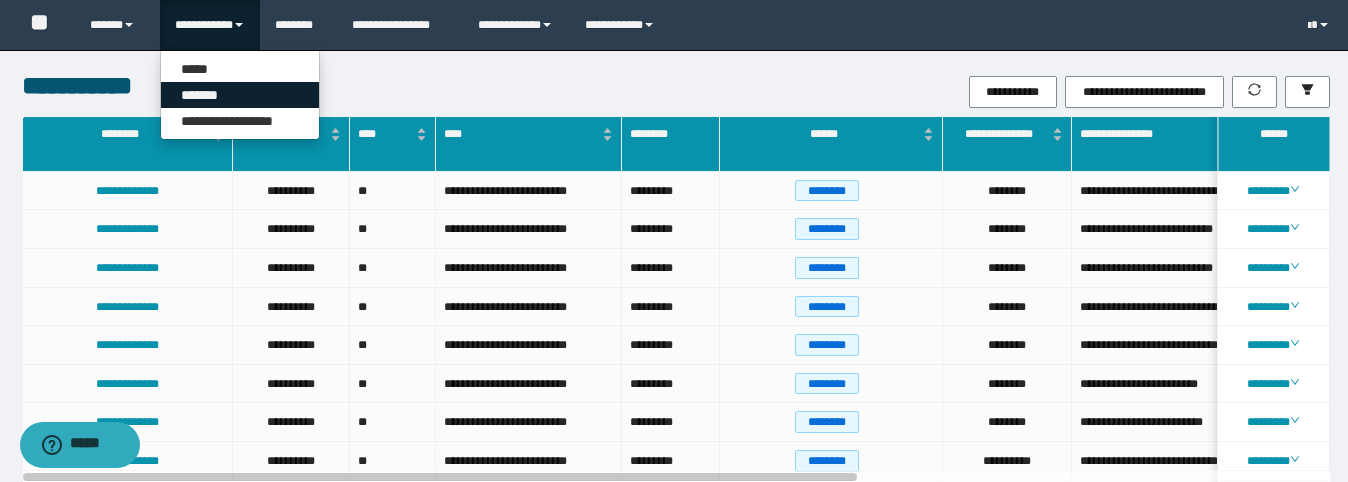 click on "*******" at bounding box center [240, 95] 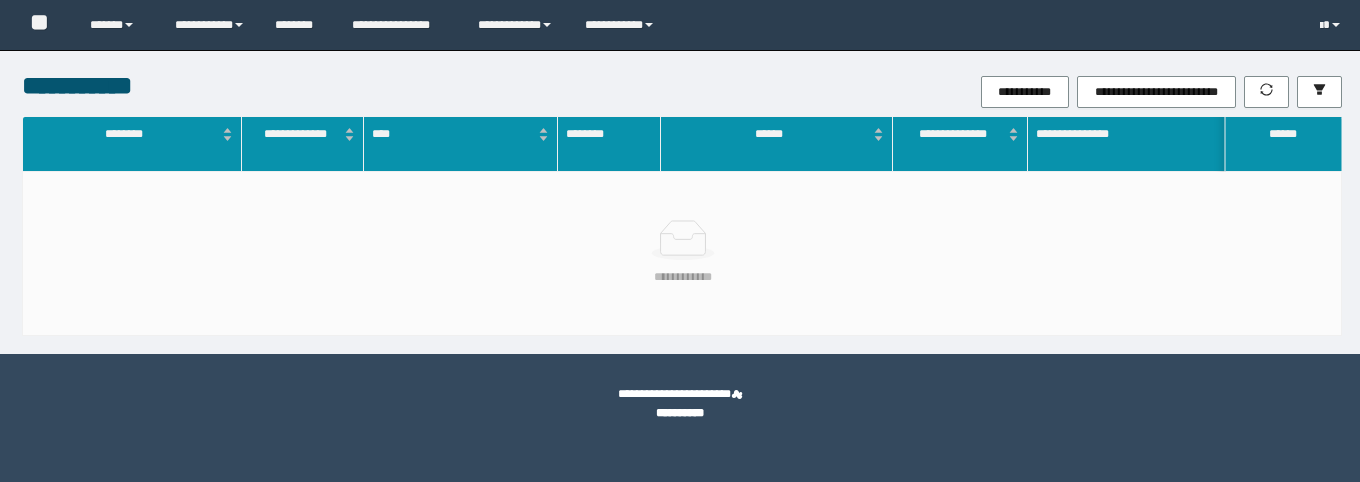 scroll, scrollTop: 0, scrollLeft: 0, axis: both 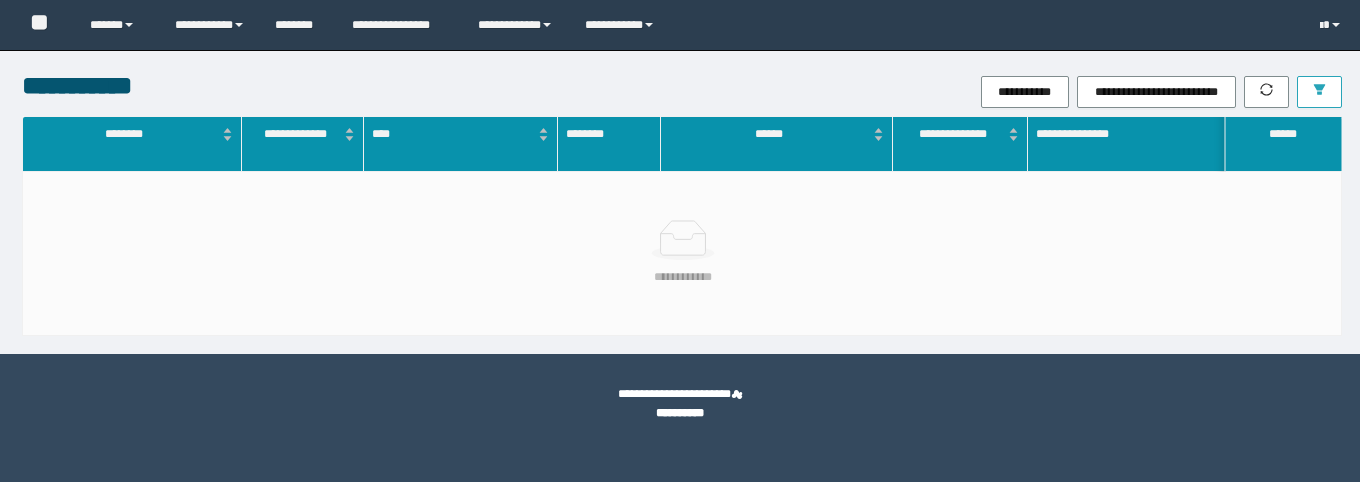 click at bounding box center (1319, 92) 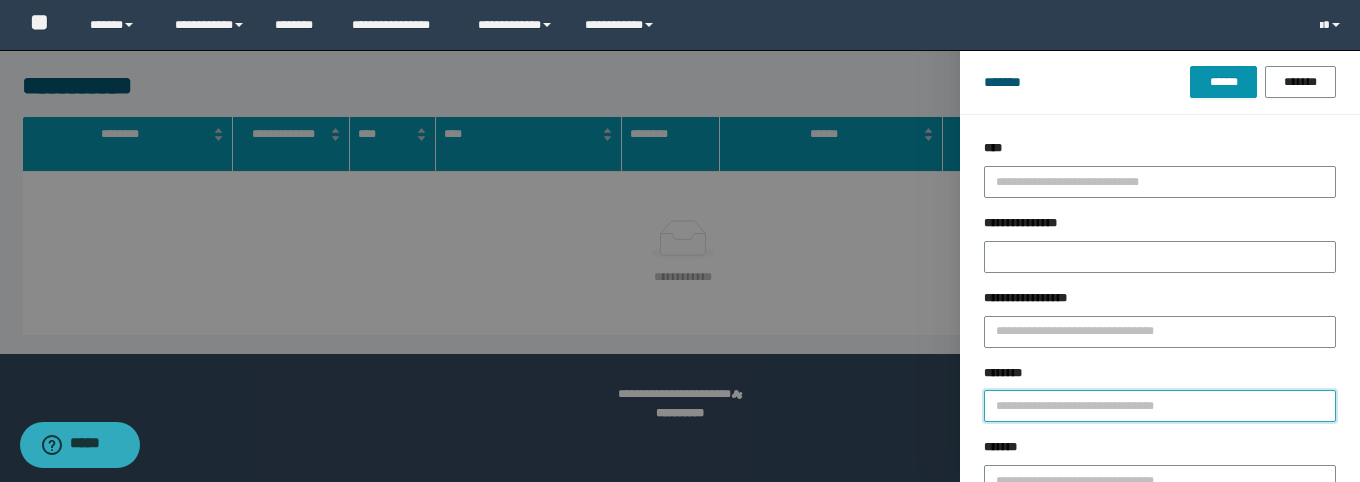 click on "********" at bounding box center (1160, 406) 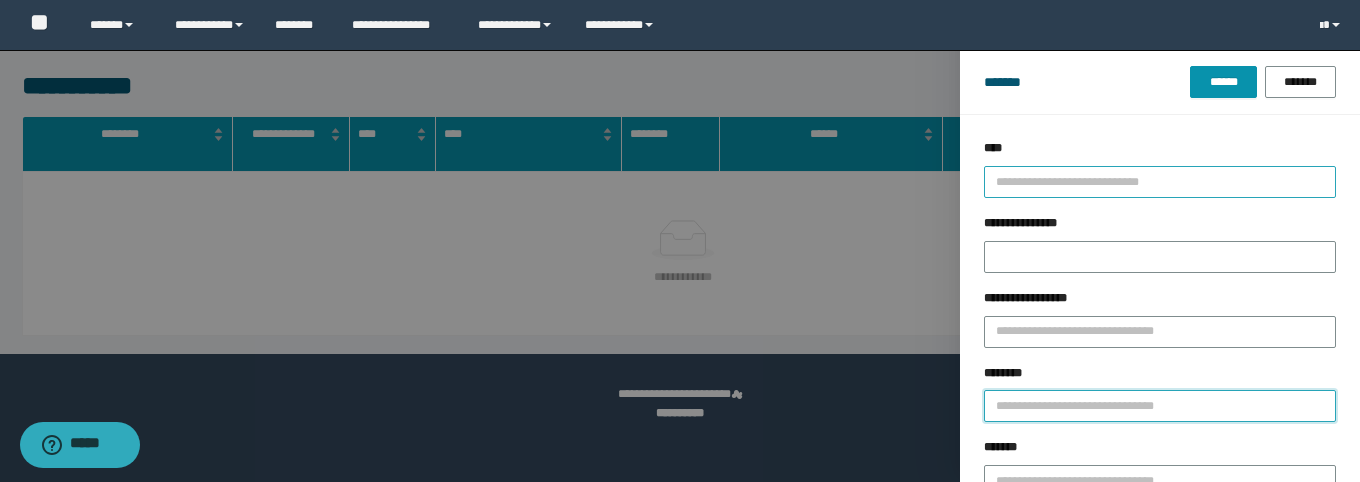 paste on "**********" 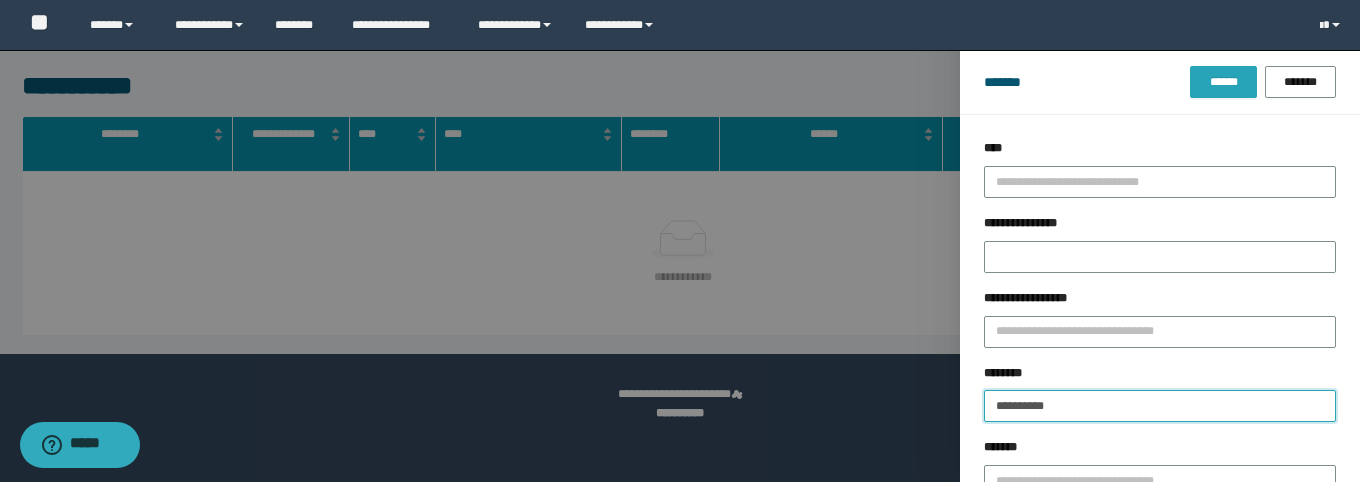 type on "**********" 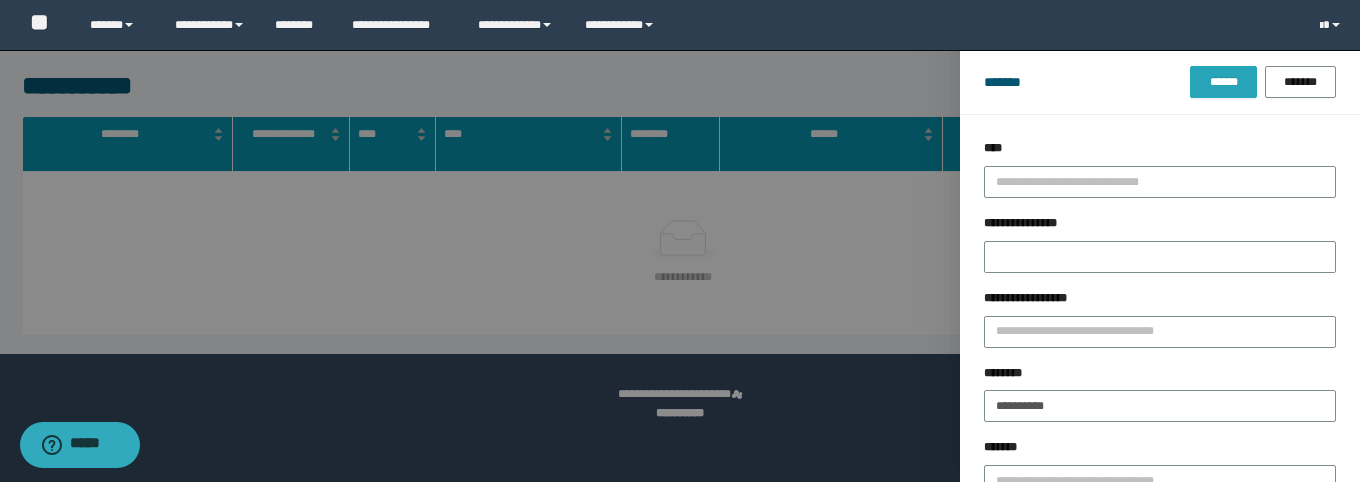 click on "******" at bounding box center (1223, 82) 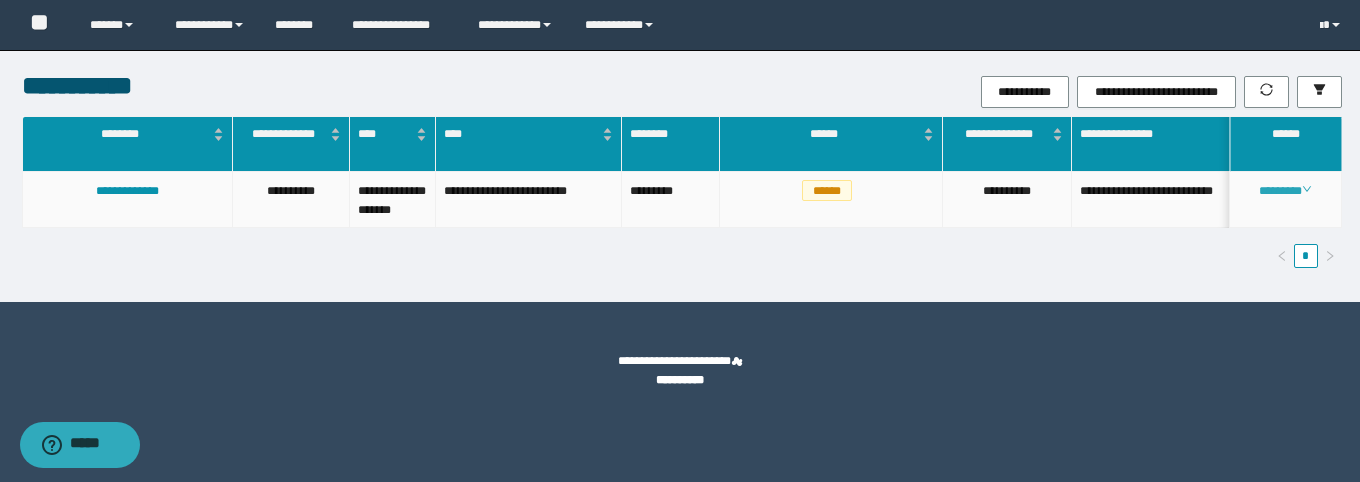 click on "********" at bounding box center (1285, 191) 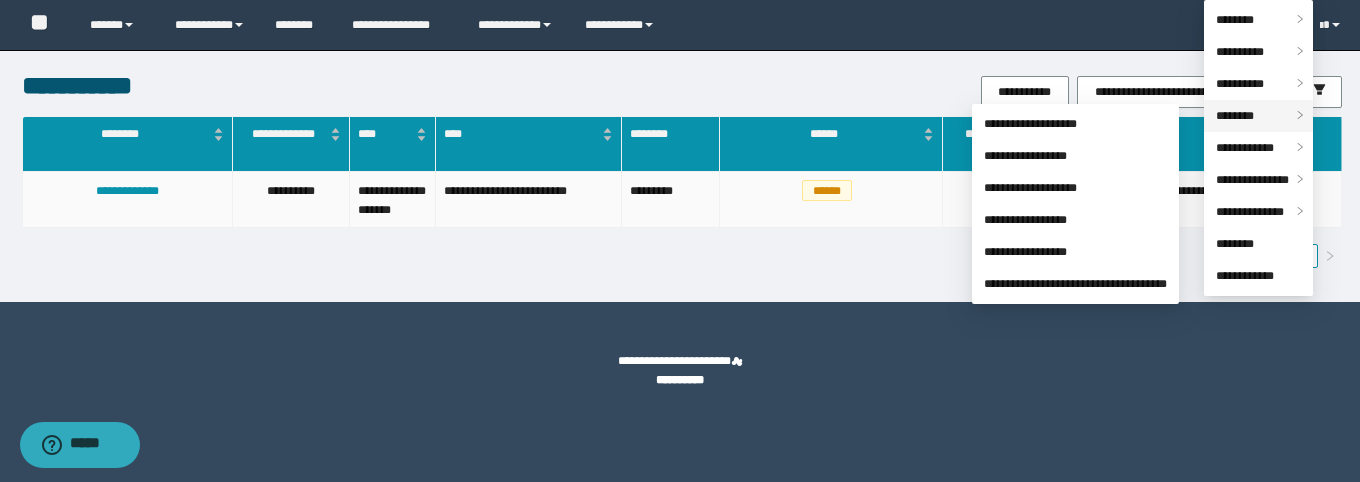 click on "********" at bounding box center [1235, 116] 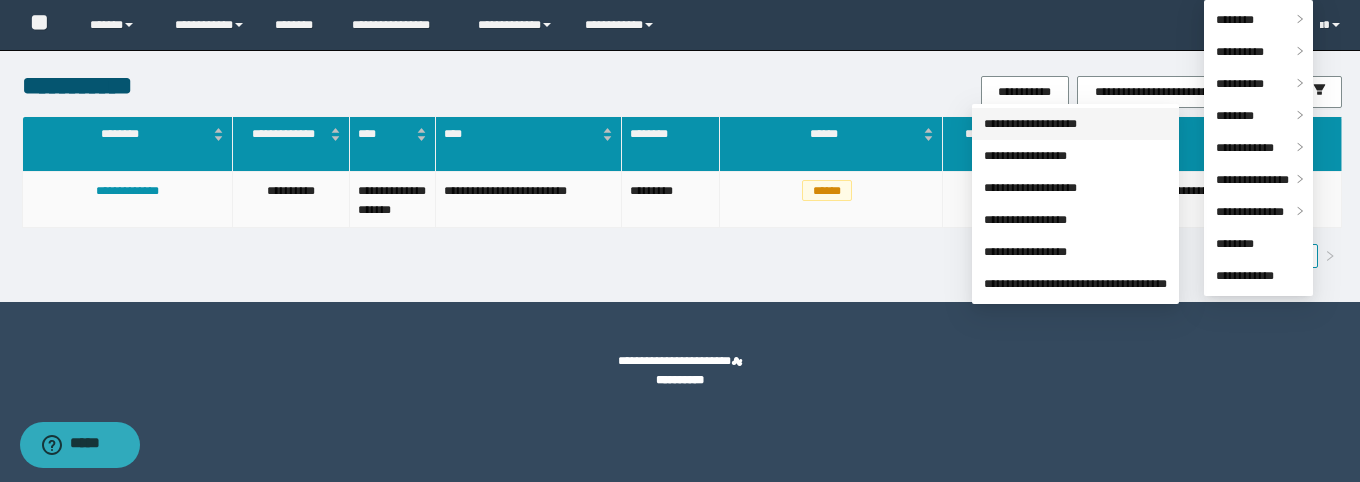 click on "**********" at bounding box center (1030, 124) 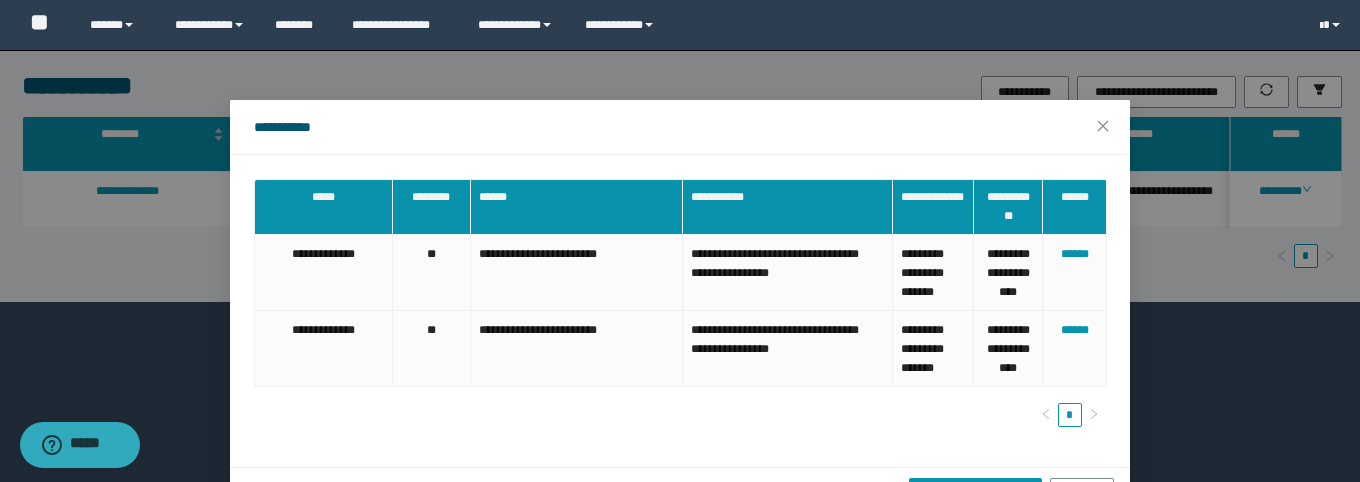 click on "[FIRST] [LAST] [STREET] [CITY] [STATE] [POSTAL_CODE] [COUNTRY] [PHONE] [EMAIL] [BIRTH_DATE] [CREDIT_CARD_NUMBER] [PASSPORT_NUMBER] [DRIVER_LICENSE_NUMBER] [POSTAL_CODE] [PHONE] [EMAIL] [BIRTH_DATE] [CREDIT_CARD_NUMBER] [PASSPORT_NUMBER] [DRIVER_LICENSE_NUMBER] [PHONE]" at bounding box center (680, 311) 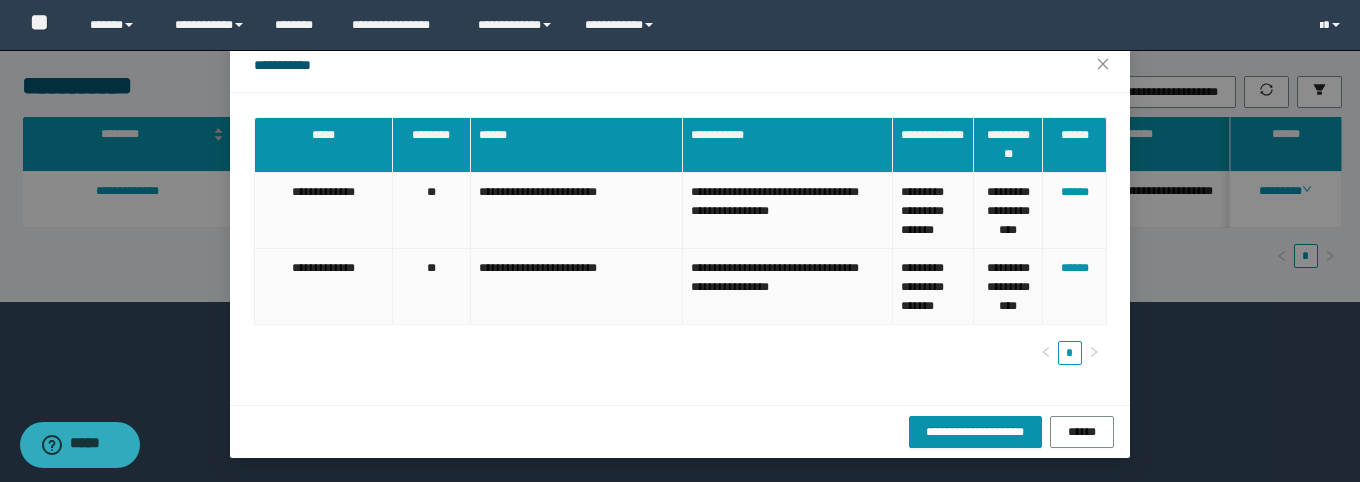 scroll, scrollTop: 98, scrollLeft: 0, axis: vertical 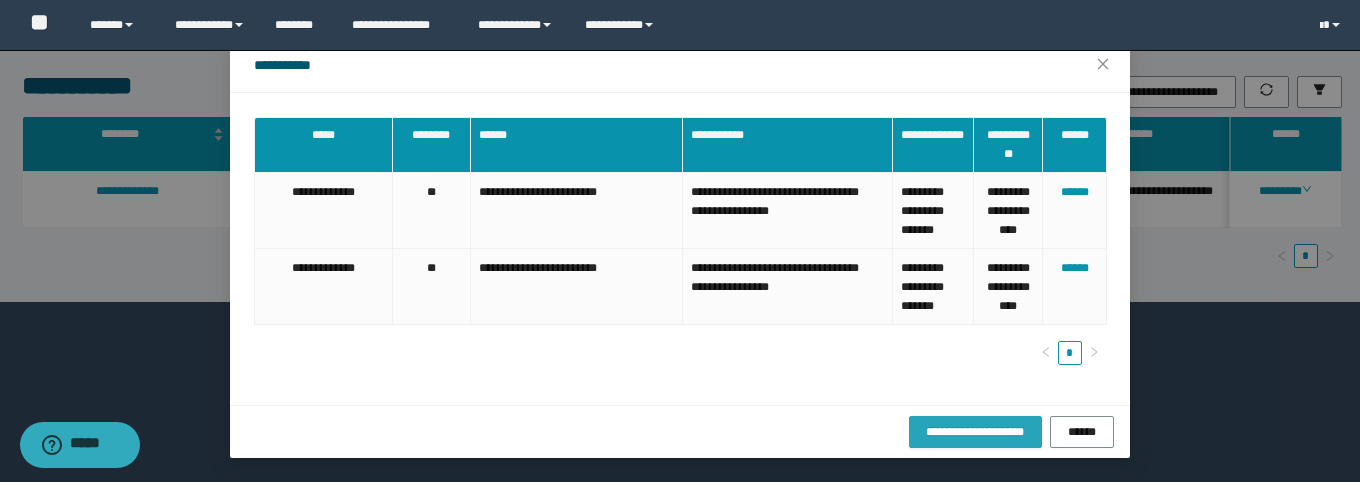 click on "**********" at bounding box center (975, 432) 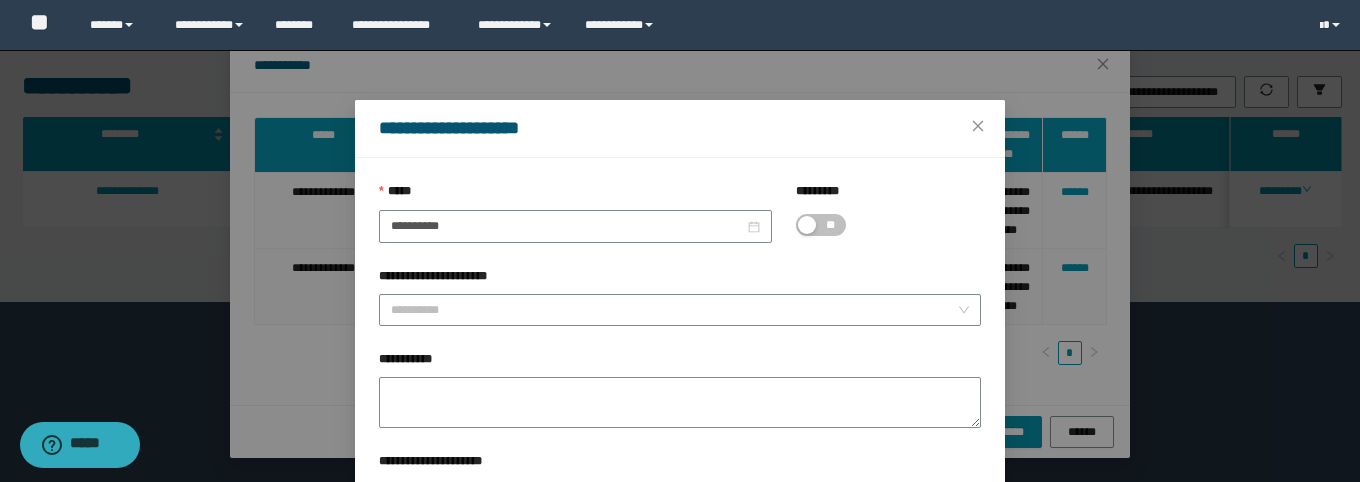 click on "**" at bounding box center [821, 225] 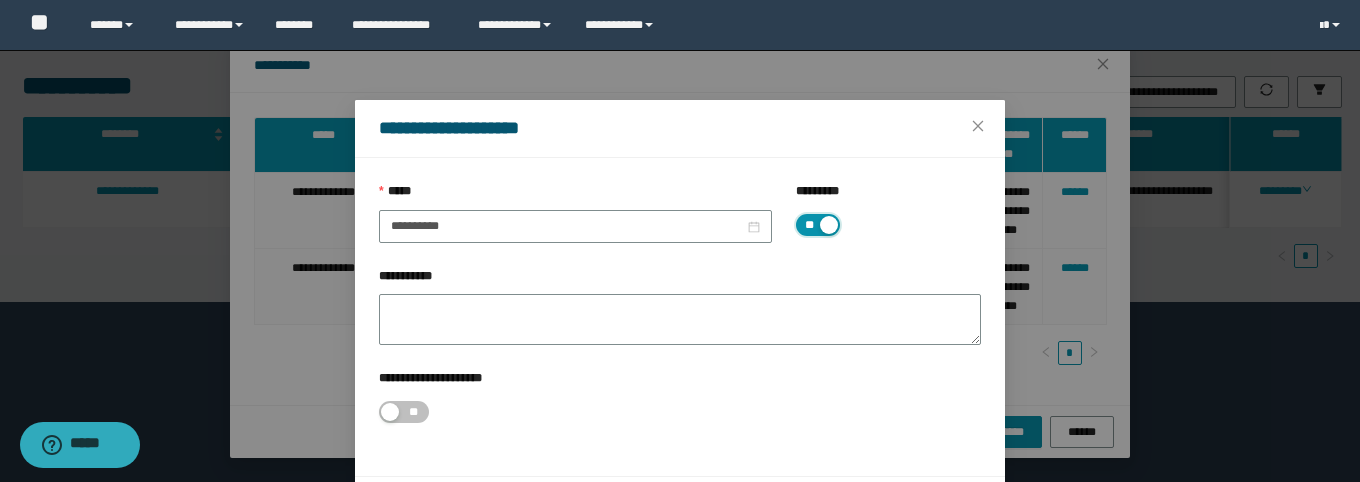 drag, startPoint x: 813, startPoint y: 229, endPoint x: 811, endPoint y: 240, distance: 11.18034 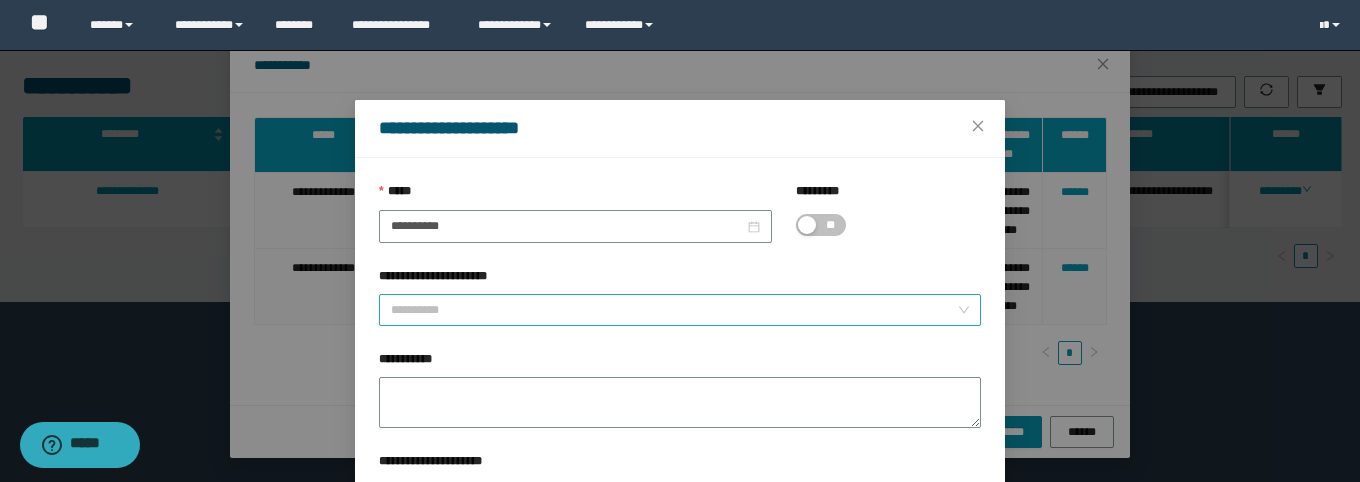 click on "**********" at bounding box center (674, 310) 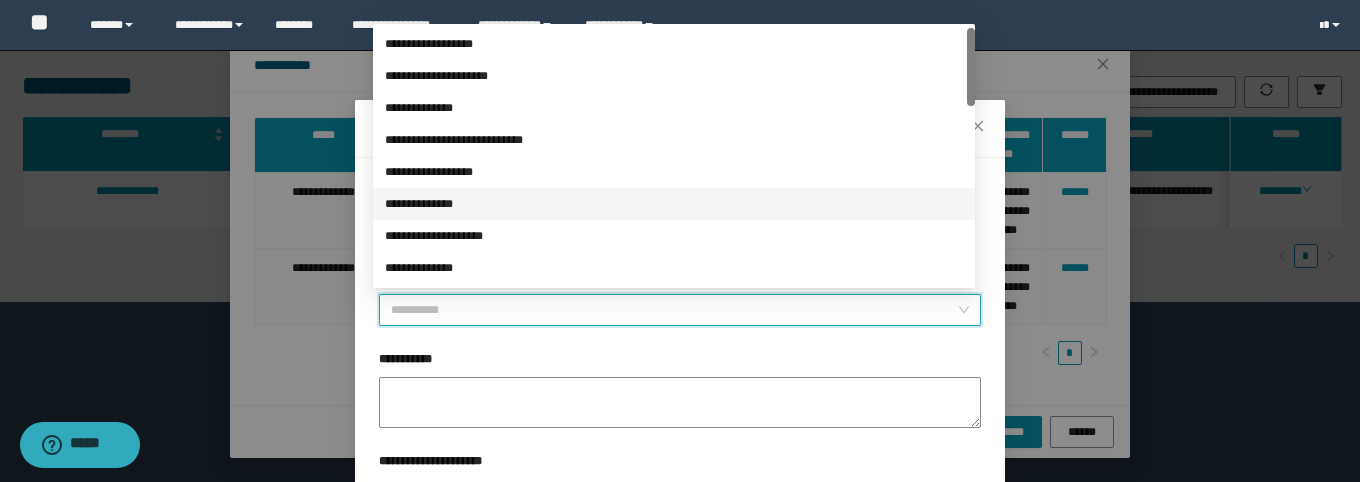 scroll, scrollTop: 160, scrollLeft: 0, axis: vertical 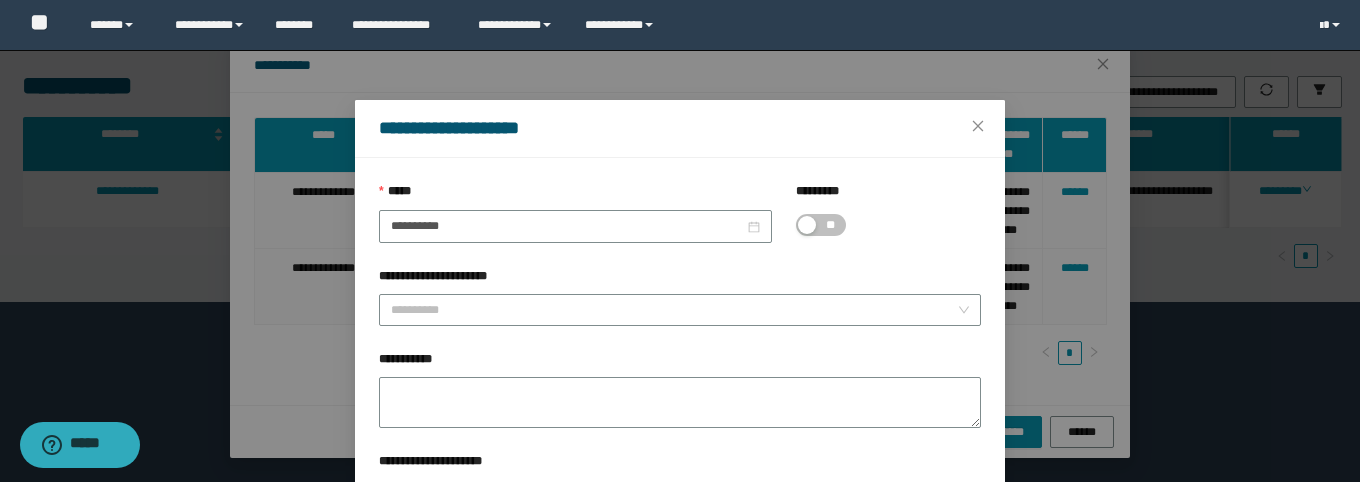 click on "**********" at bounding box center (680, 129) 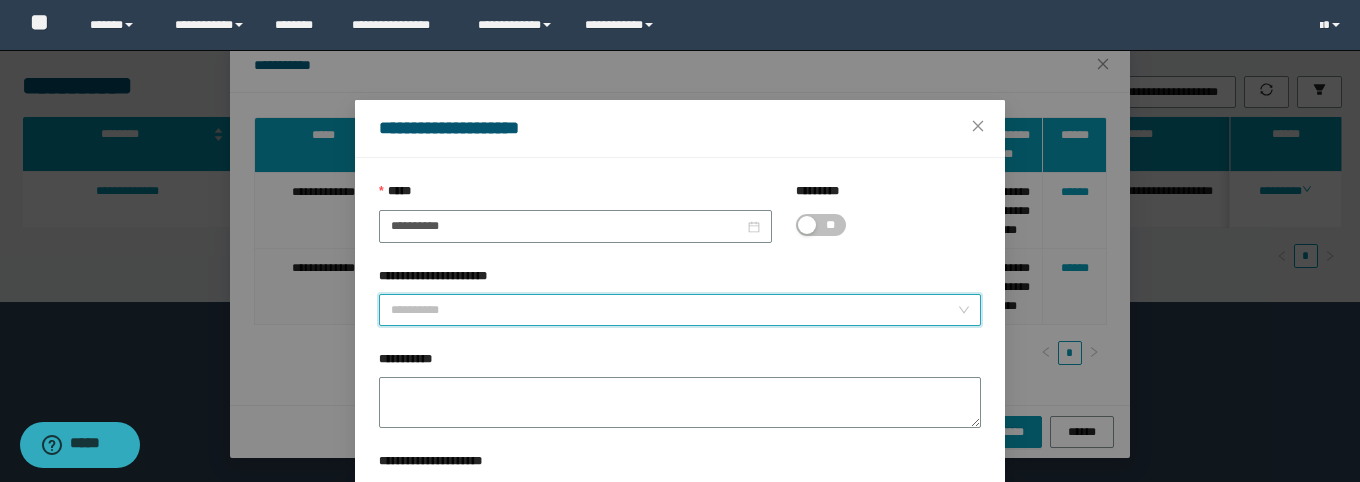 click on "**********" at bounding box center [674, 310] 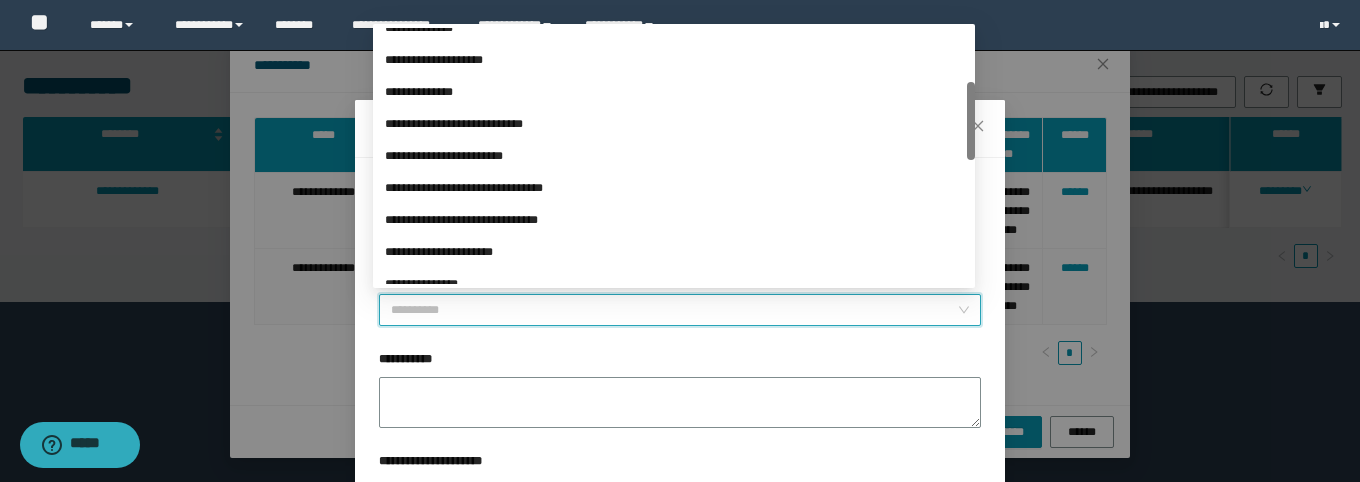scroll, scrollTop: 0, scrollLeft: 0, axis: both 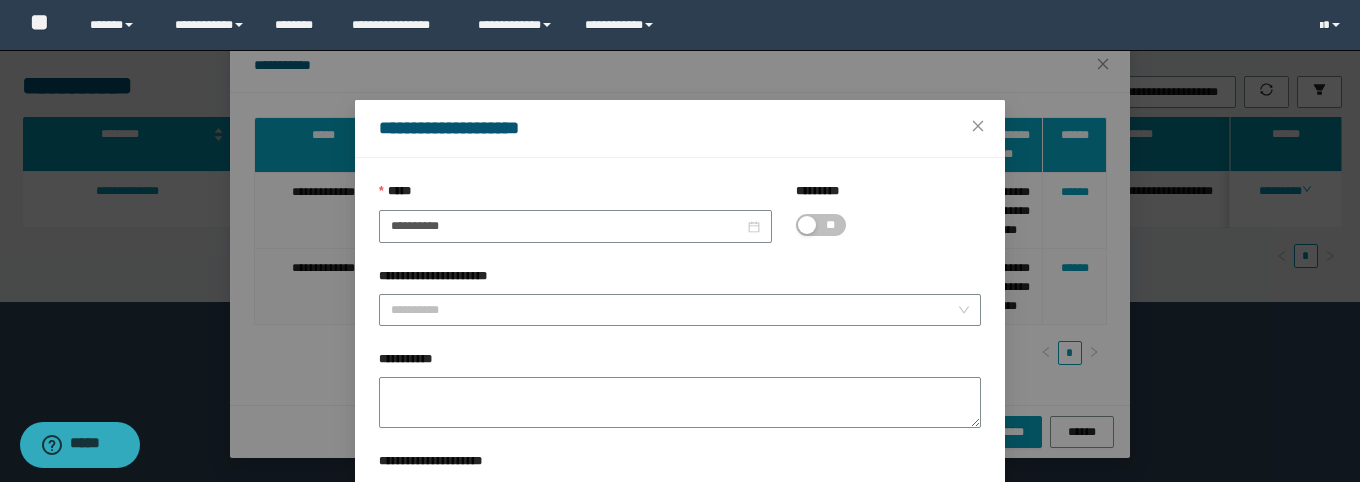 drag, startPoint x: 588, startPoint y: 131, endPoint x: 596, endPoint y: 171, distance: 40.792156 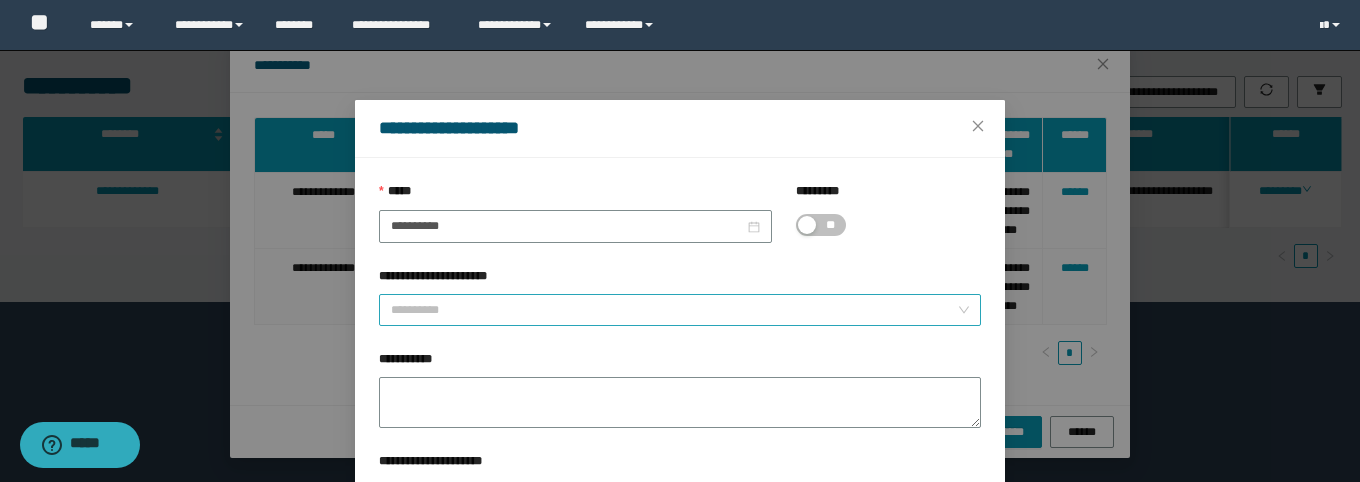 click on "**********" at bounding box center (674, 310) 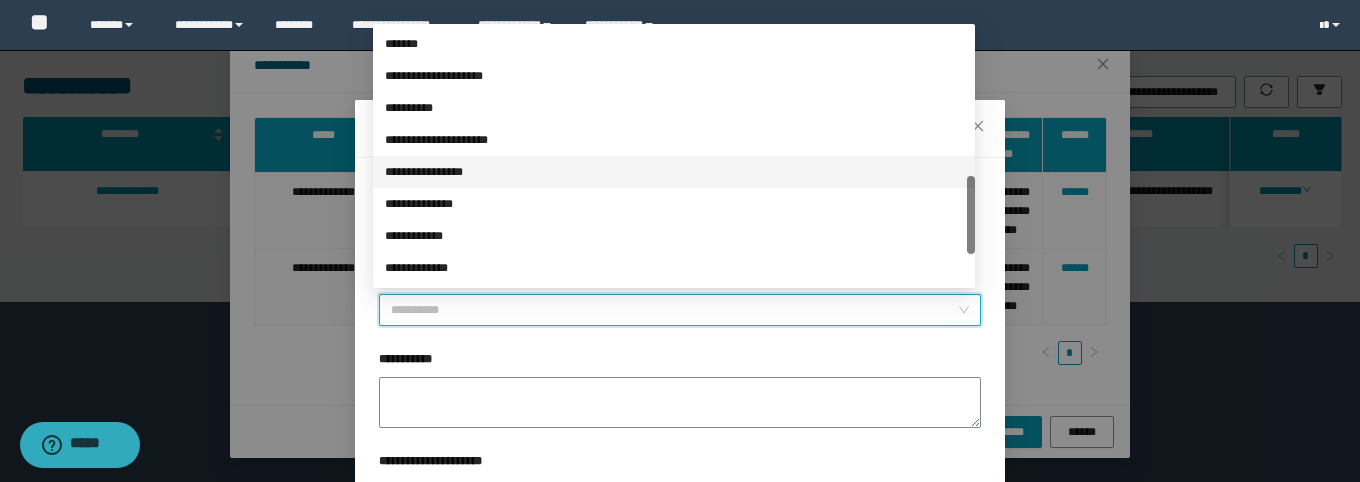 scroll, scrollTop: 576, scrollLeft: 0, axis: vertical 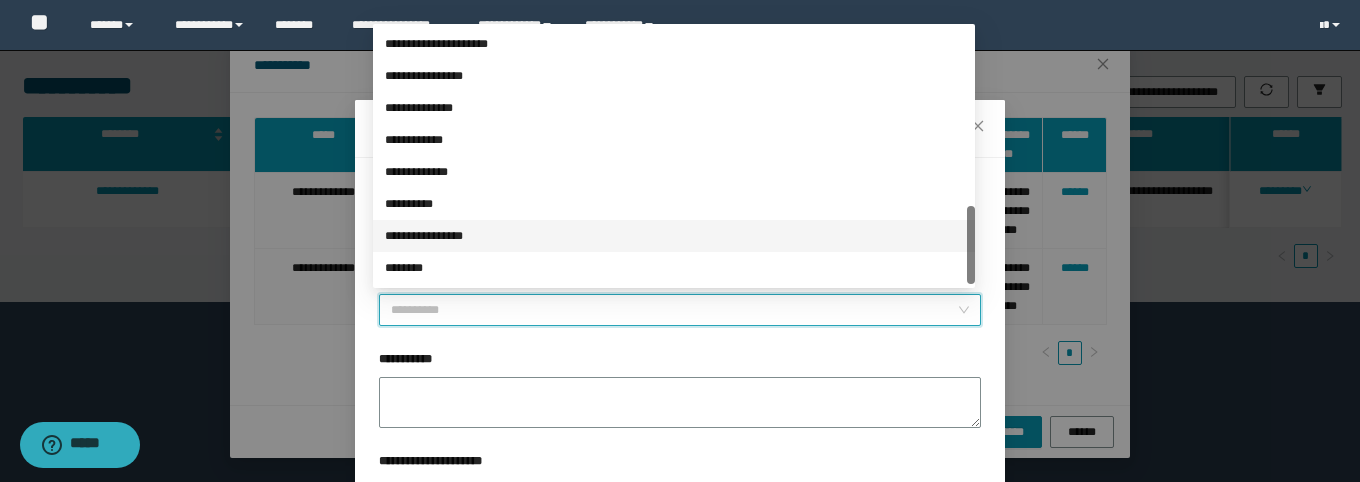 click on "**********" at bounding box center [674, 236] 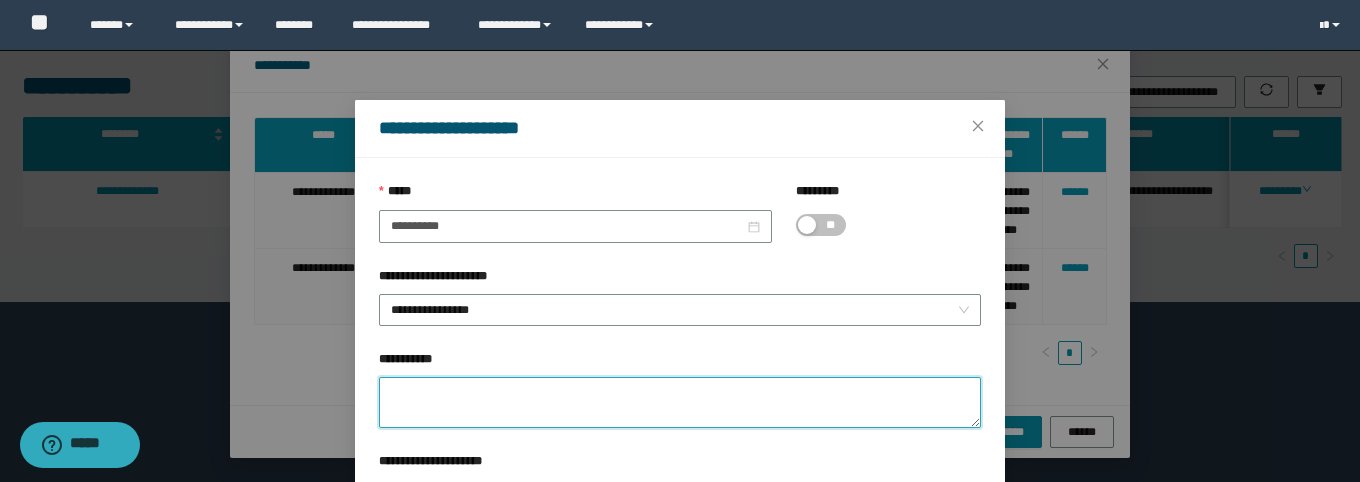 click on "**********" at bounding box center (680, 402) 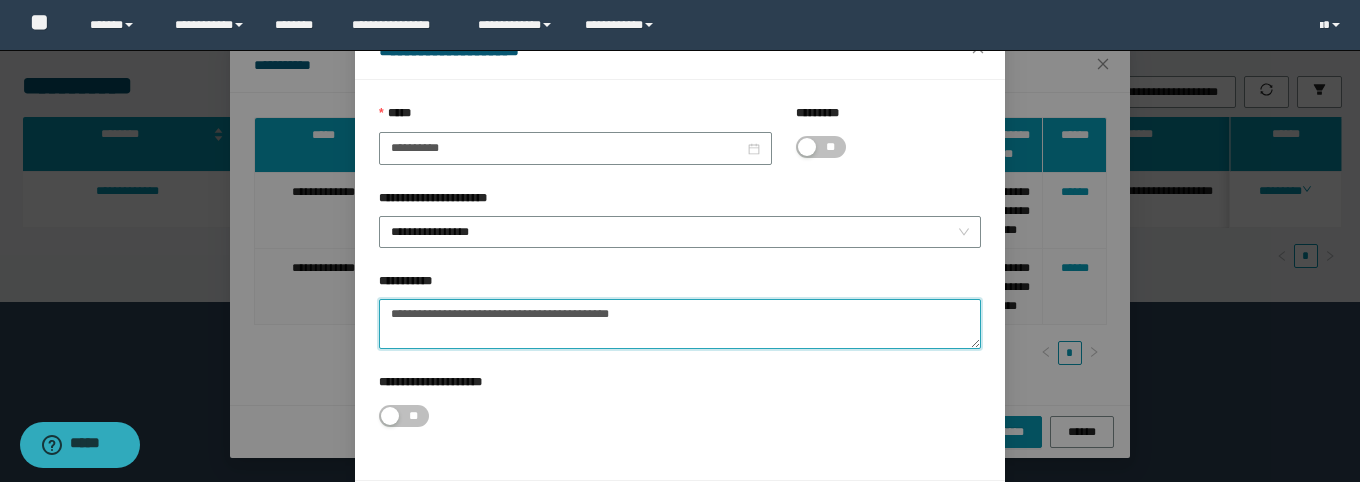scroll, scrollTop: 151, scrollLeft: 0, axis: vertical 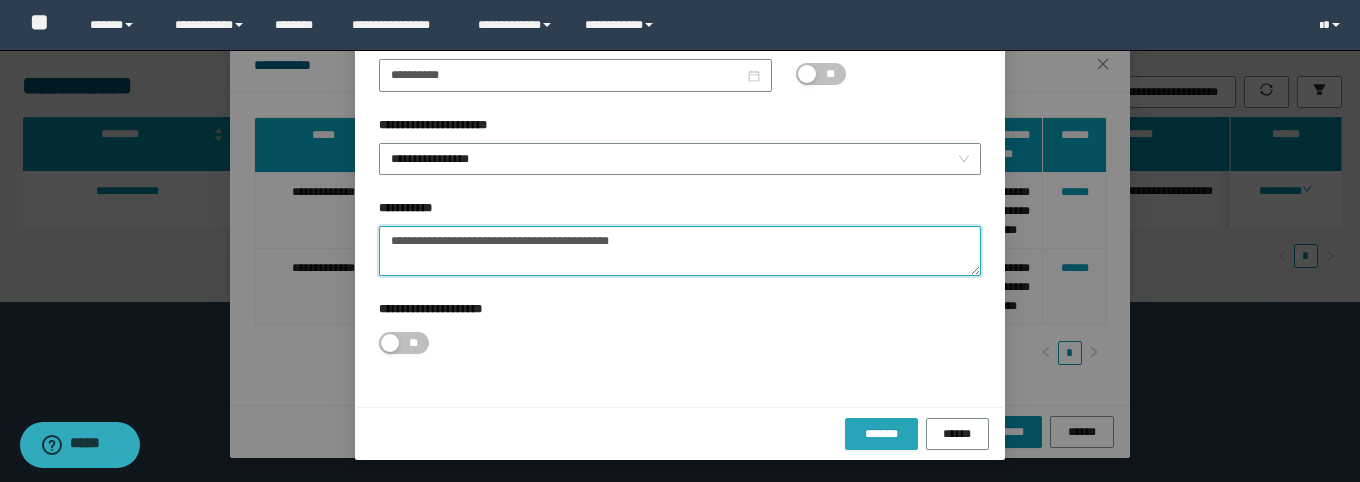 type on "**********" 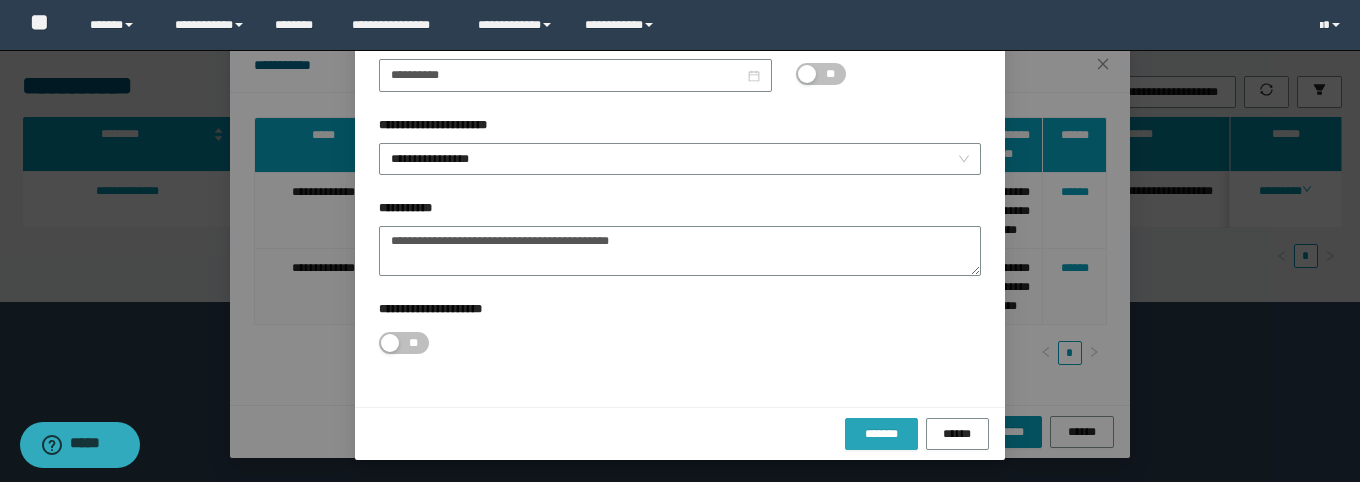 click on "*******" at bounding box center [881, 434] 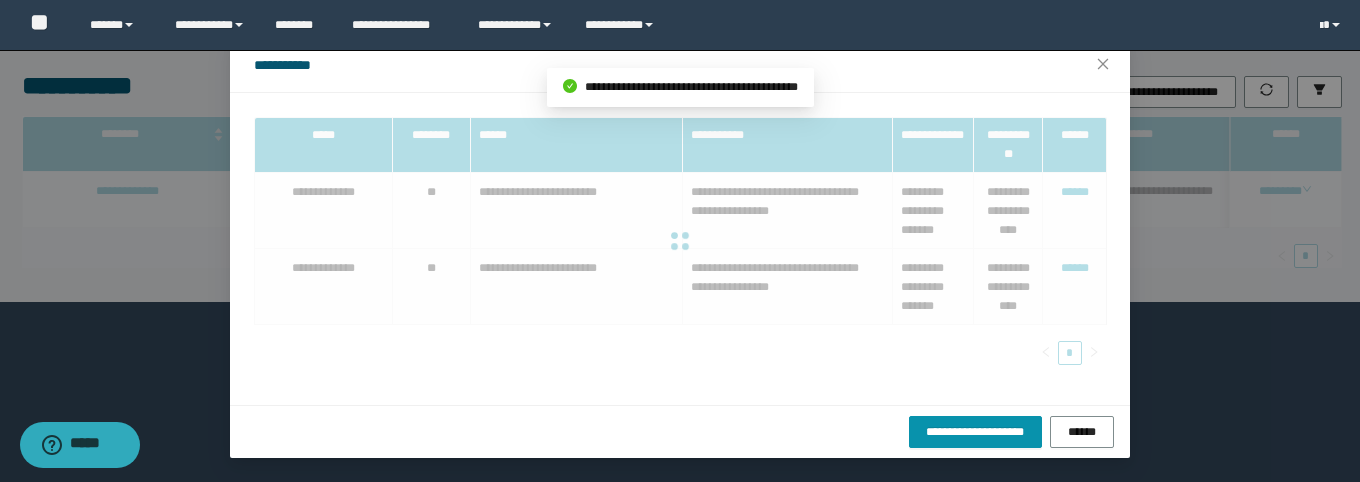 scroll, scrollTop: 51, scrollLeft: 0, axis: vertical 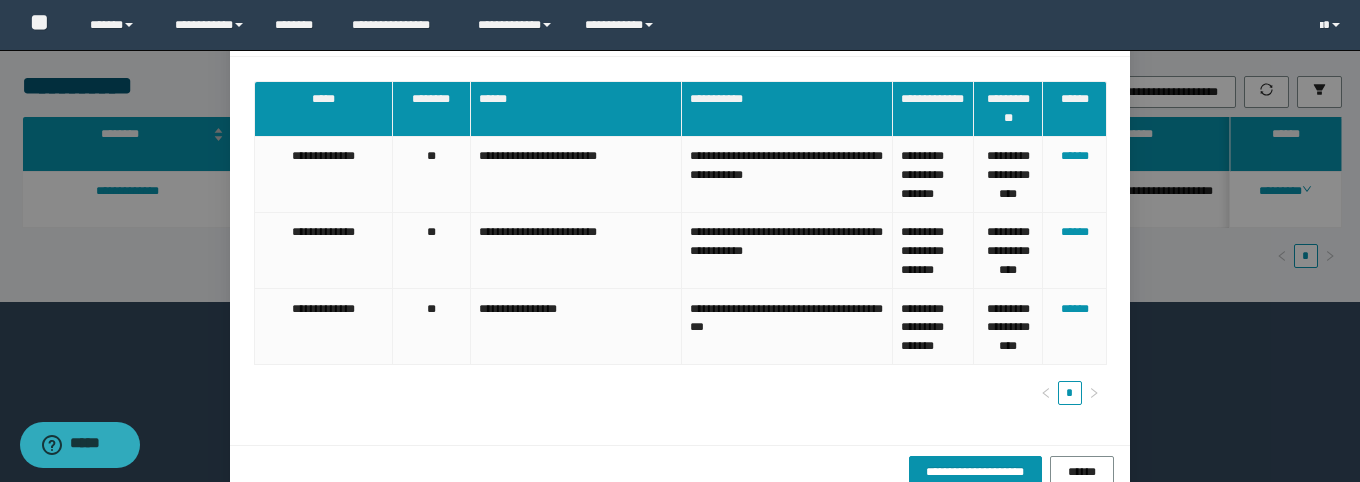 drag, startPoint x: 1082, startPoint y: 188, endPoint x: 1104, endPoint y: 188, distance: 22 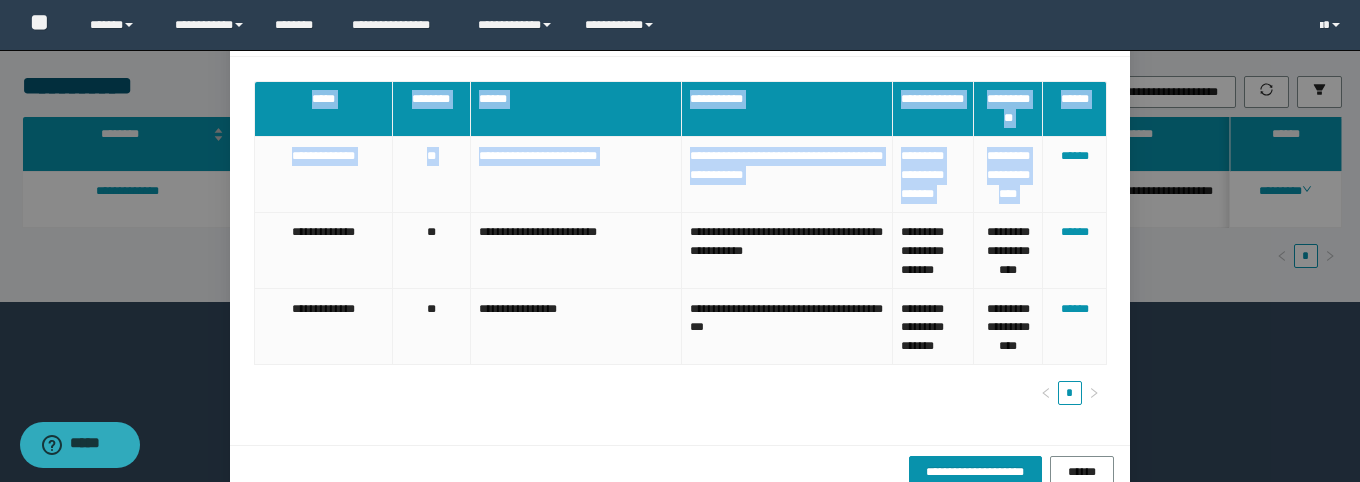 click on "[FIRST] [LAST] [STREET] [CITY] [STATE] [POSTAL_CODE] [COUNTRY] [PHONE] [EMAIL] [BIRTH_DATE] [CREDIT_CARD_NUMBER] [PASSPORT_NUMBER] [DRIVER_LICENSE_NUMBER] [POSTAL_CODE] [PHONE] [EMAIL] [BIRTH_DATE] [CREDIT_CARD_NUMBER] [PASSPORT_NUMBER] [DRIVER_LICENSE_NUMBER] [PHONE]" at bounding box center [680, 241] 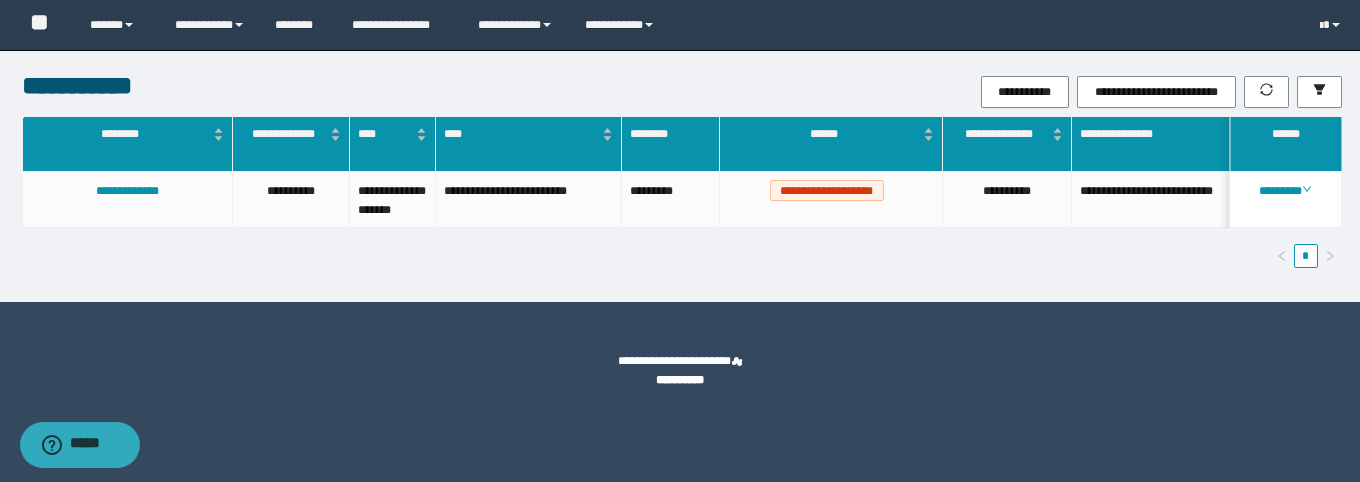 scroll, scrollTop: 92, scrollLeft: 0, axis: vertical 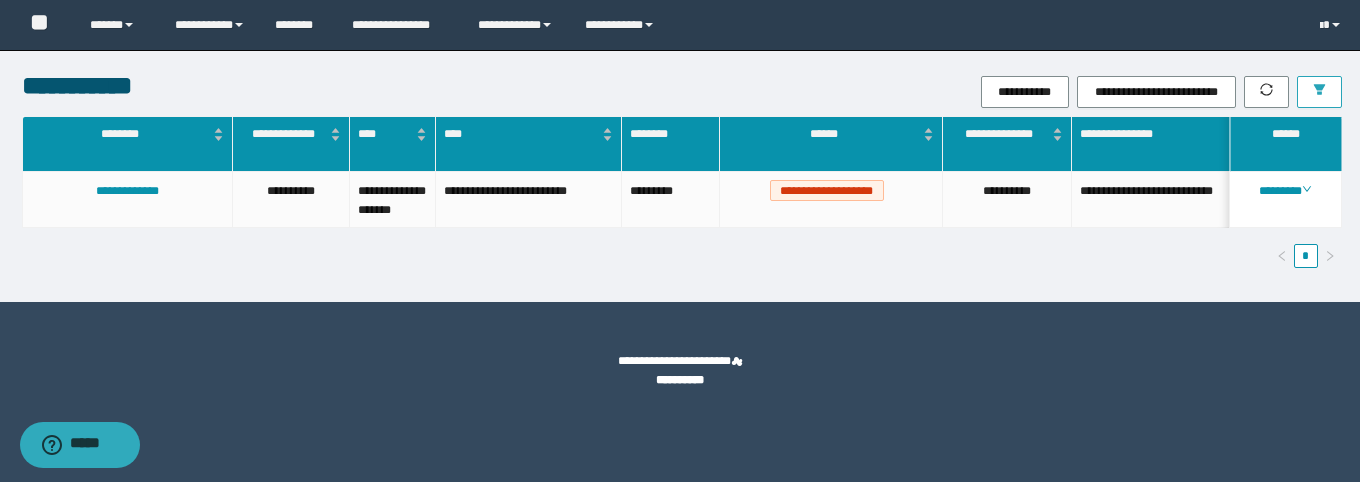 click 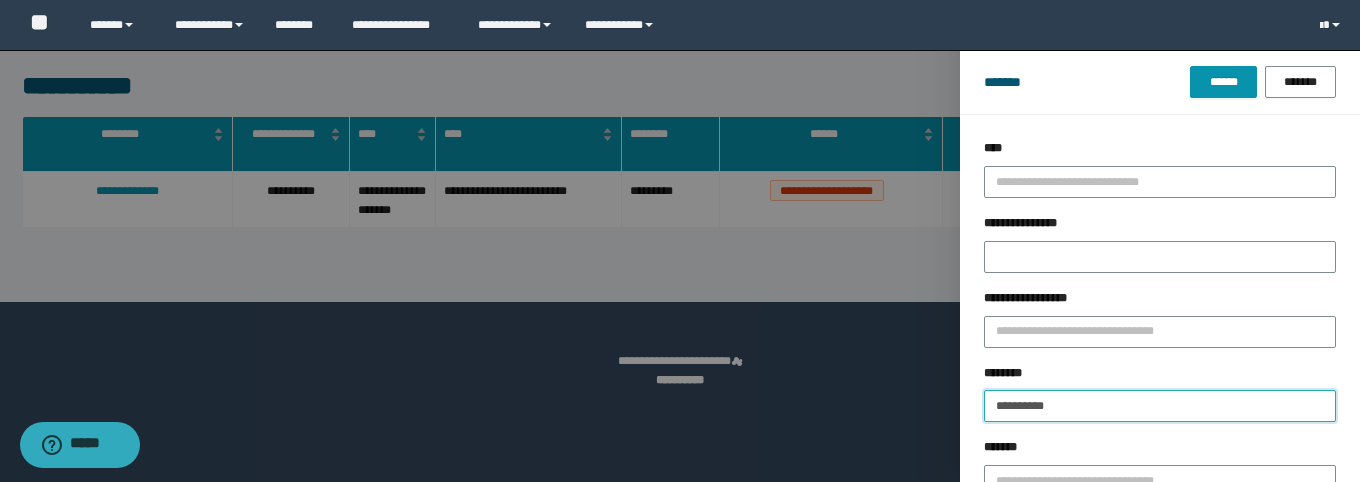 drag, startPoint x: 1096, startPoint y: 406, endPoint x: 900, endPoint y: 372, distance: 198.92712 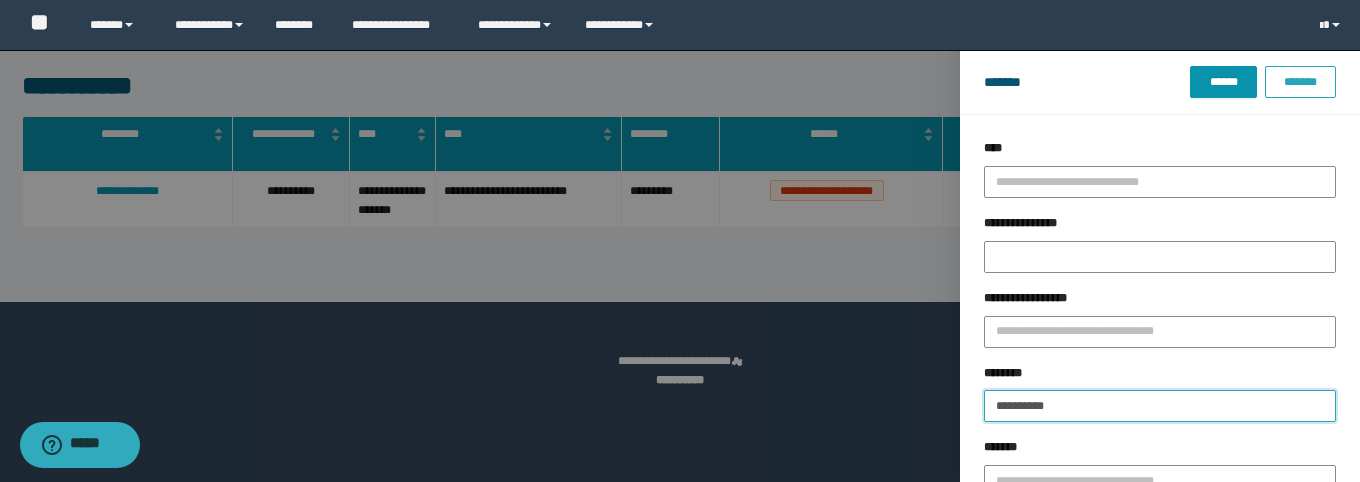 paste 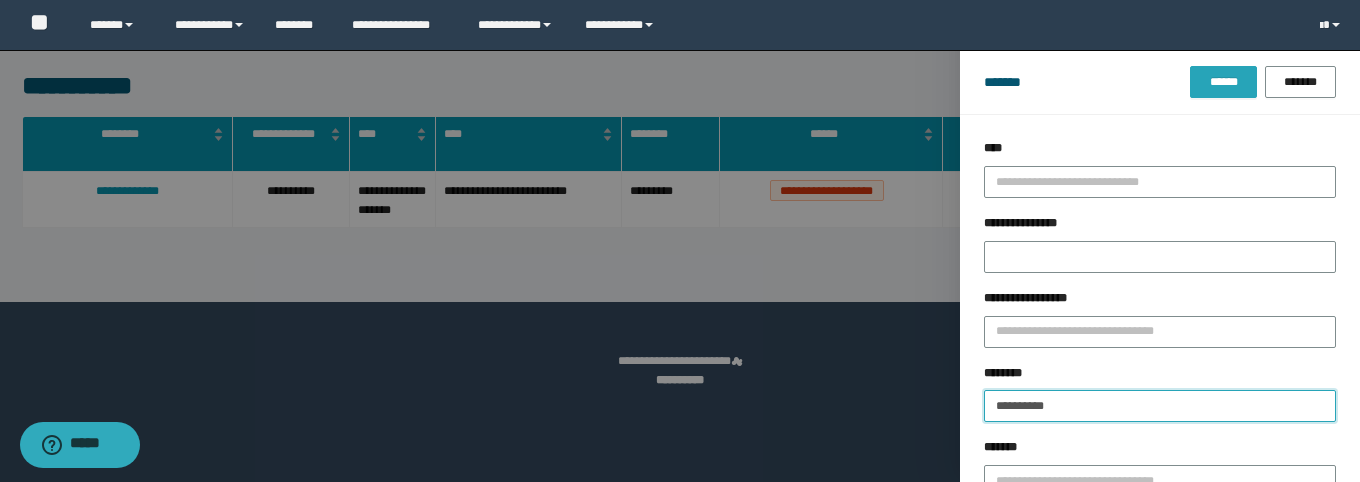 type on "**********" 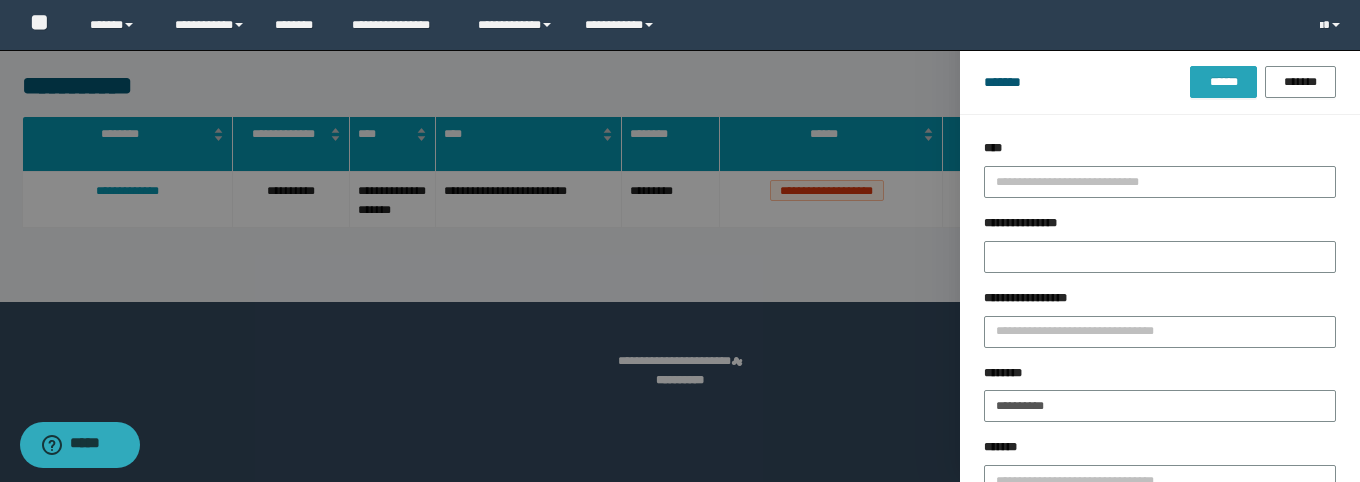 click on "******" at bounding box center [1223, 82] 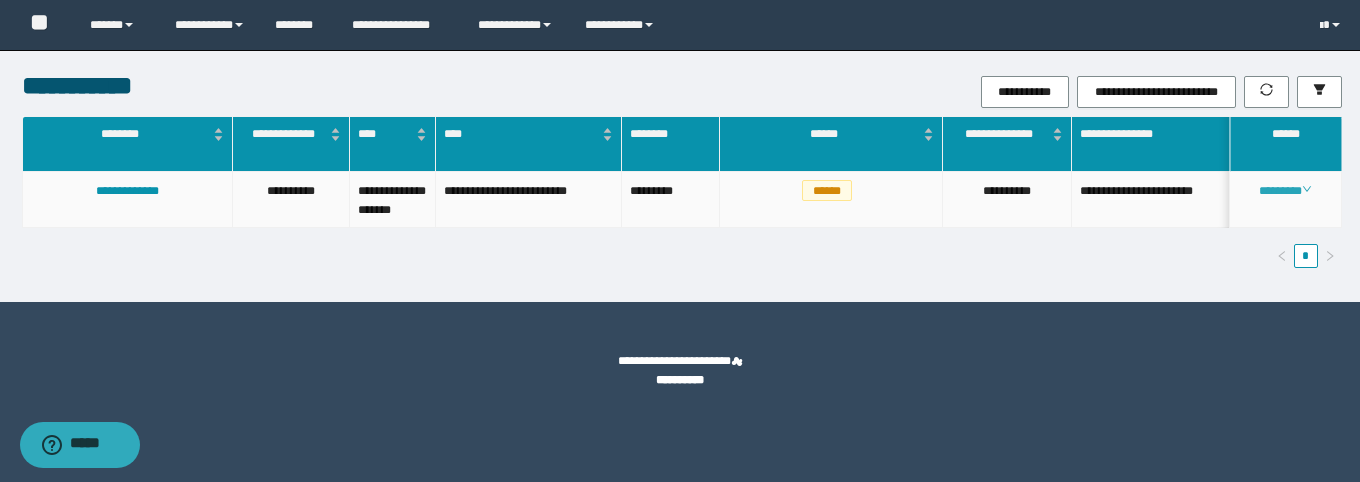 click on "********" at bounding box center [1285, 191] 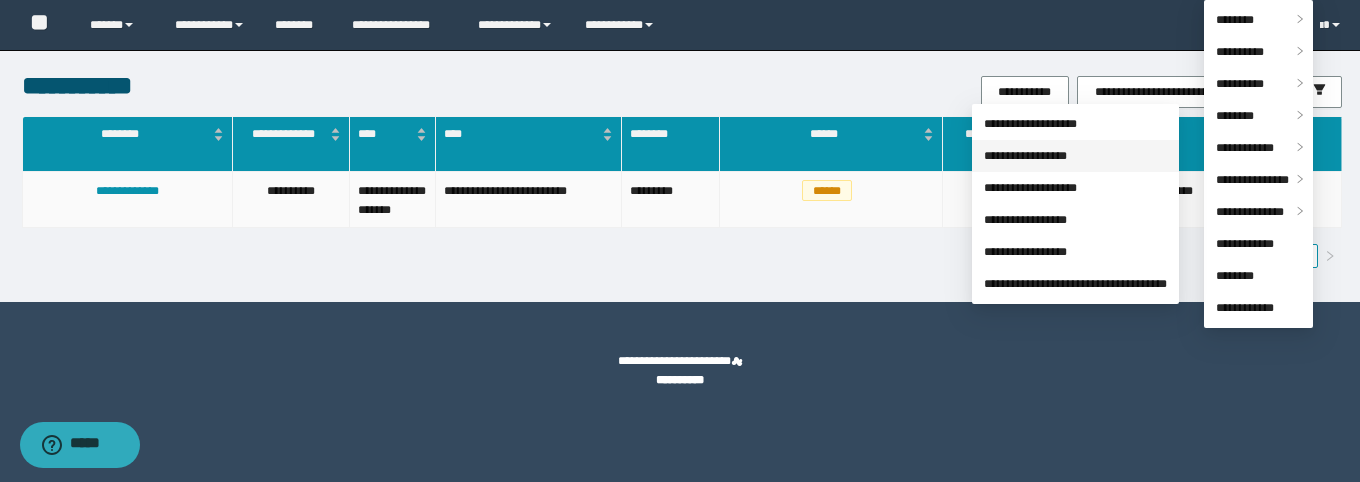 click on "********" at bounding box center [1235, 116] 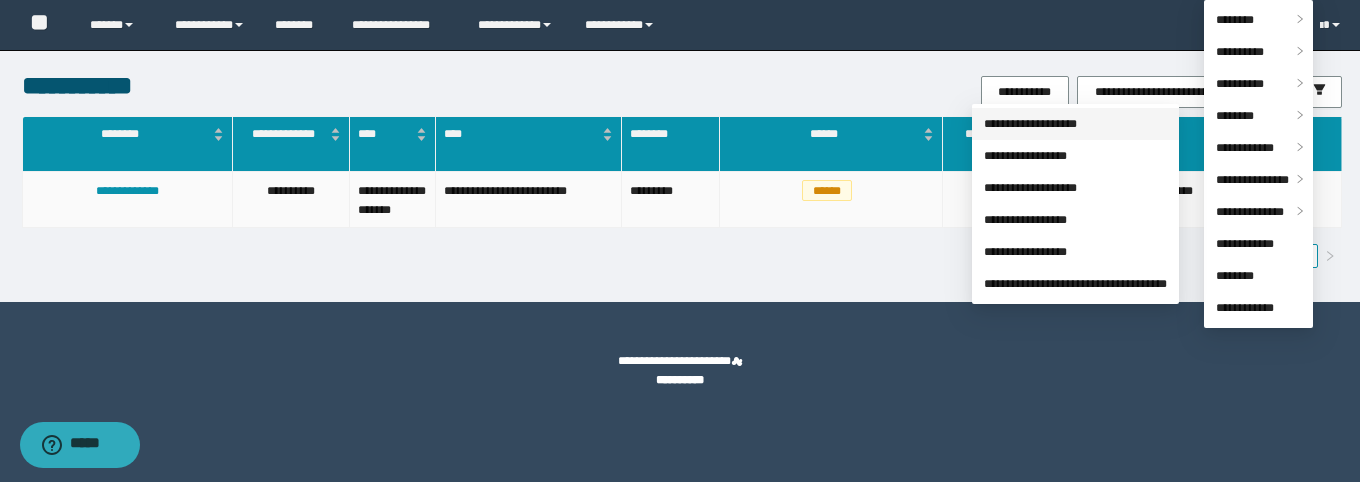 click on "**********" at bounding box center (1030, 124) 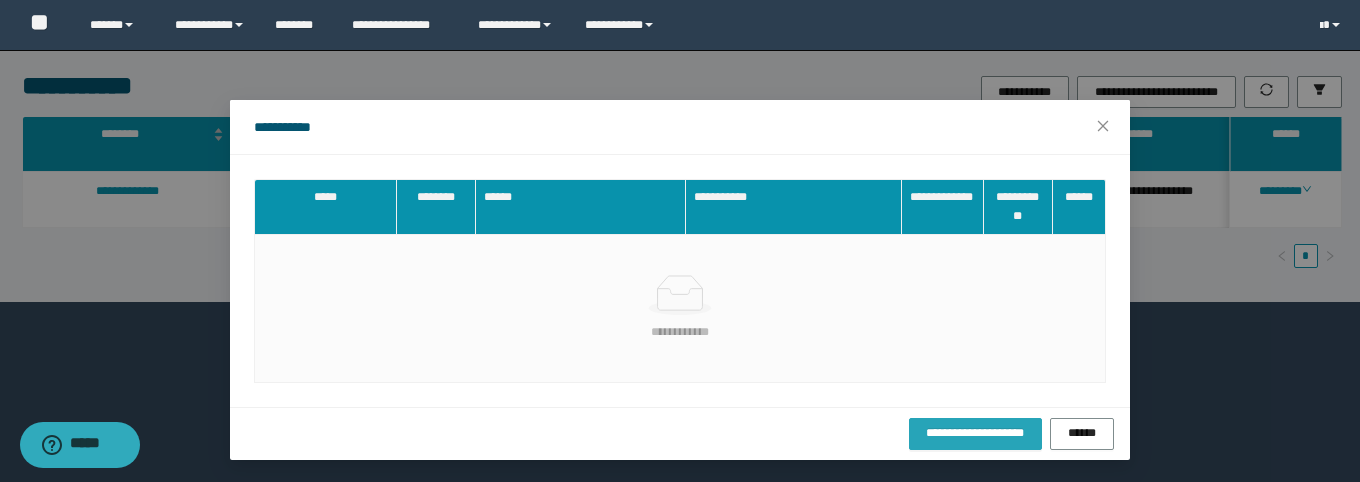 click on "**********" at bounding box center [975, 433] 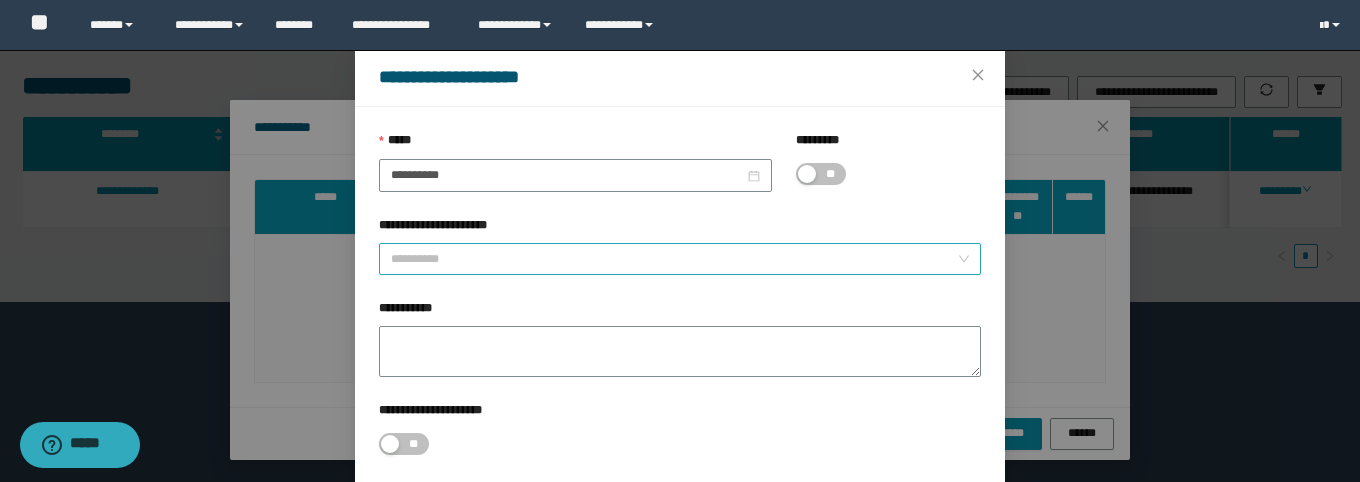 drag, startPoint x: 528, startPoint y: 292, endPoint x: 536, endPoint y: 310, distance: 19.697716 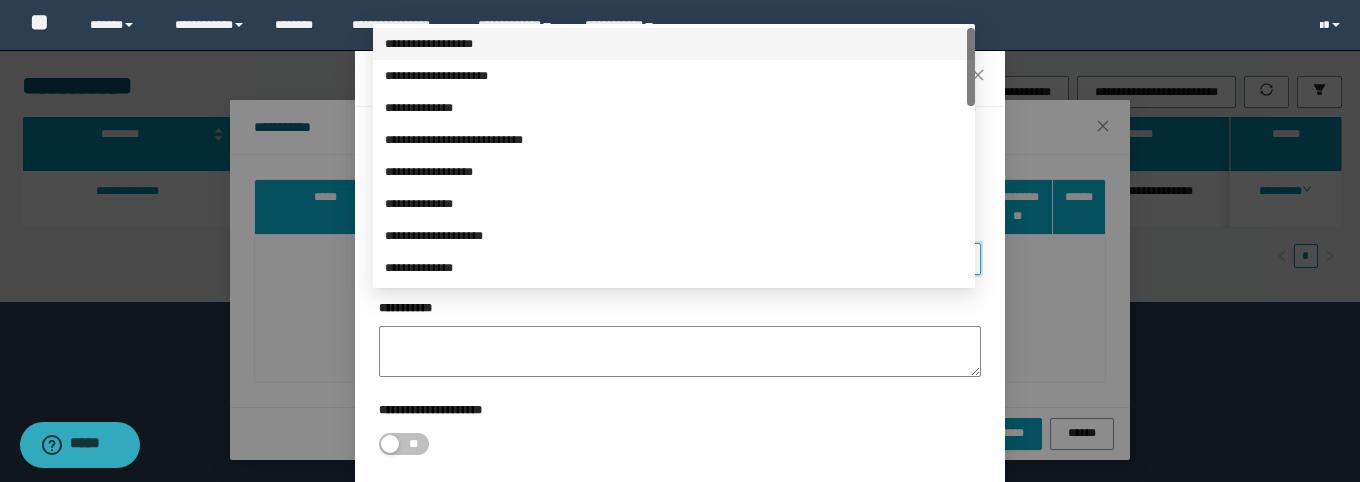 click on "**********" at bounding box center (674, 259) 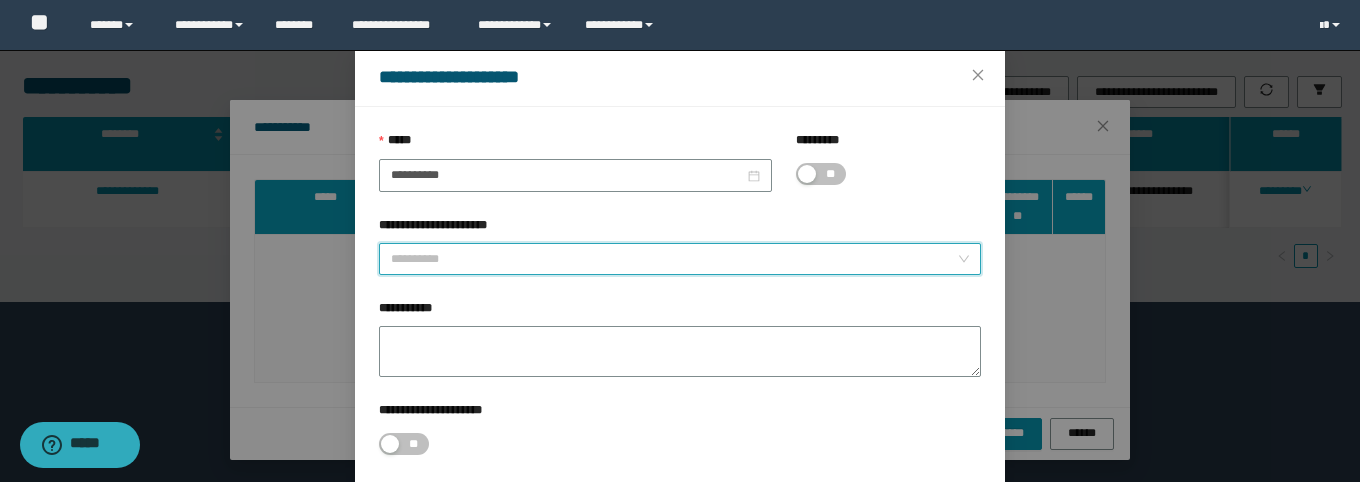 click on "**********" at bounding box center (674, 259) 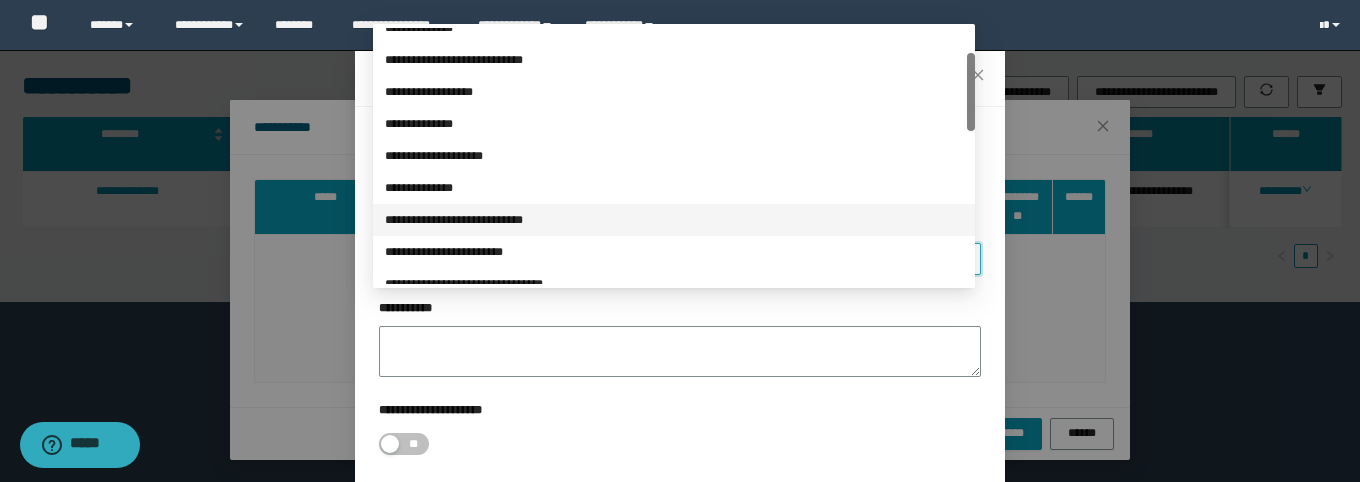 scroll, scrollTop: 160, scrollLeft: 0, axis: vertical 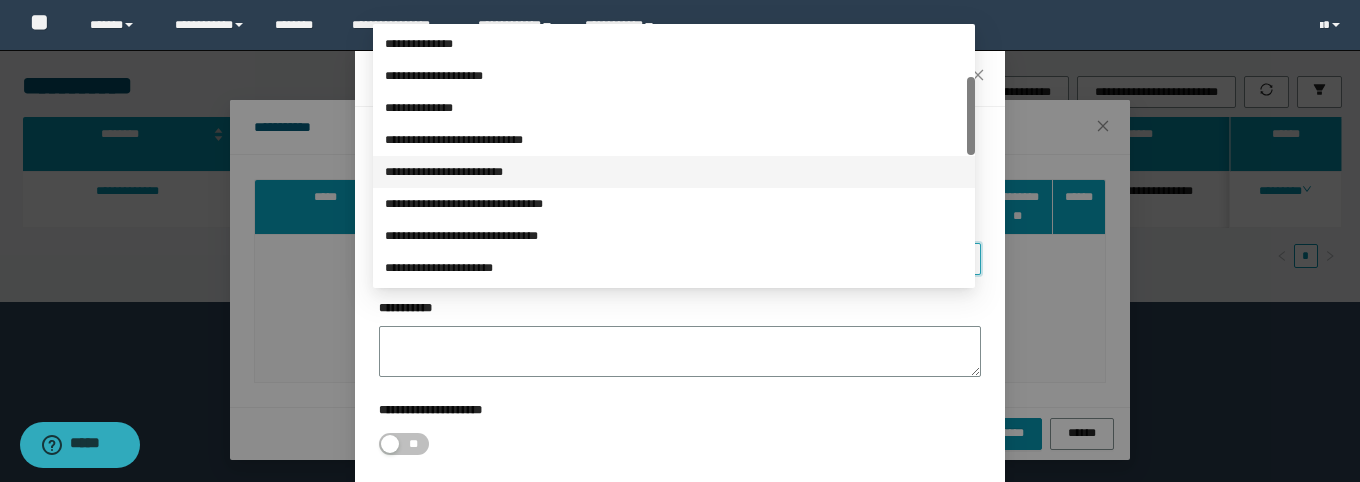 click on "**********" at bounding box center (674, 172) 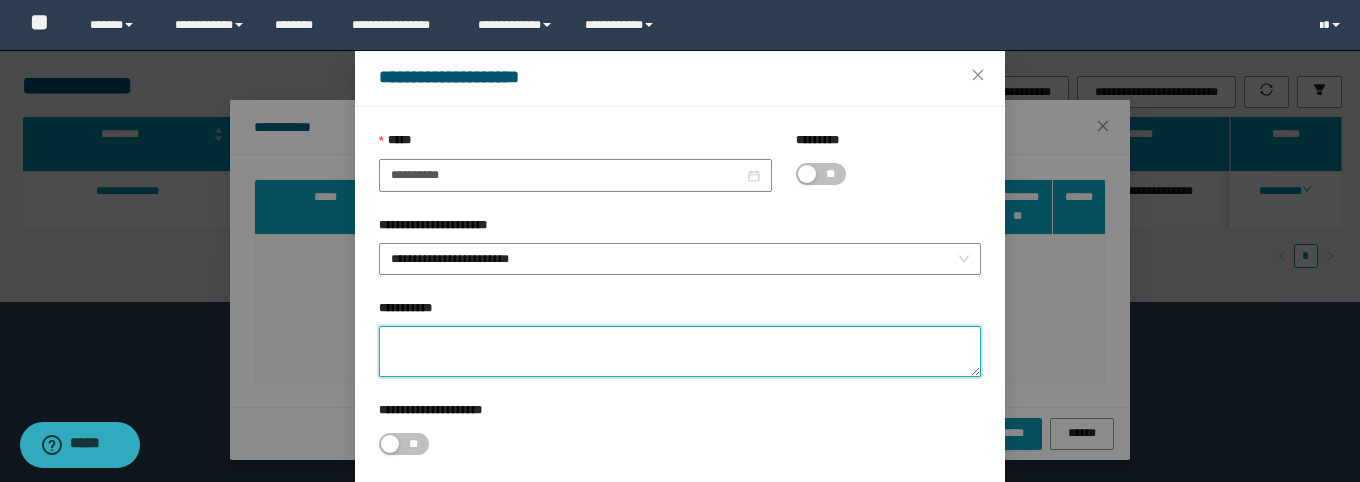drag, startPoint x: 547, startPoint y: 383, endPoint x: 576, endPoint y: 343, distance: 49.40648 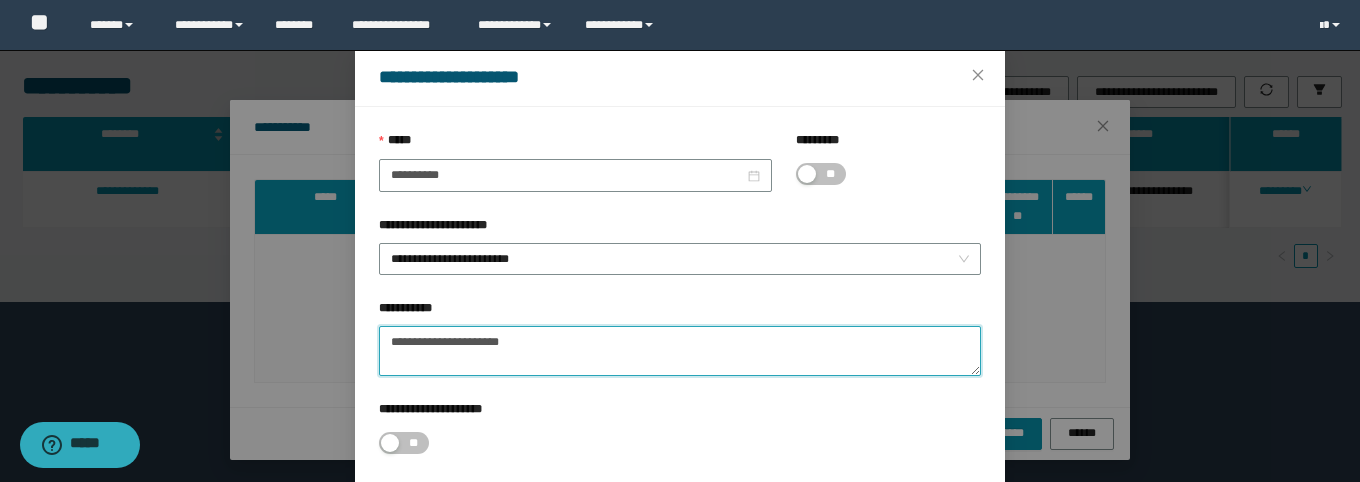 paste on "**********" 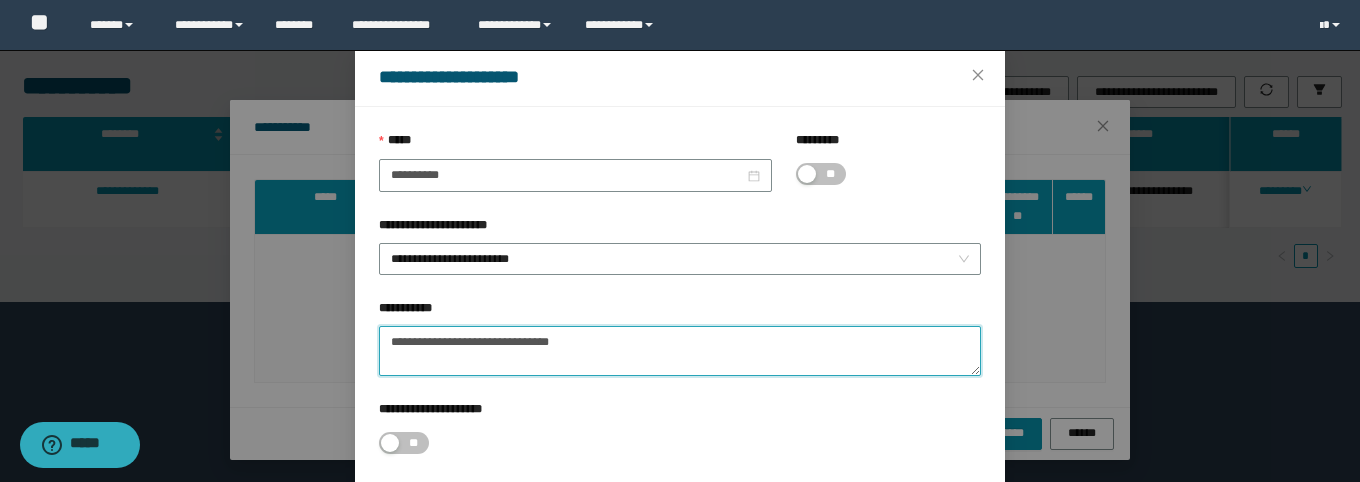 click on "**********" at bounding box center (680, 351) 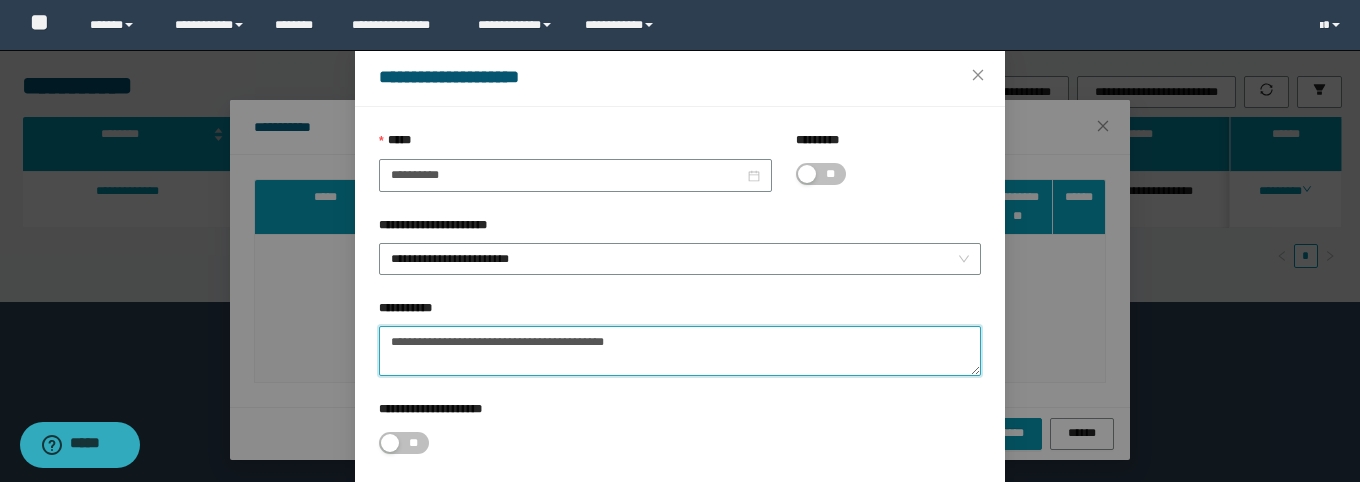 click on "**********" at bounding box center [680, 351] 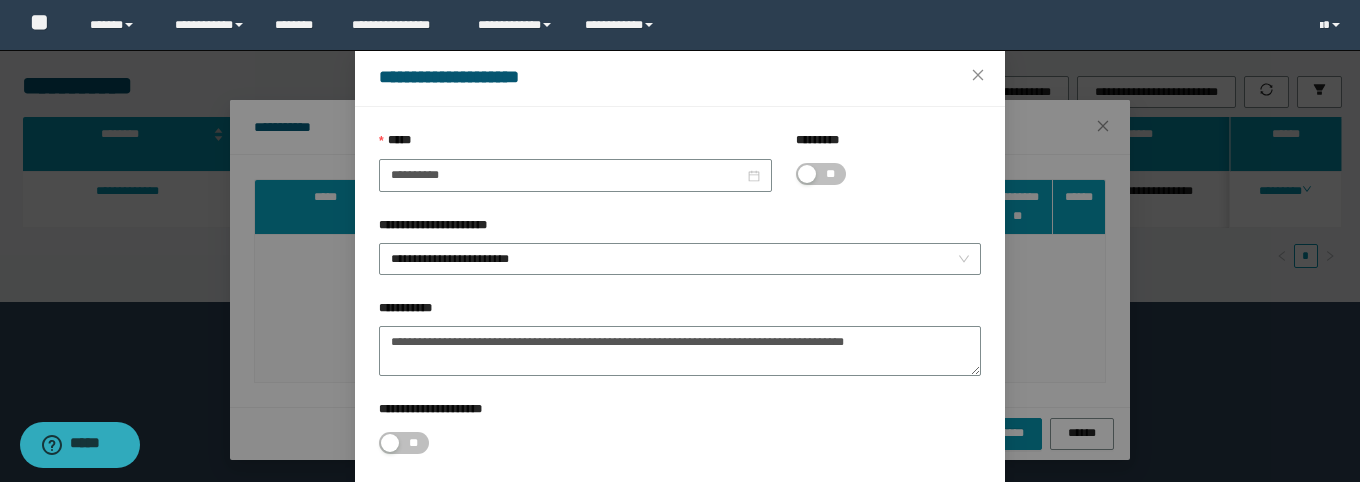 click on "********* **" at bounding box center [888, 173] 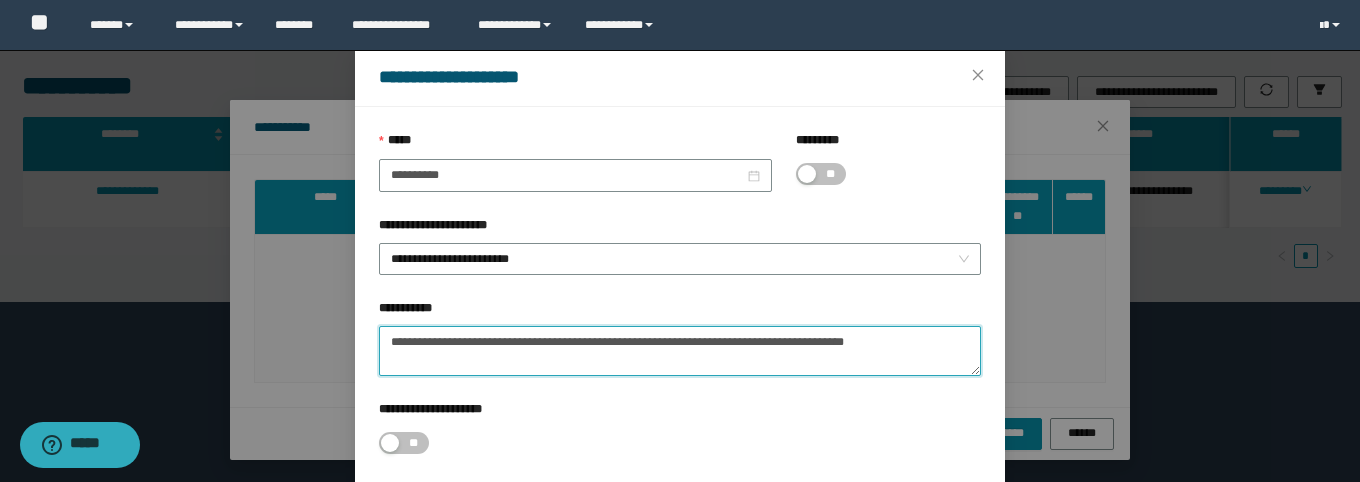click on "**********" at bounding box center [680, 351] 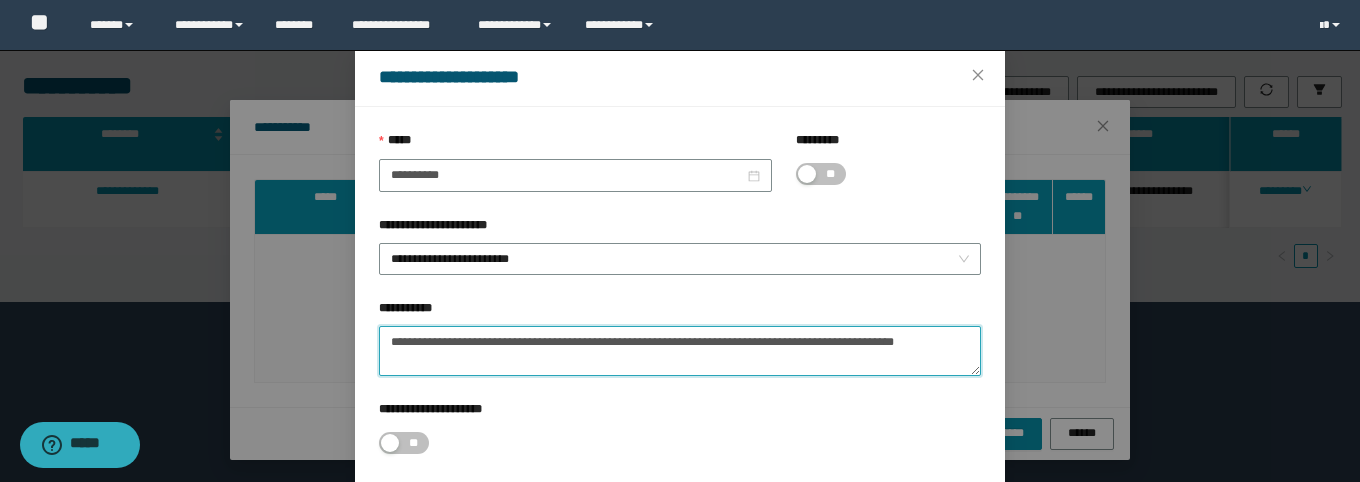 click on "**********" at bounding box center (680, 351) 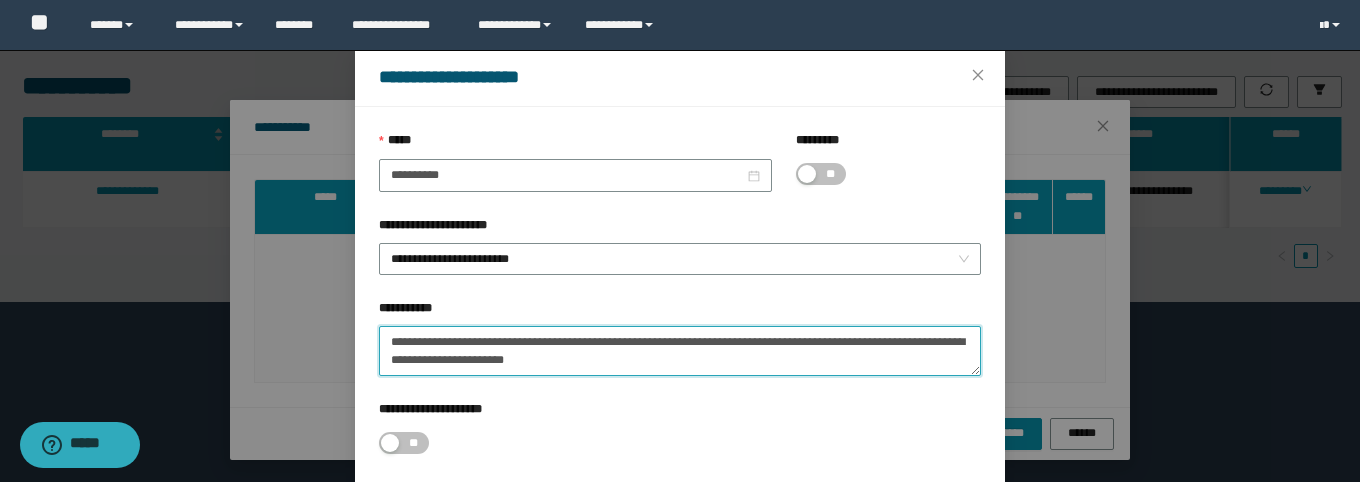 click on "**********" at bounding box center (680, 351) 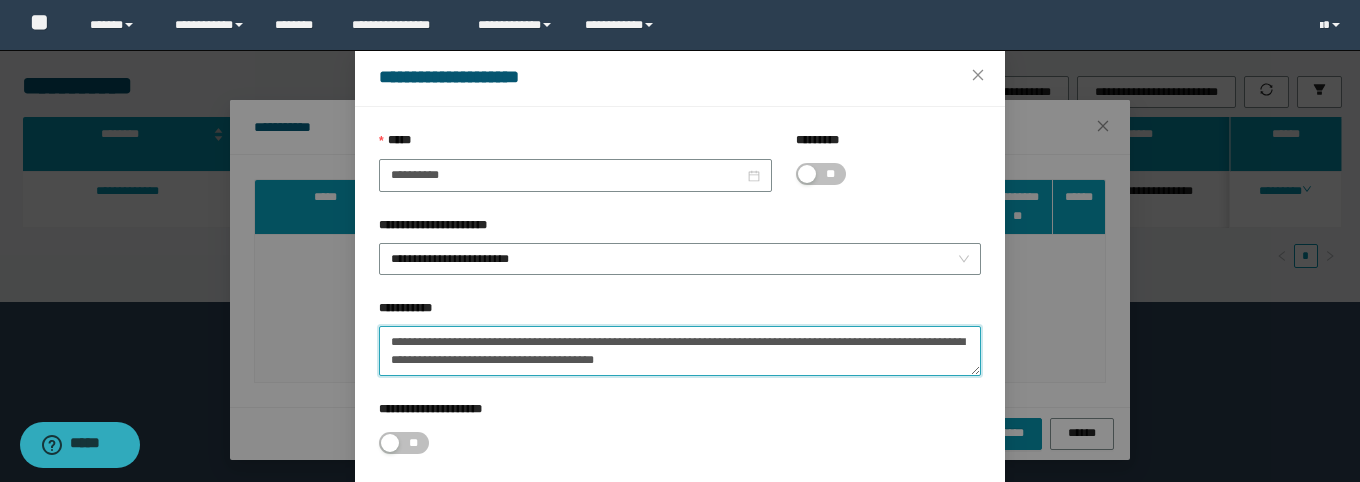 drag, startPoint x: 880, startPoint y: 411, endPoint x: 354, endPoint y: 381, distance: 526.8548 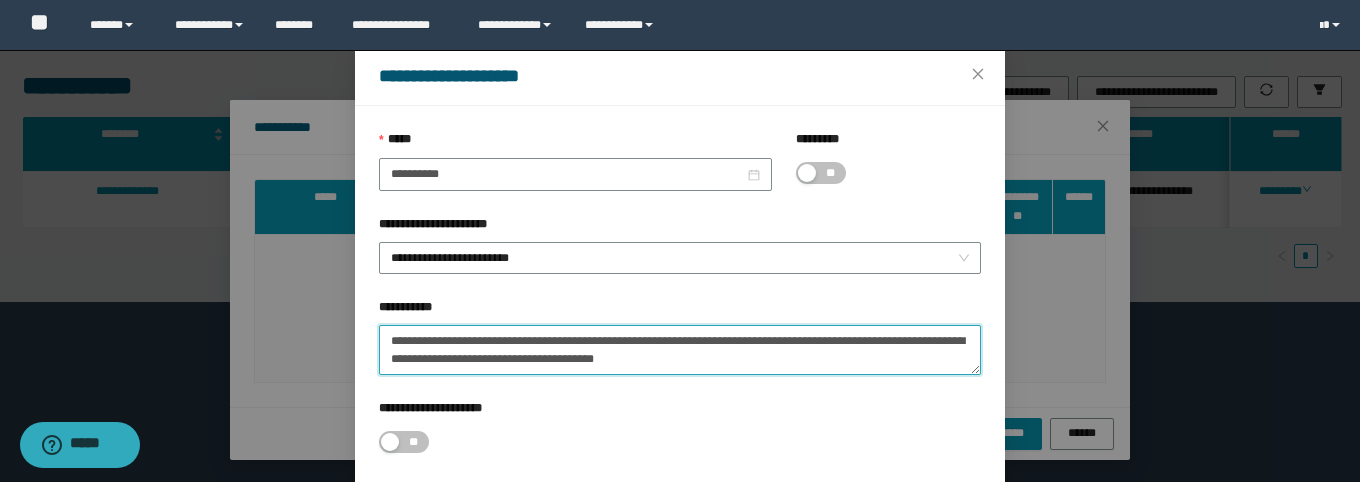 scroll, scrollTop: 80, scrollLeft: 0, axis: vertical 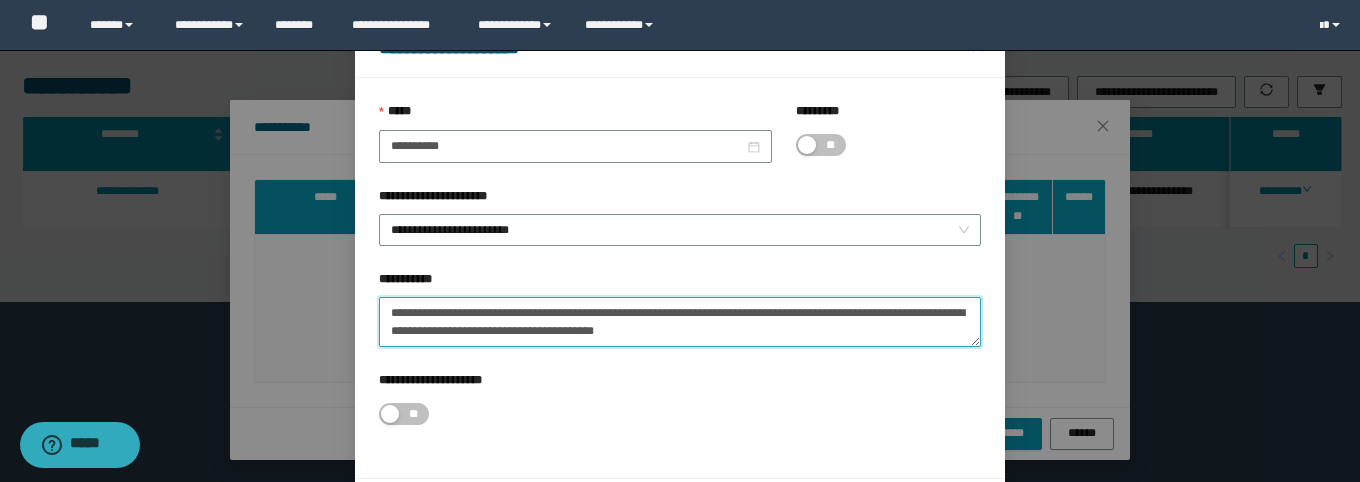 click on "**********" at bounding box center (680, 322) 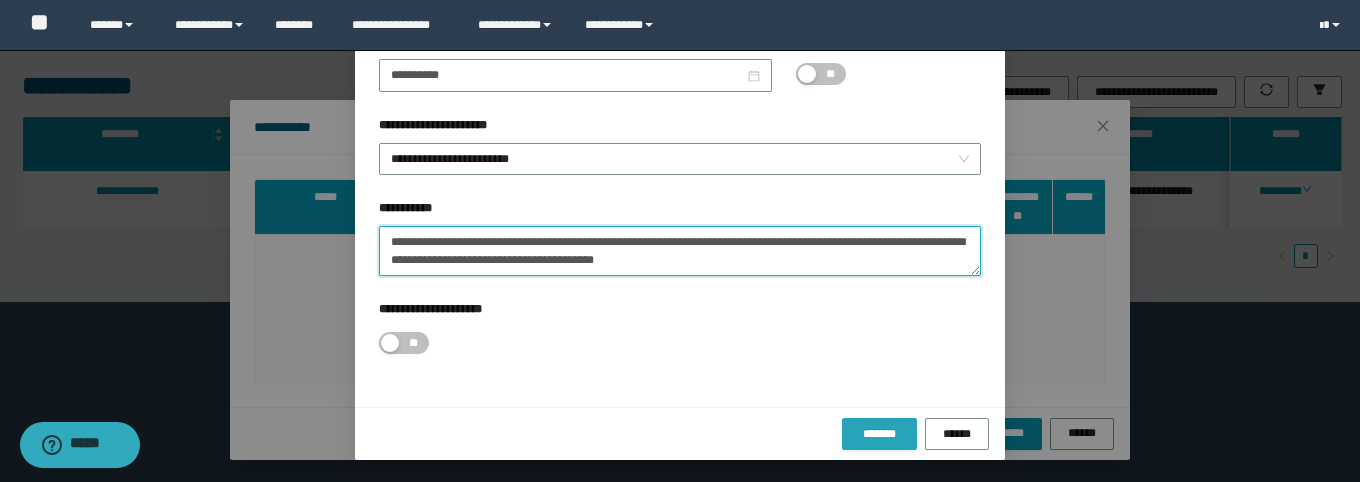 type on "**********" 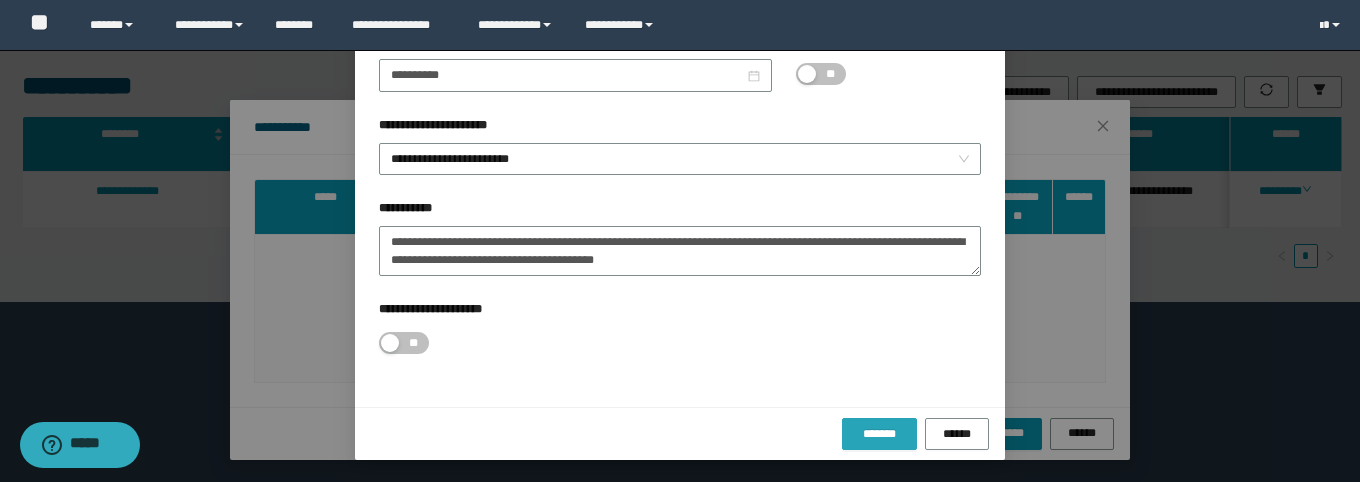 click on "*******" at bounding box center [879, 434] 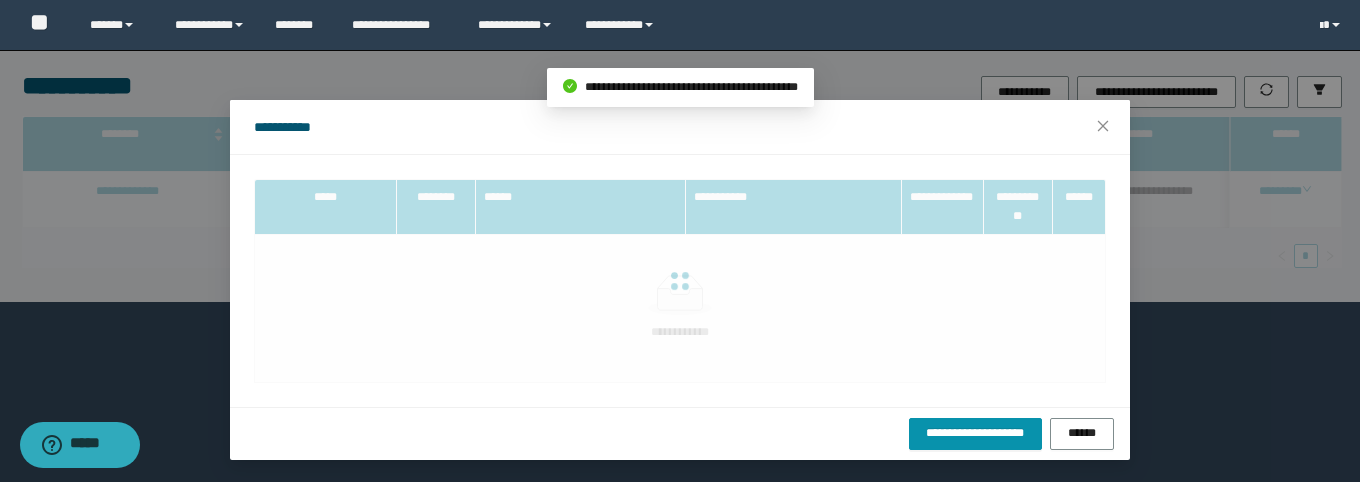 scroll, scrollTop: 0, scrollLeft: 0, axis: both 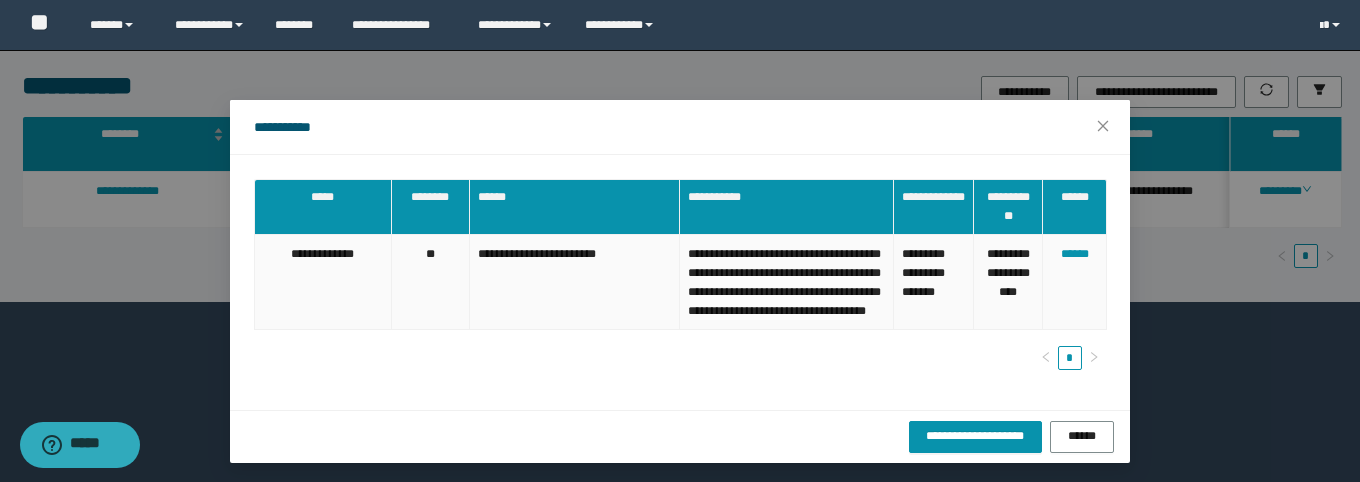 click on "******" at bounding box center [1074, 282] 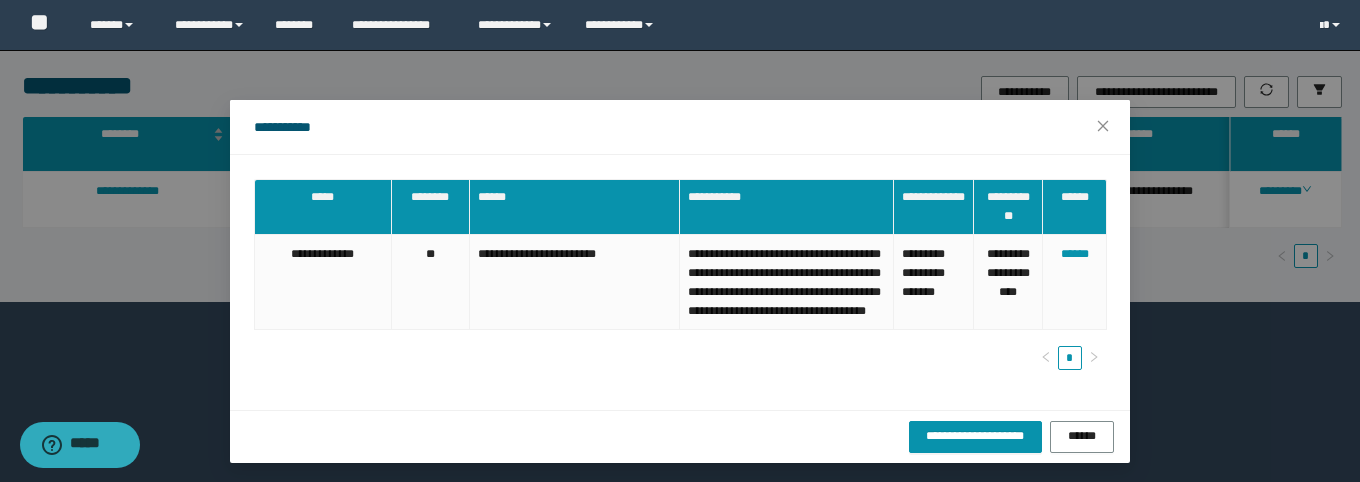 click on "[FIRST] [LAST] [STREET] [CITY] [STATE] [POSTAL_CODE] [COUNTRY] [PHONE] [EMAIL]
[PHONE]" at bounding box center [680, 241] 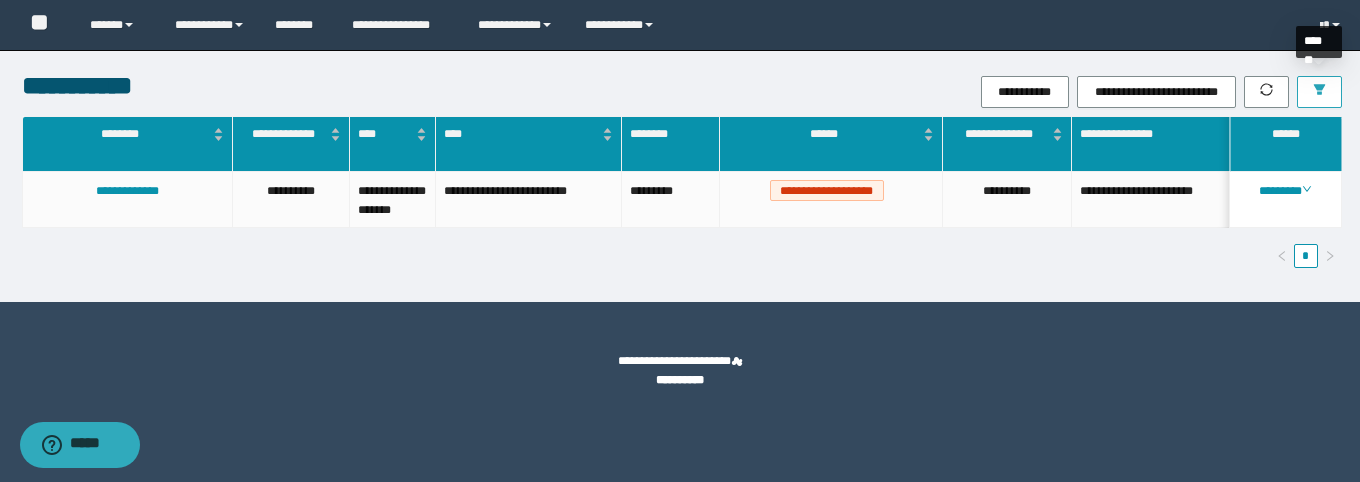 click 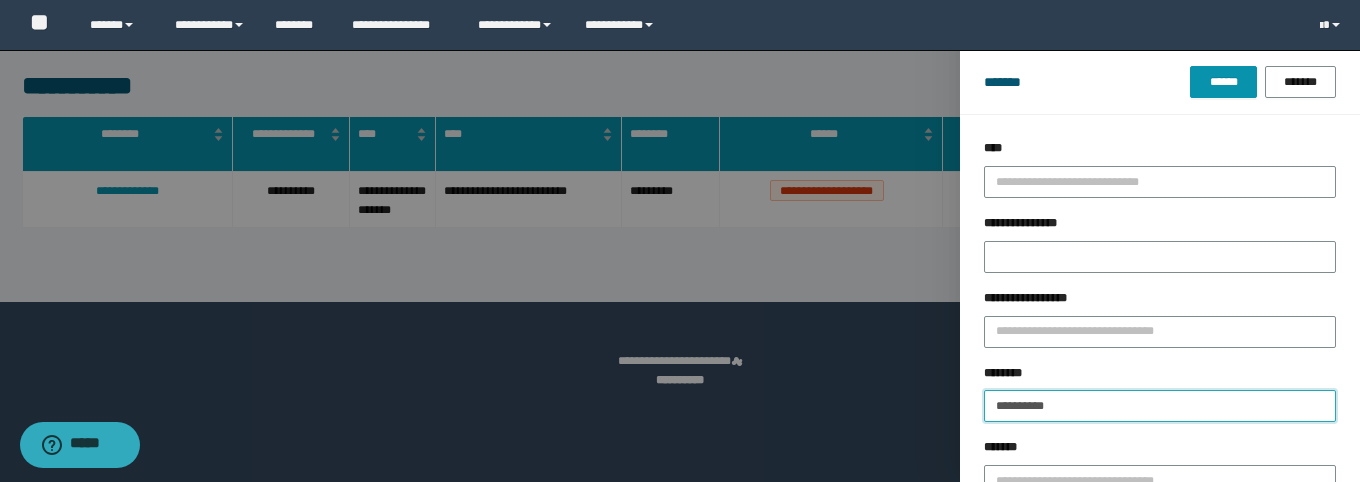 drag, startPoint x: 963, startPoint y: 398, endPoint x: 952, endPoint y: 303, distance: 95.63472 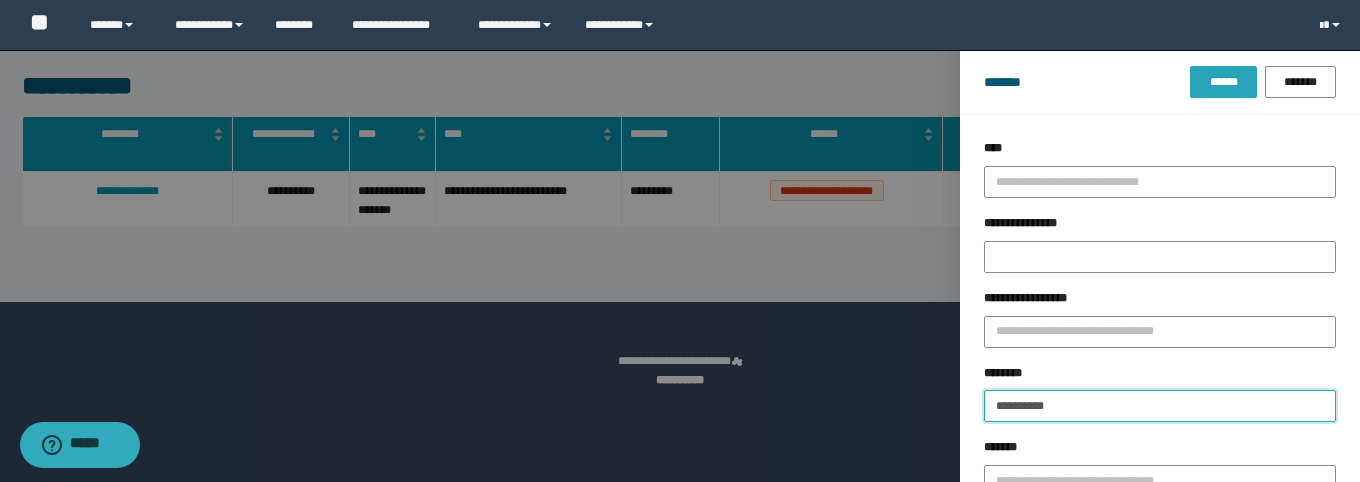 paste 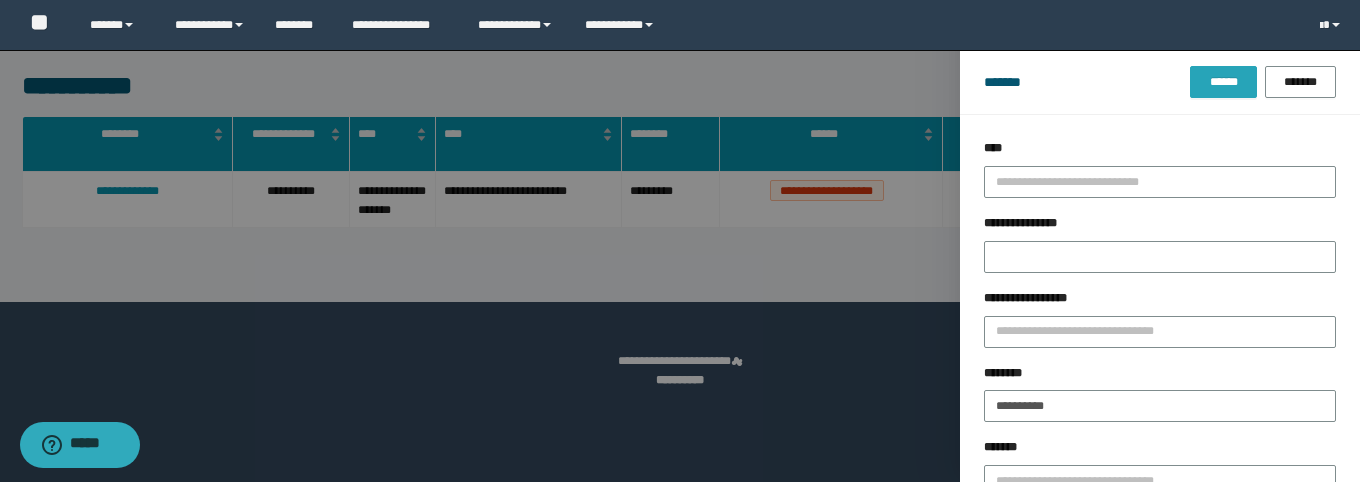 click on "******" at bounding box center [1223, 82] 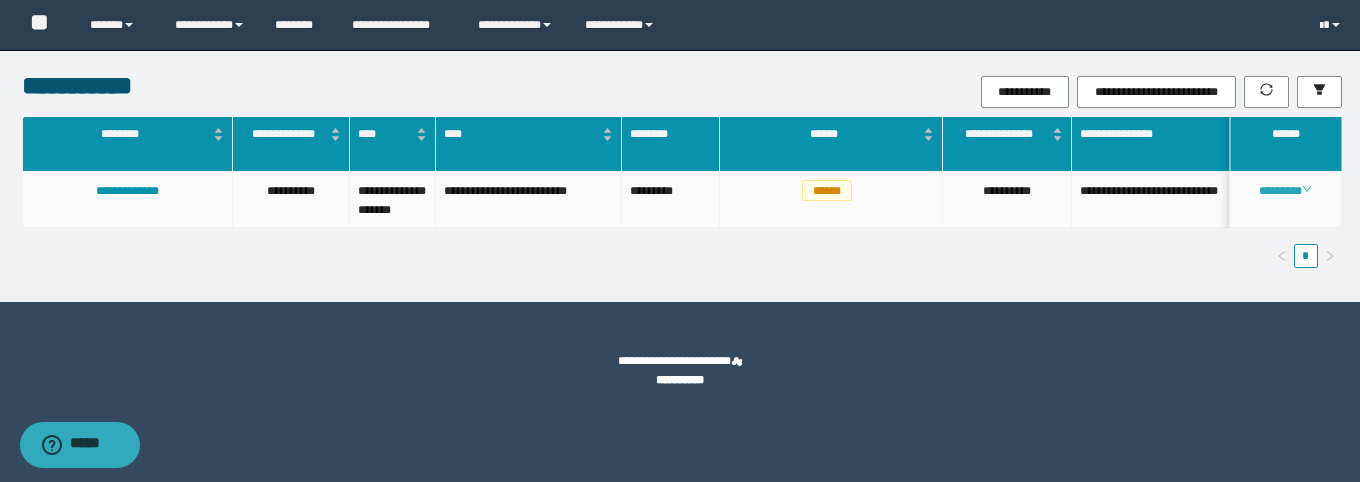 click on "********" at bounding box center [1285, 191] 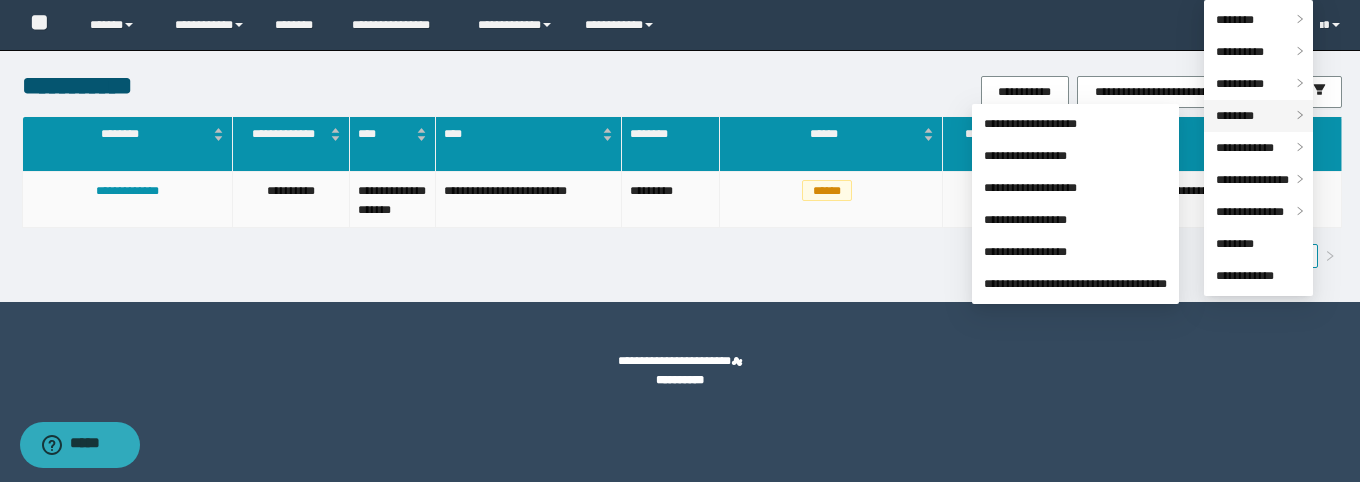 click on "********" at bounding box center [1235, 116] 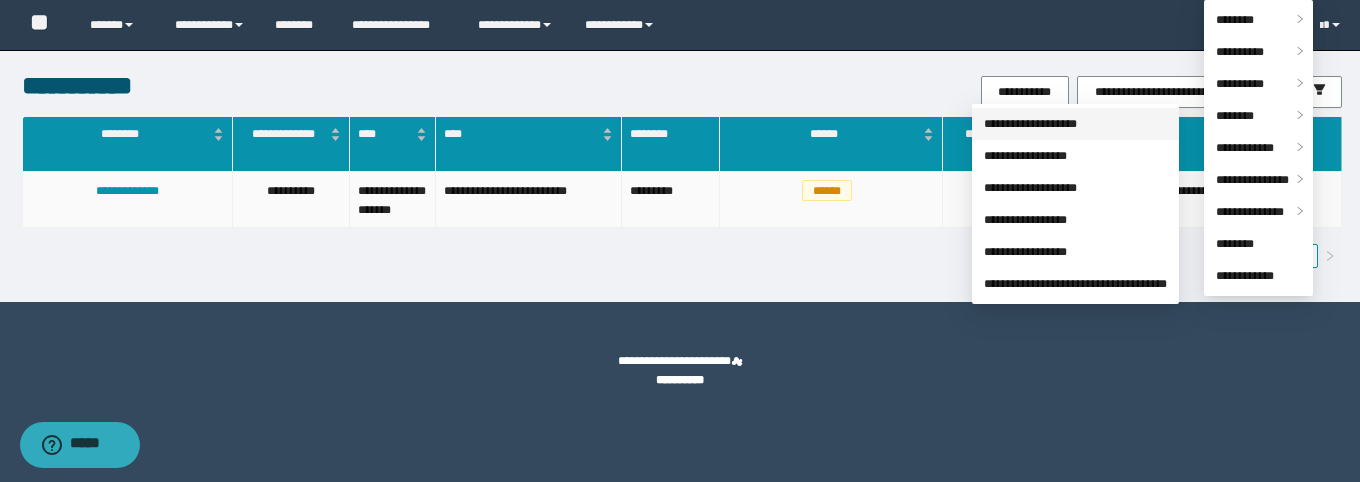 click on "**********" at bounding box center [1030, 124] 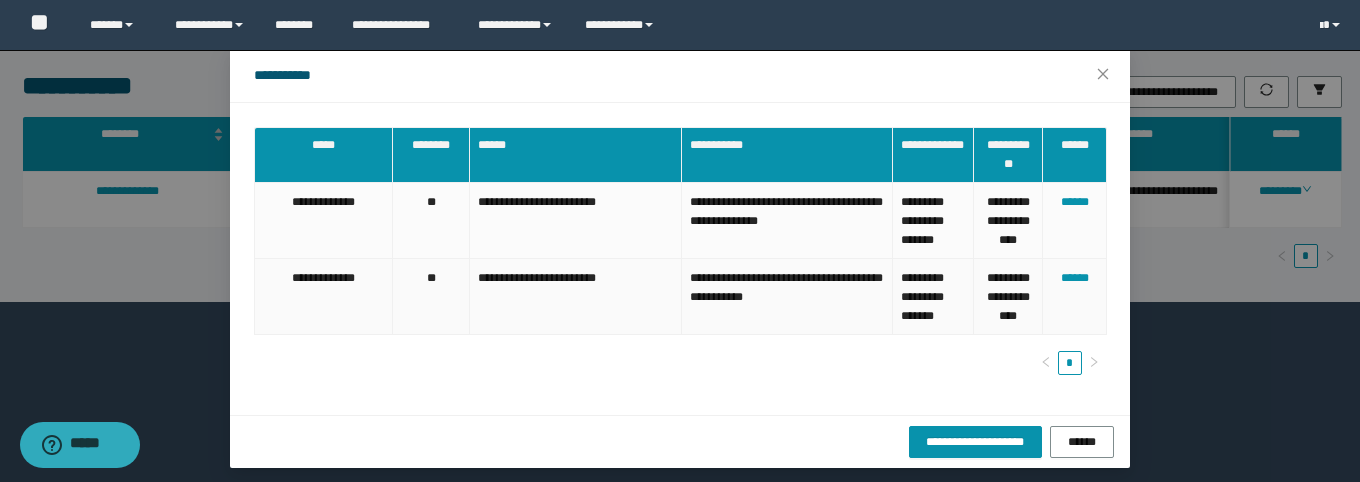 scroll, scrollTop: 80, scrollLeft: 0, axis: vertical 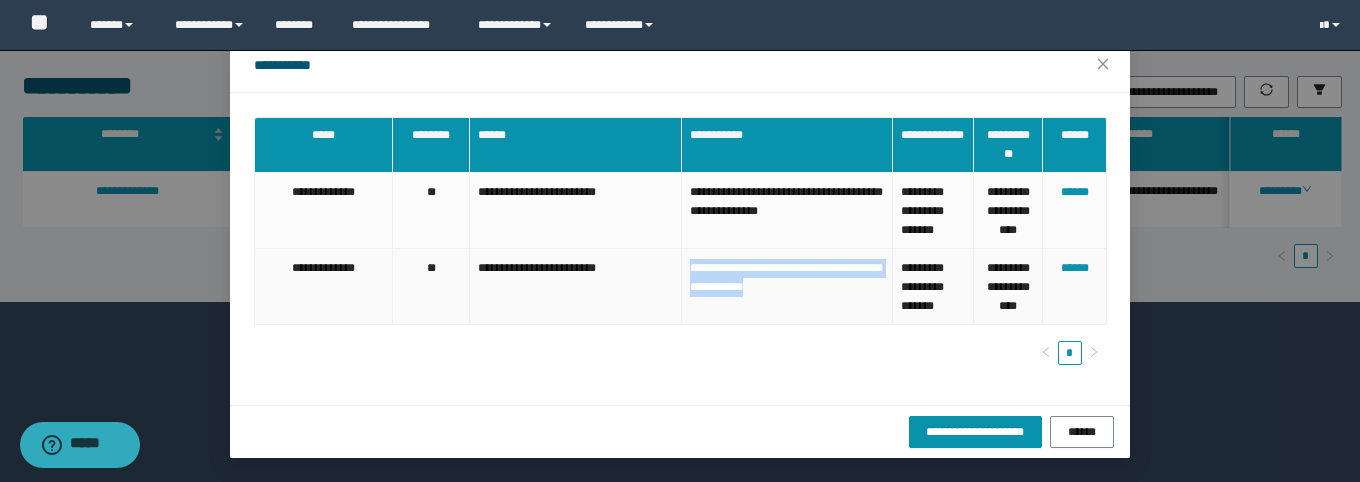 drag, startPoint x: 875, startPoint y: 285, endPoint x: 651, endPoint y: 267, distance: 224.72205 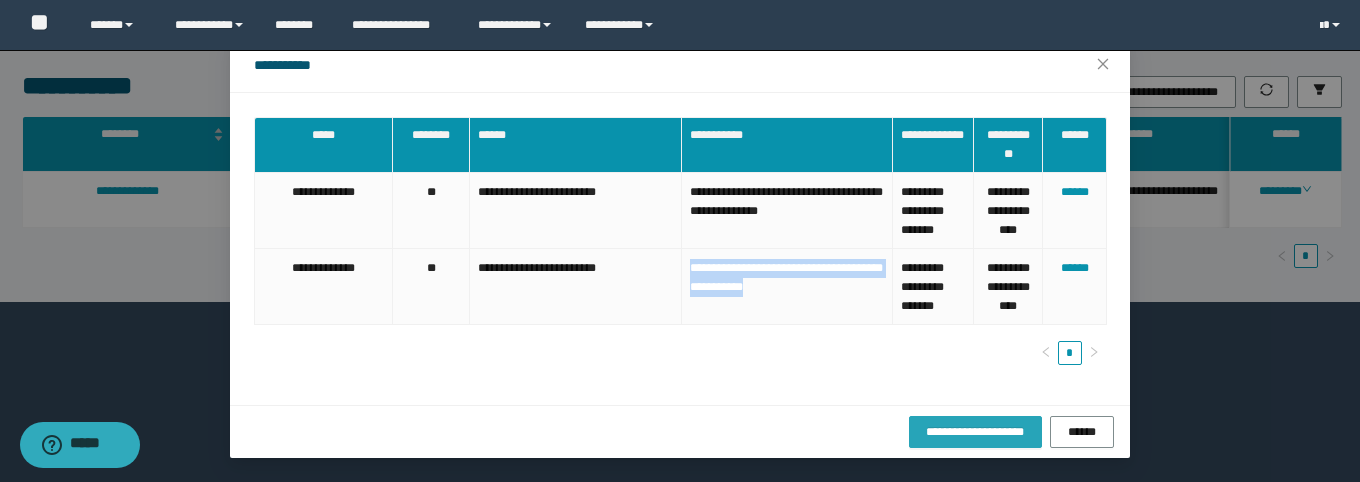 click on "**********" at bounding box center (975, 432) 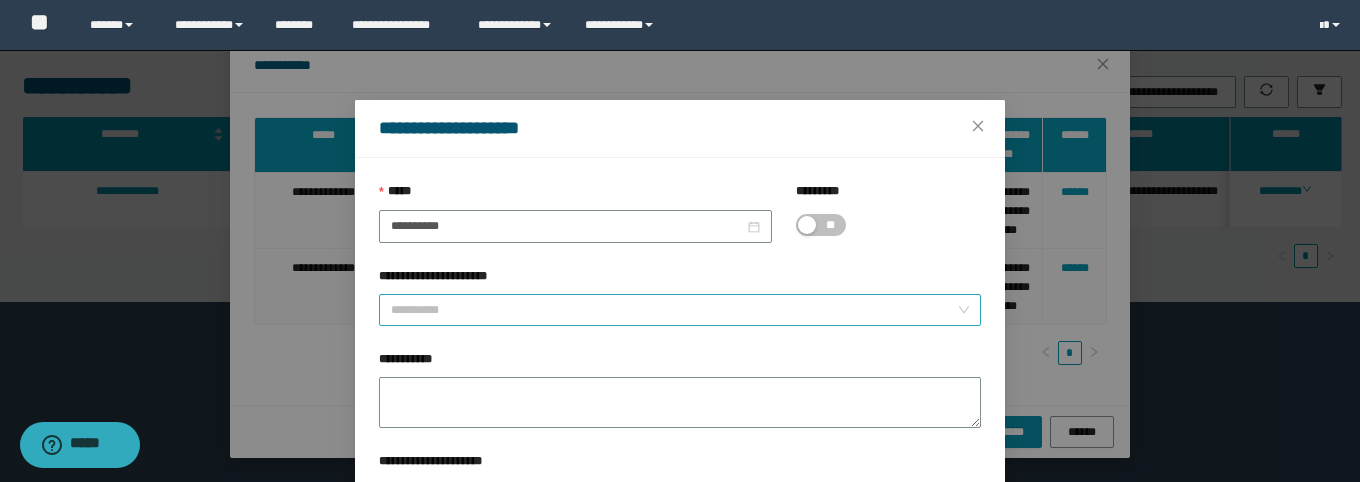 click on "**********" at bounding box center [680, 296] 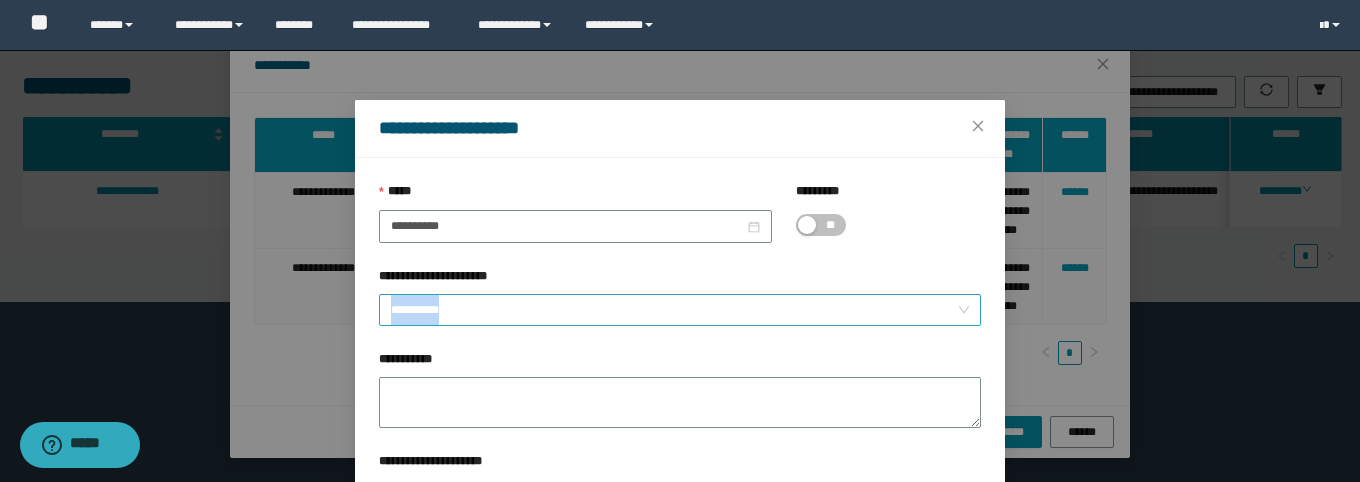drag, startPoint x: 559, startPoint y: 292, endPoint x: 544, endPoint y: 314, distance: 26.627054 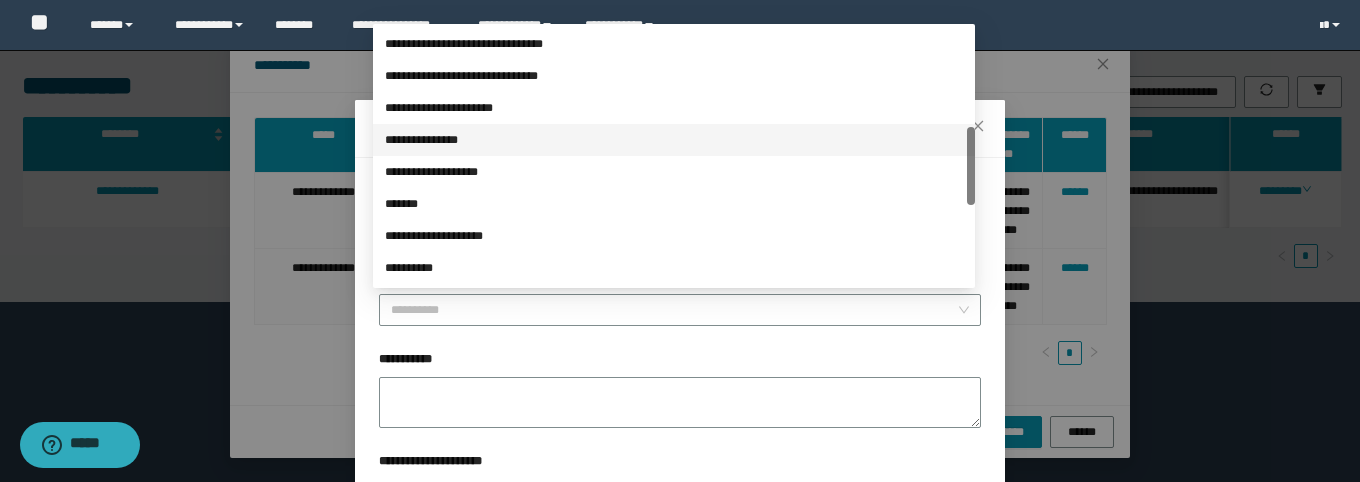 scroll, scrollTop: 240, scrollLeft: 0, axis: vertical 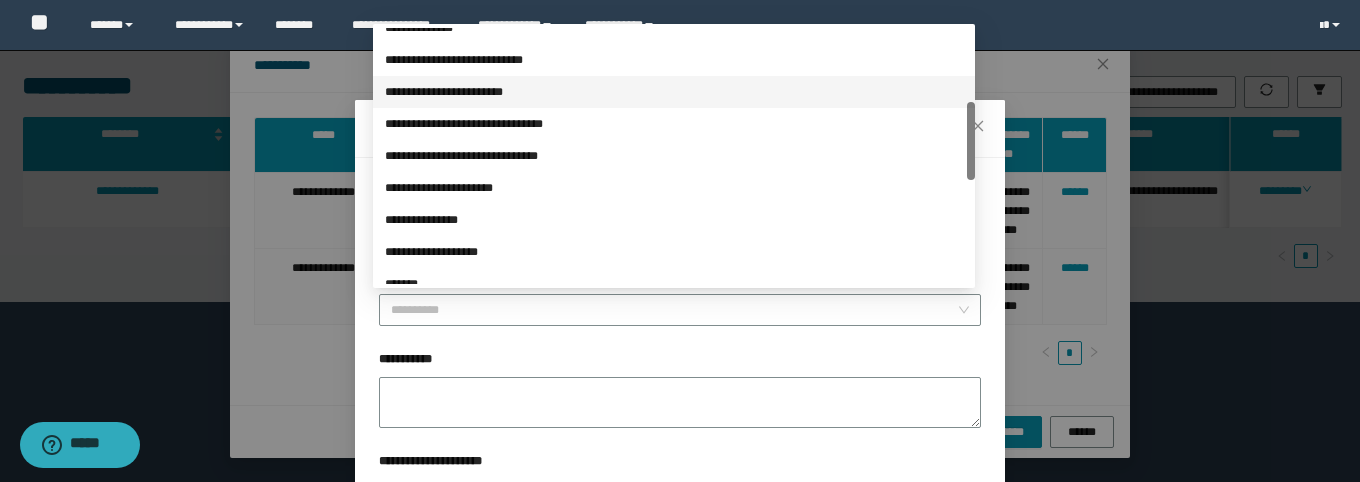 click on "**********" at bounding box center (674, 92) 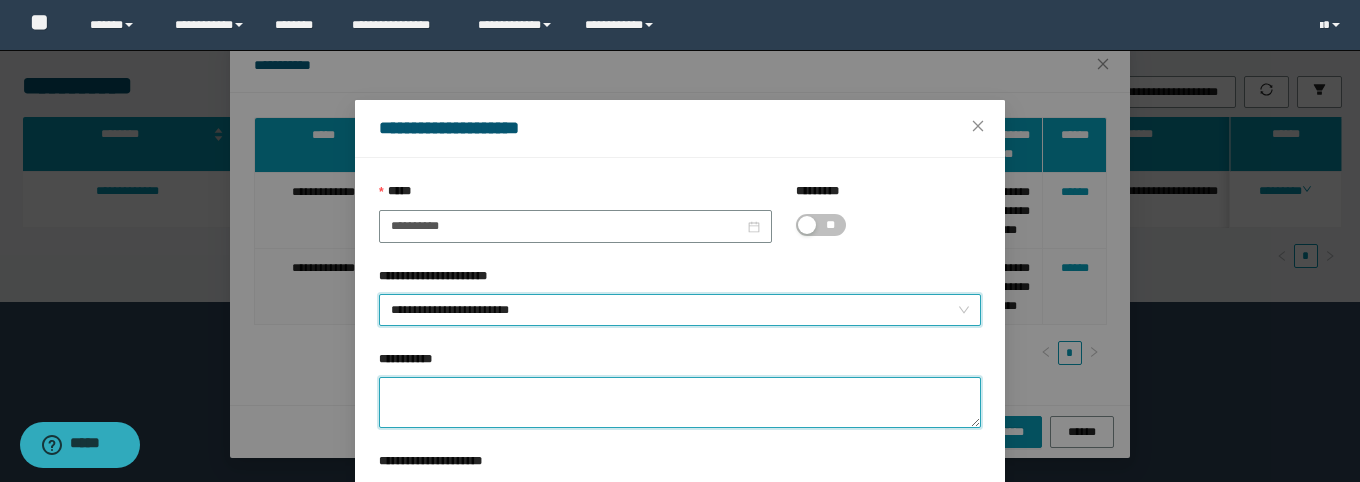 click on "**********" at bounding box center (680, 402) 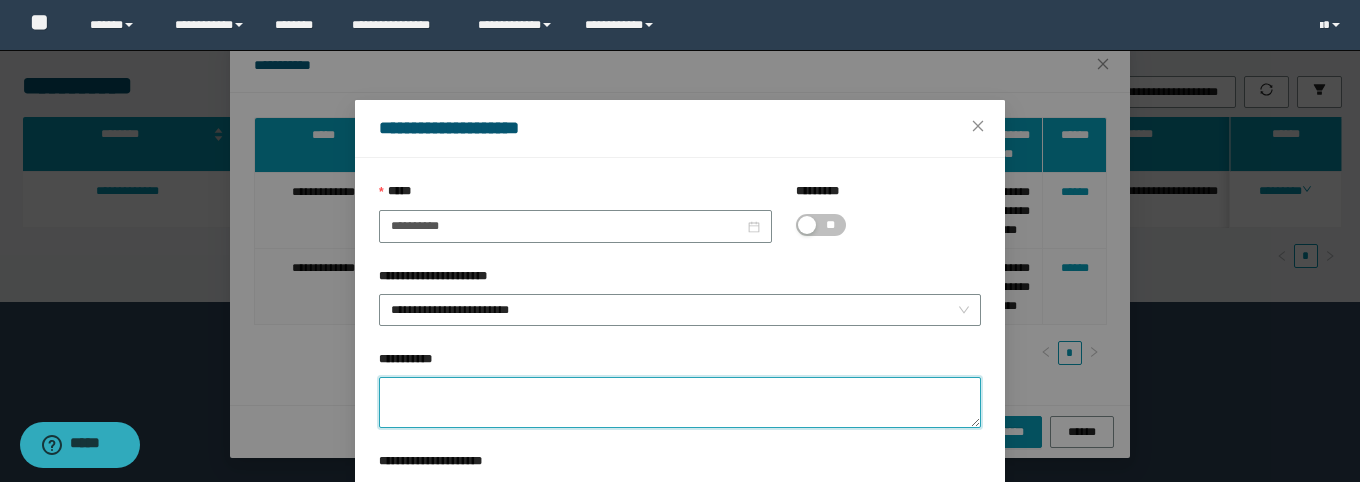 paste on "**********" 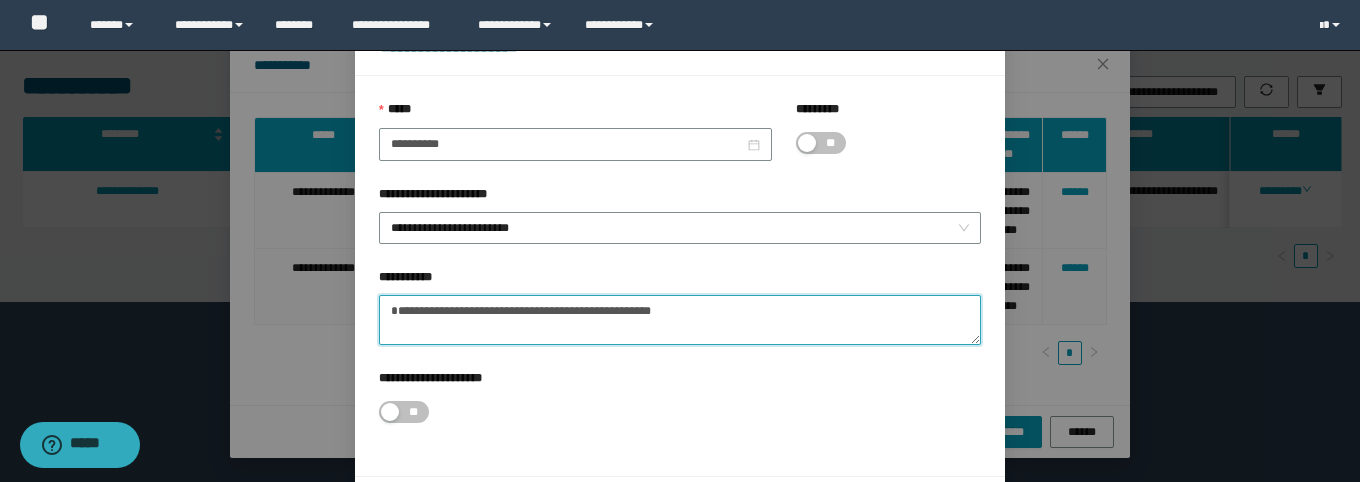 scroll, scrollTop: 151, scrollLeft: 0, axis: vertical 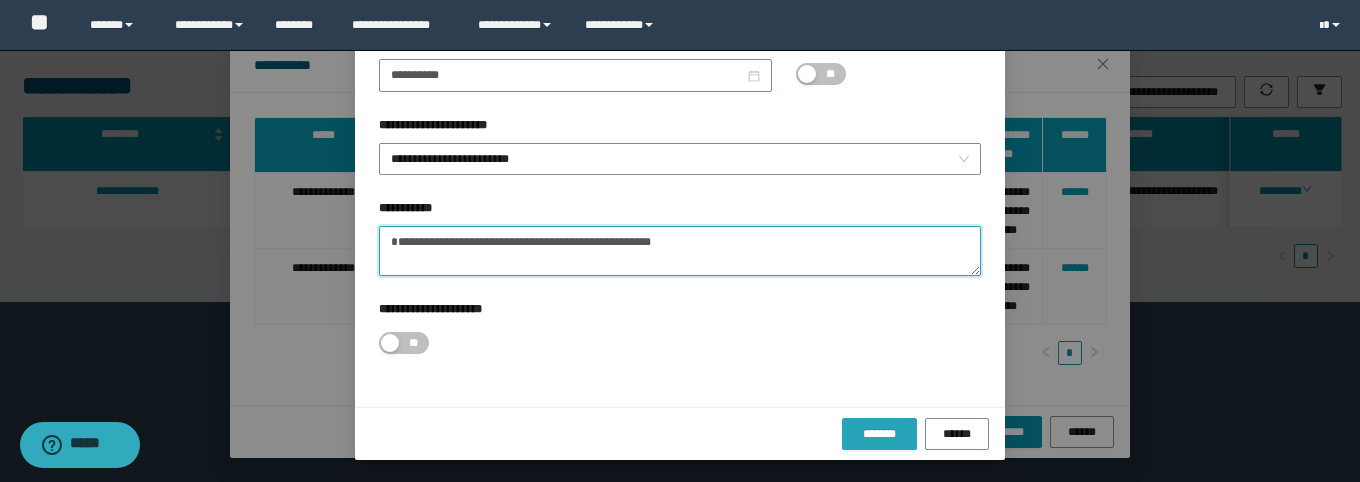 type on "**********" 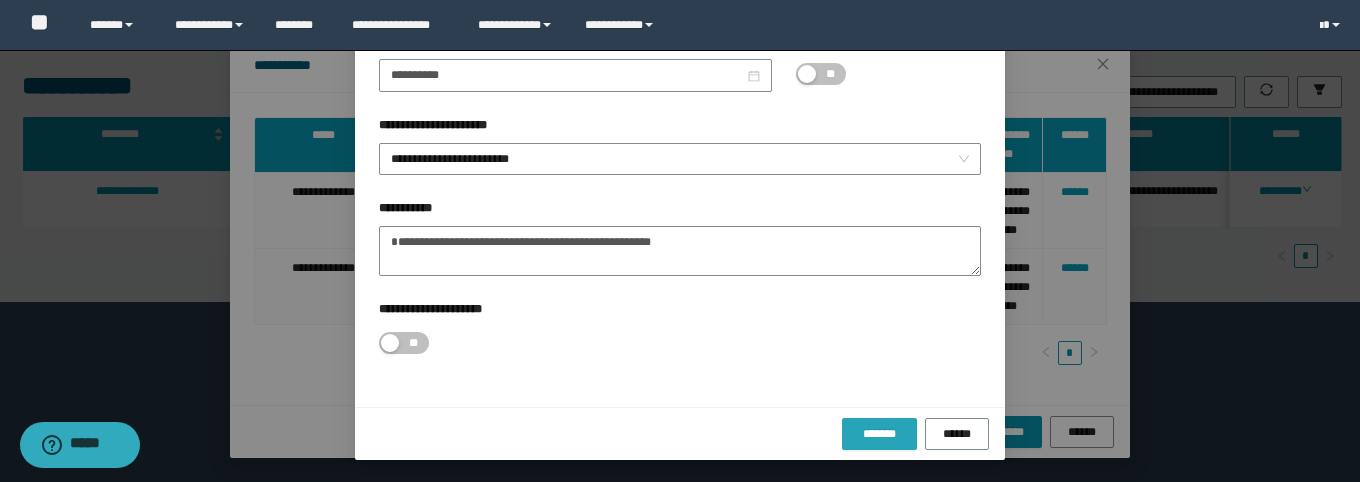 click on "*******" at bounding box center [879, 434] 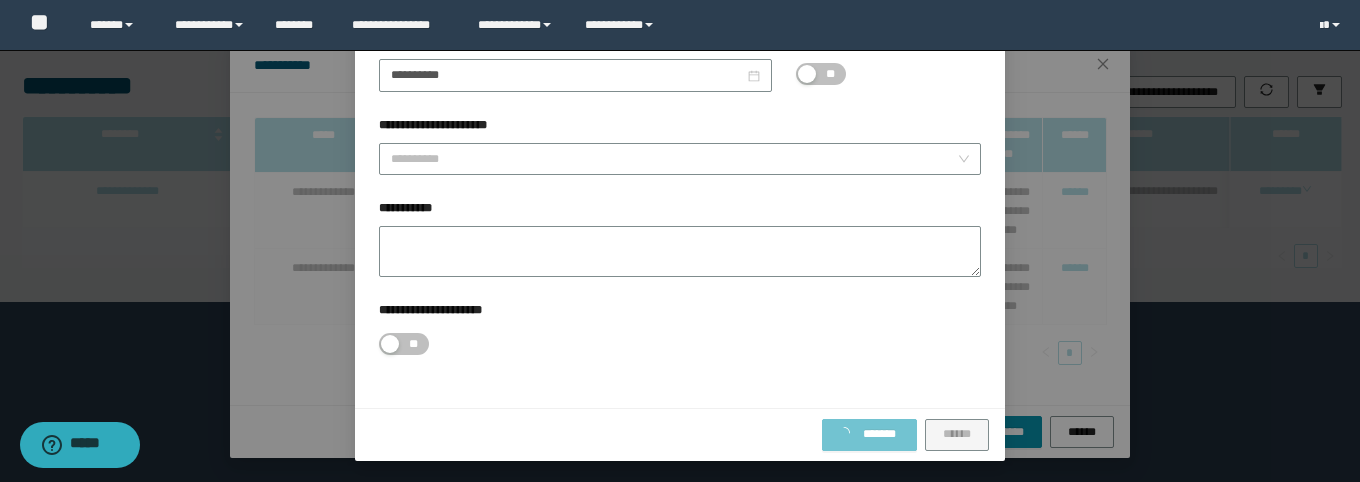 scroll, scrollTop: 51, scrollLeft: 0, axis: vertical 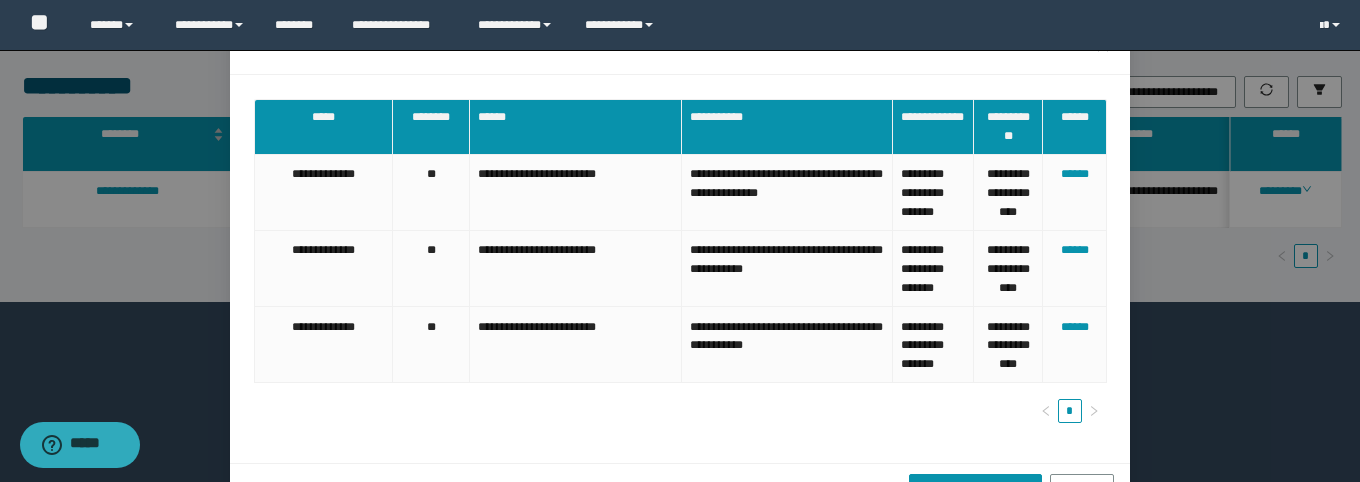click on "[FIRST] [LAST] [STREET] [CITY] [STATE] [POSTAL_CODE] [COUNTRY] [PHONE] [EMAIL] [BIRTH_DATE] [CREDIT_CARD_NUMBER] [PASSPORT_NUMBER] [DRIVER_LICENSE_NUMBER]" at bounding box center [680, 241] 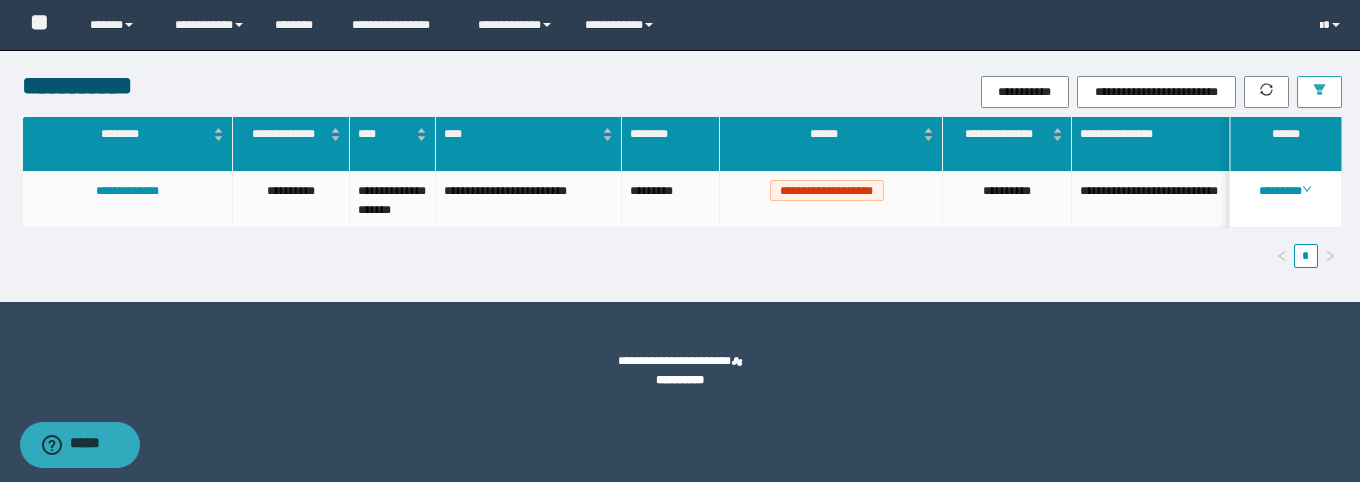 click 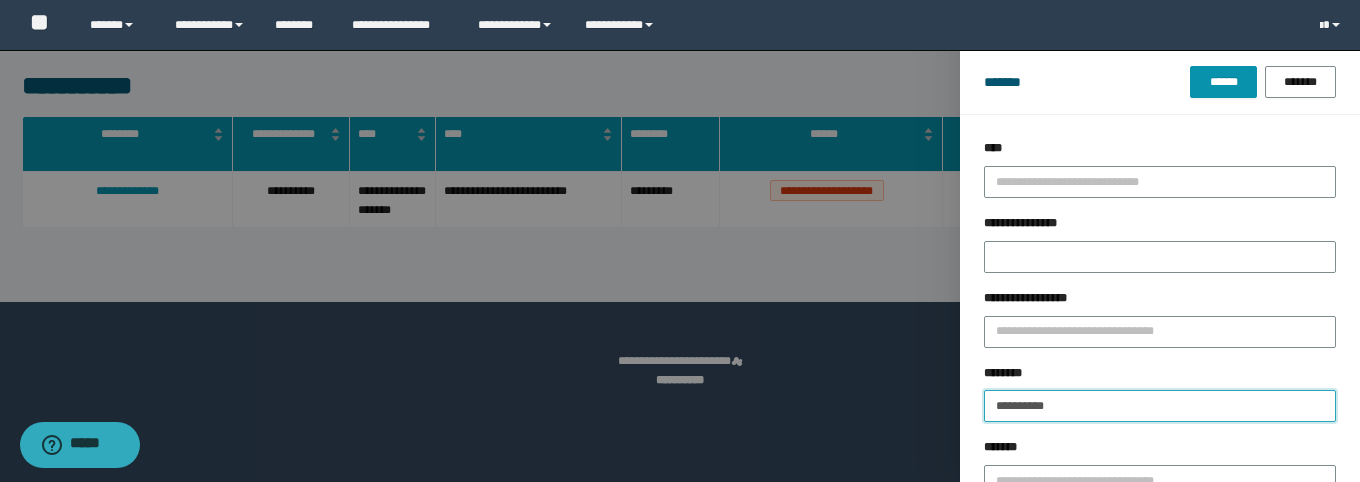 drag, startPoint x: 1100, startPoint y: 412, endPoint x: 986, endPoint y: 280, distance: 174.4133 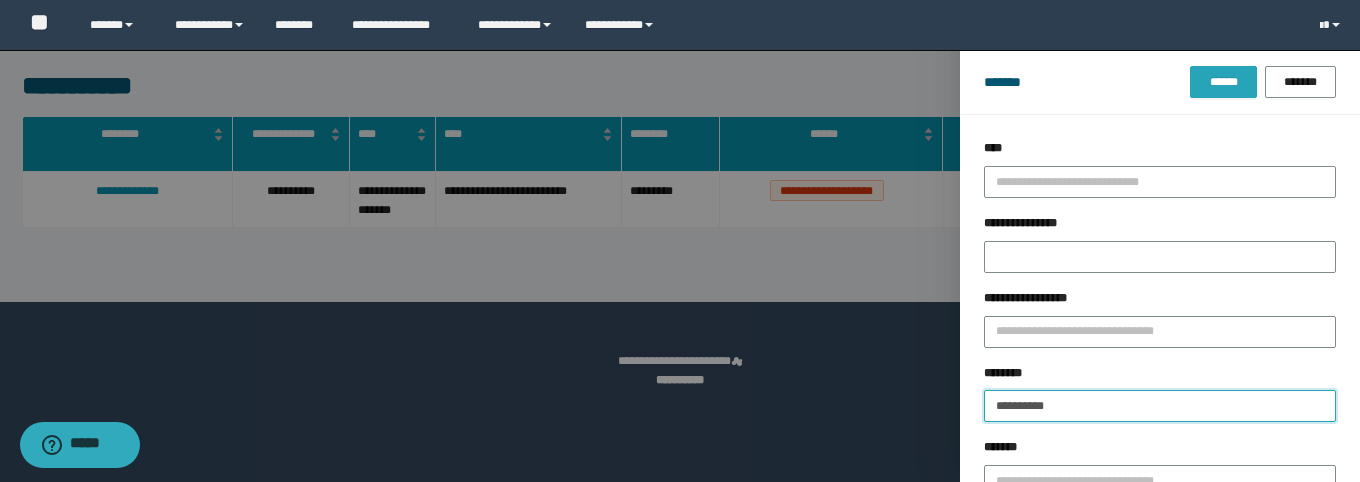 paste 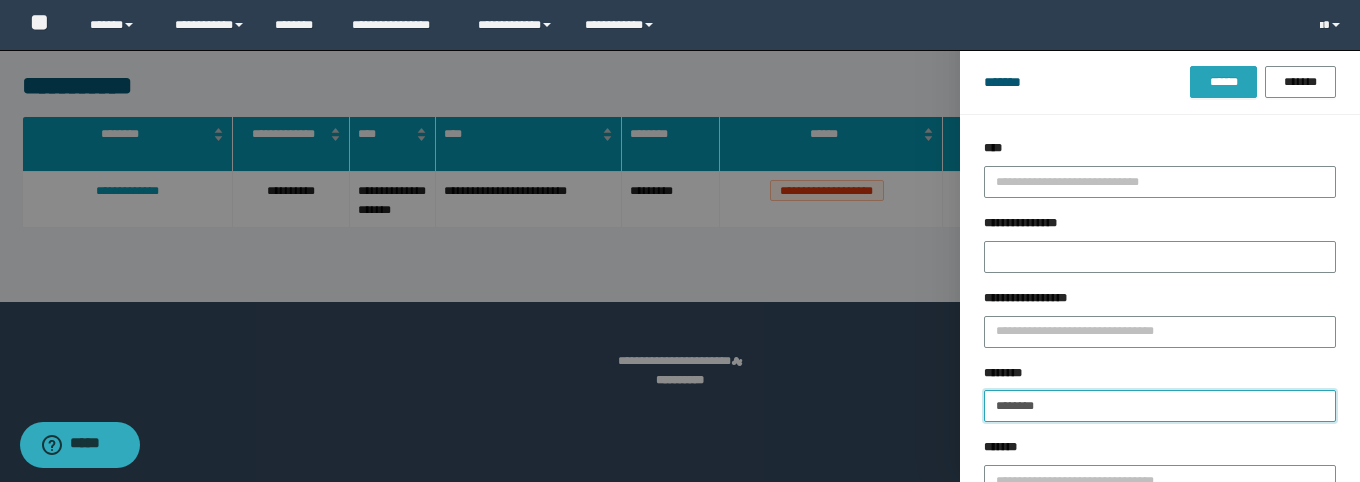 type on "********" 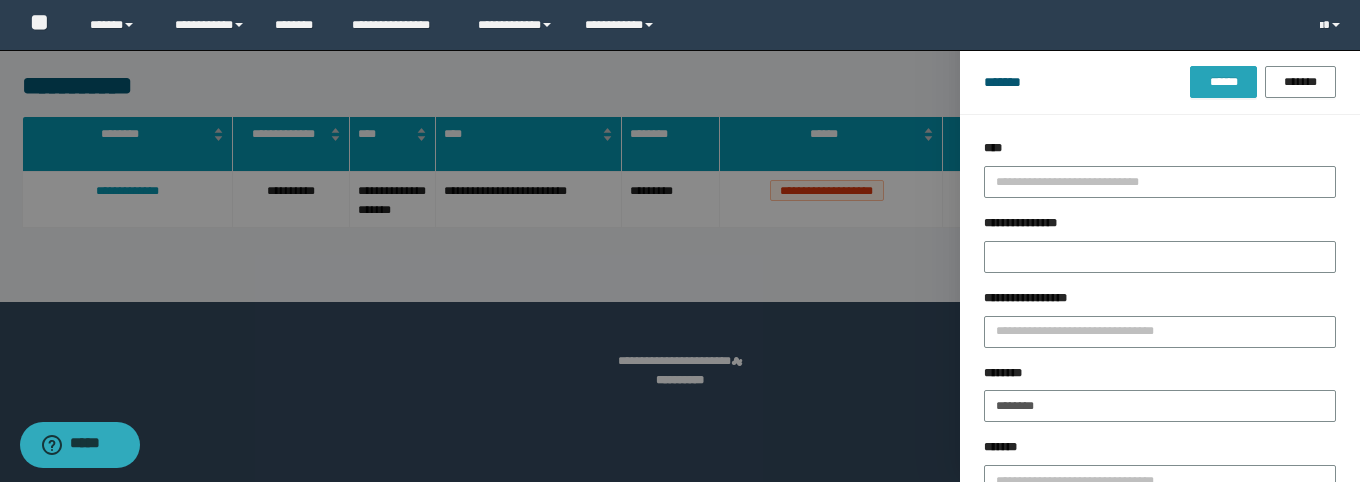 click on "******" at bounding box center (1223, 82) 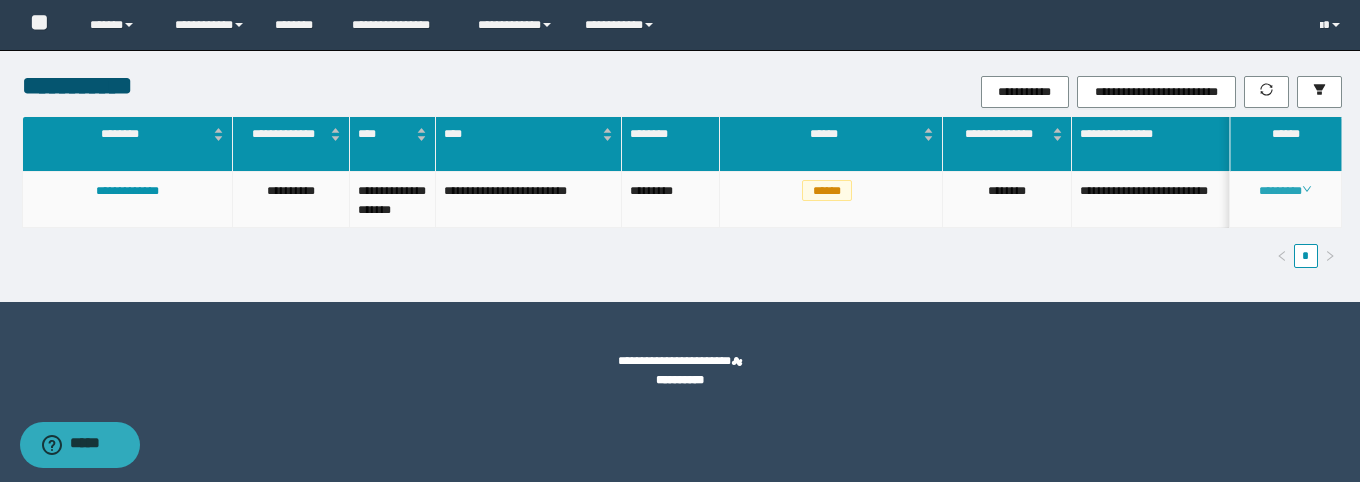 click on "********" at bounding box center [1285, 191] 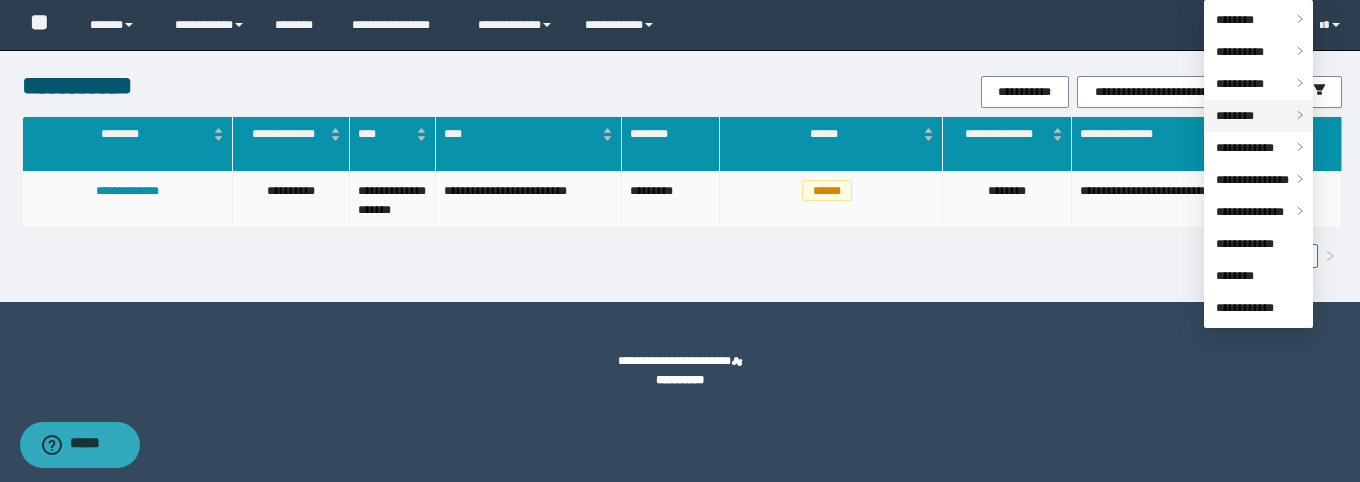 click on "********" at bounding box center [1235, 116] 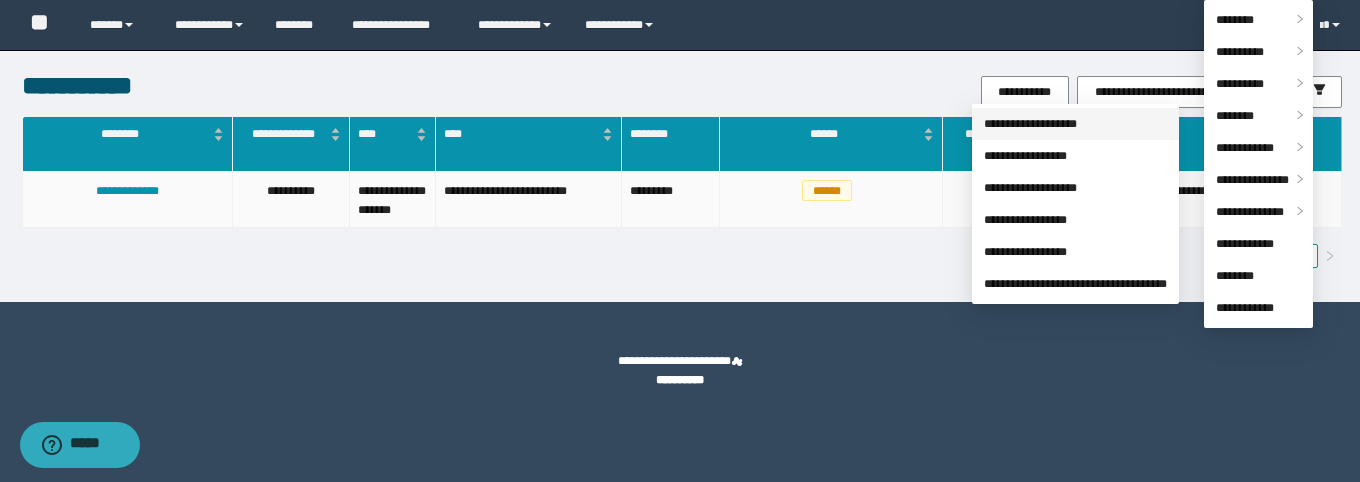 click on "**********" at bounding box center (1030, 124) 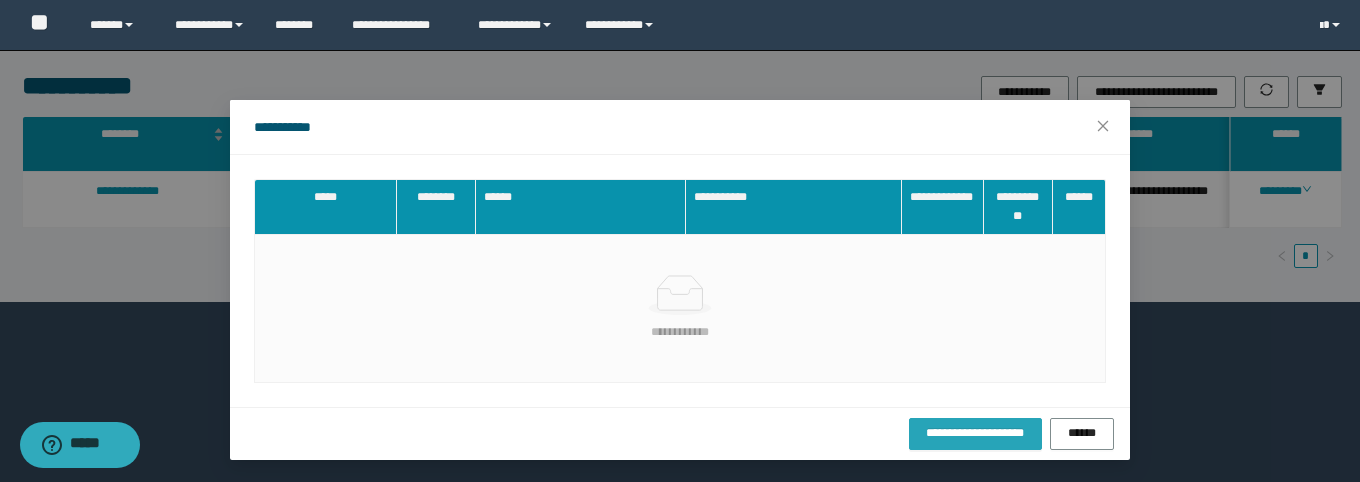 click on "**********" at bounding box center (975, 433) 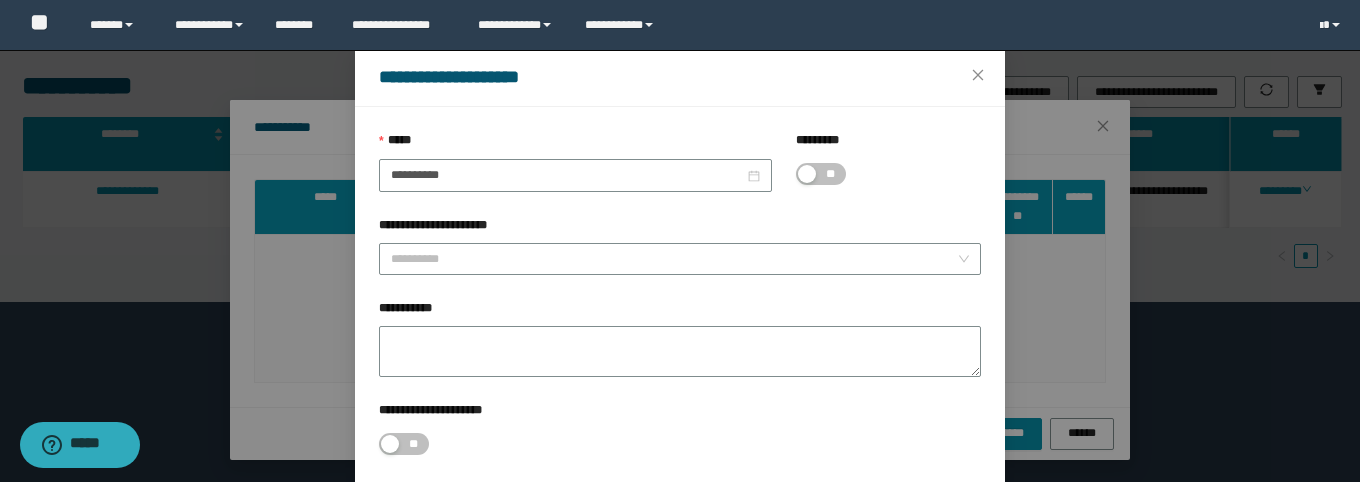click on "********* **" at bounding box center [888, 173] 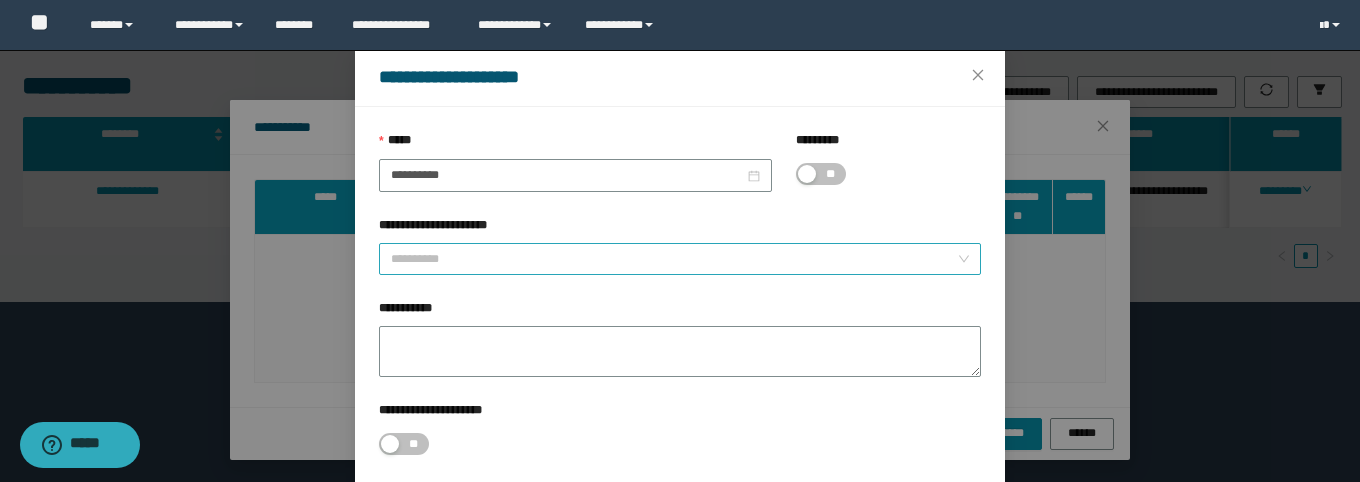 click on "**********" at bounding box center [674, 259] 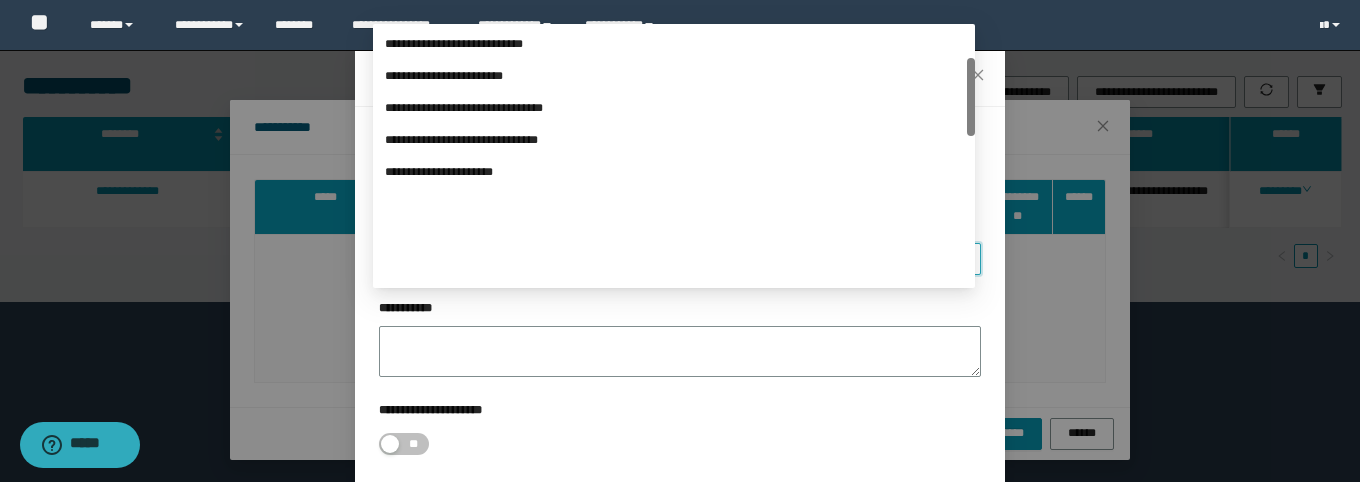 scroll, scrollTop: 0, scrollLeft: 0, axis: both 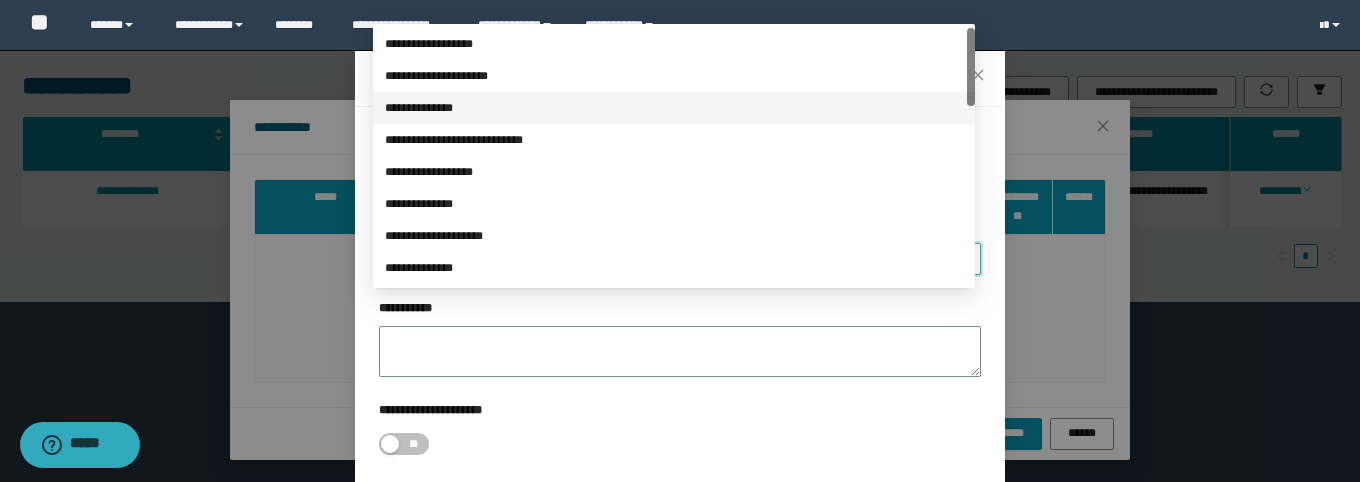 click on "**********" at bounding box center [674, 108] 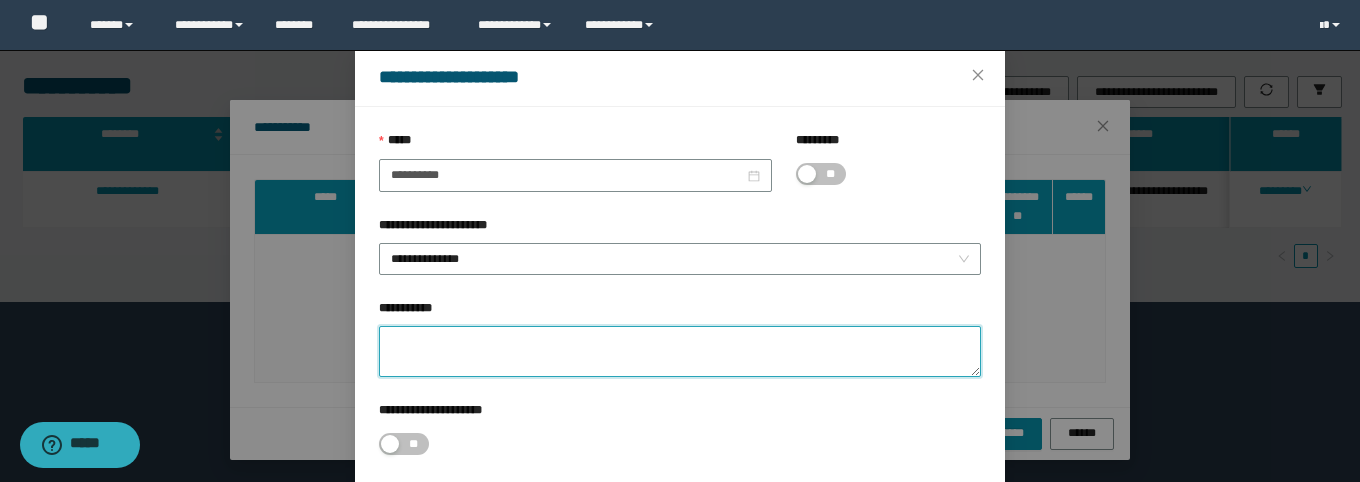 click on "**********" at bounding box center [680, 351] 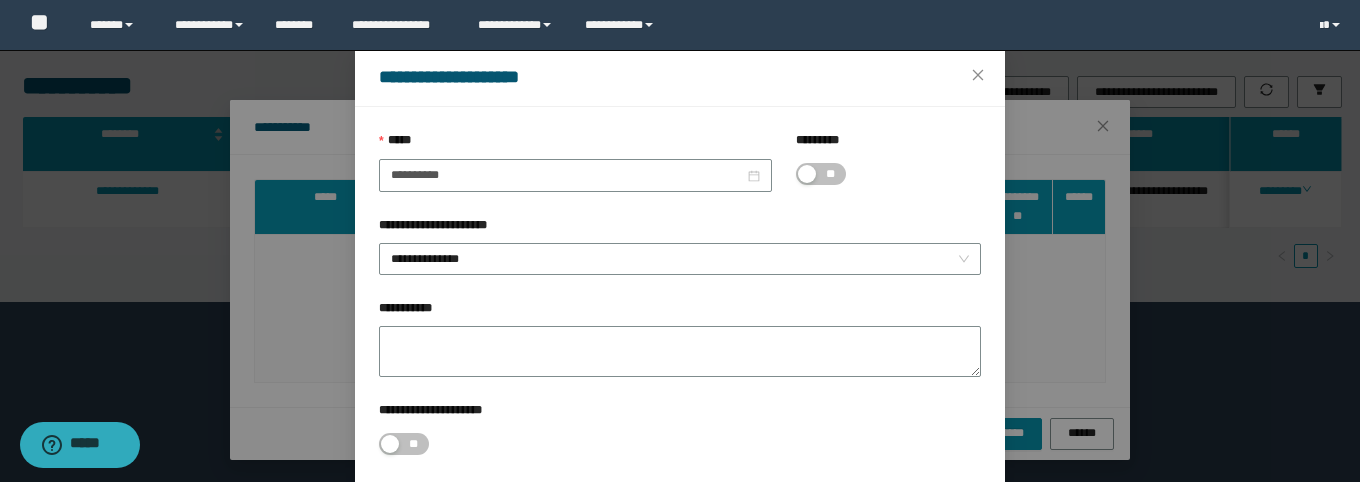 click on "**********" at bounding box center (680, 78) 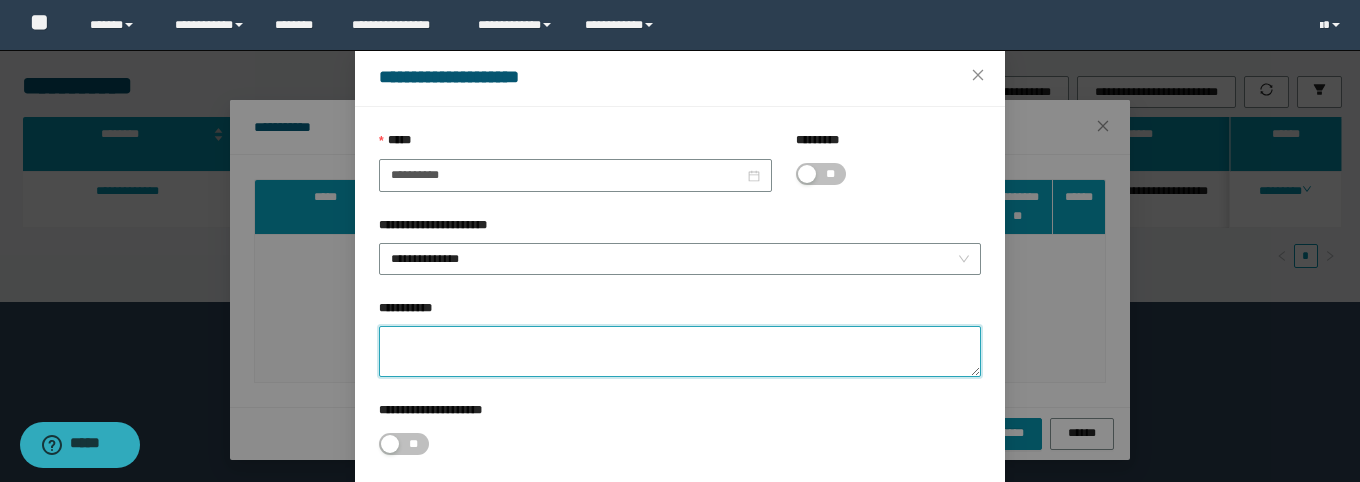 click on "**********" at bounding box center [680, 351] 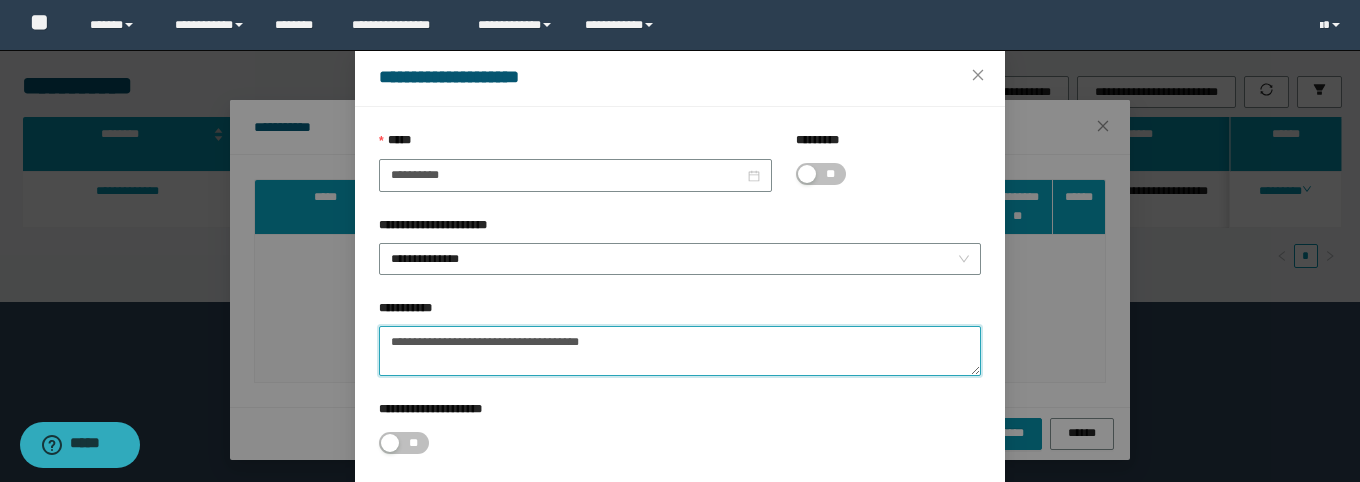 paste on "**********" 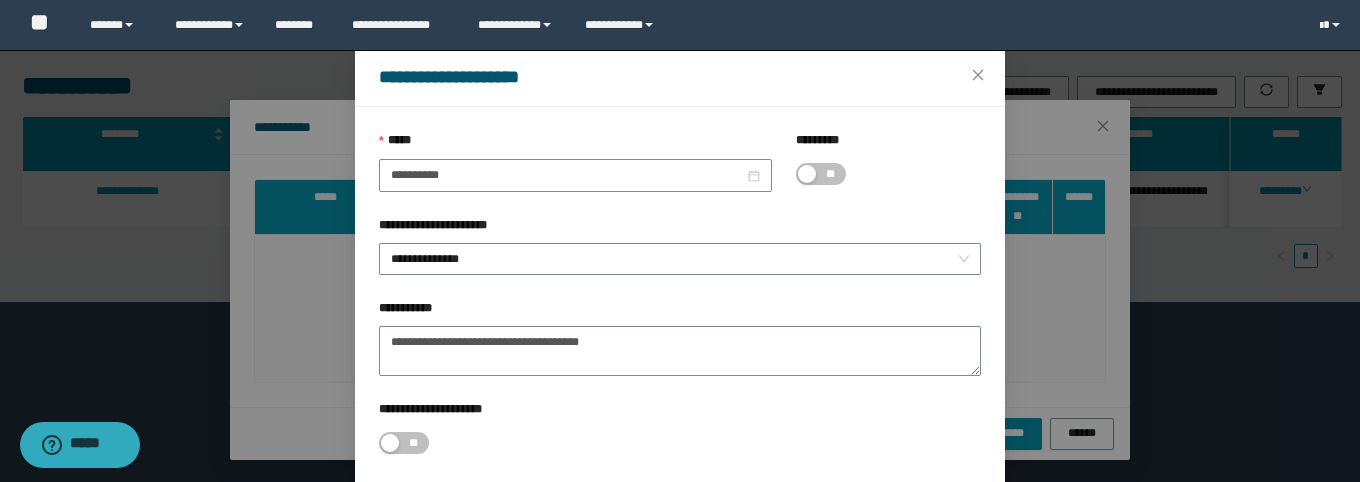 click on "**********" at bounding box center (680, 77) 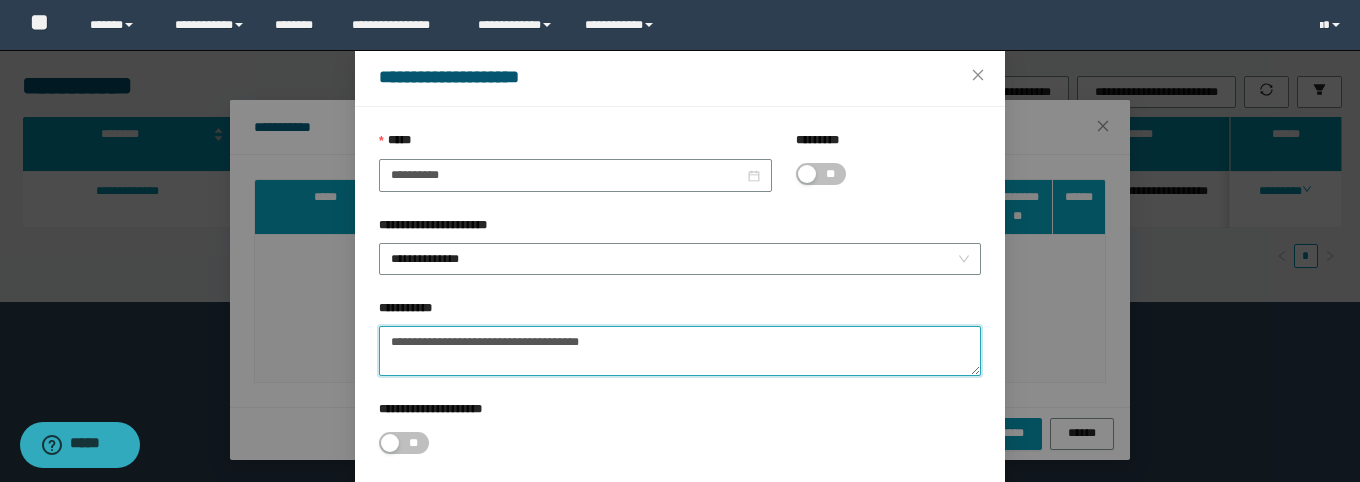 click on "**********" at bounding box center [680, 351] 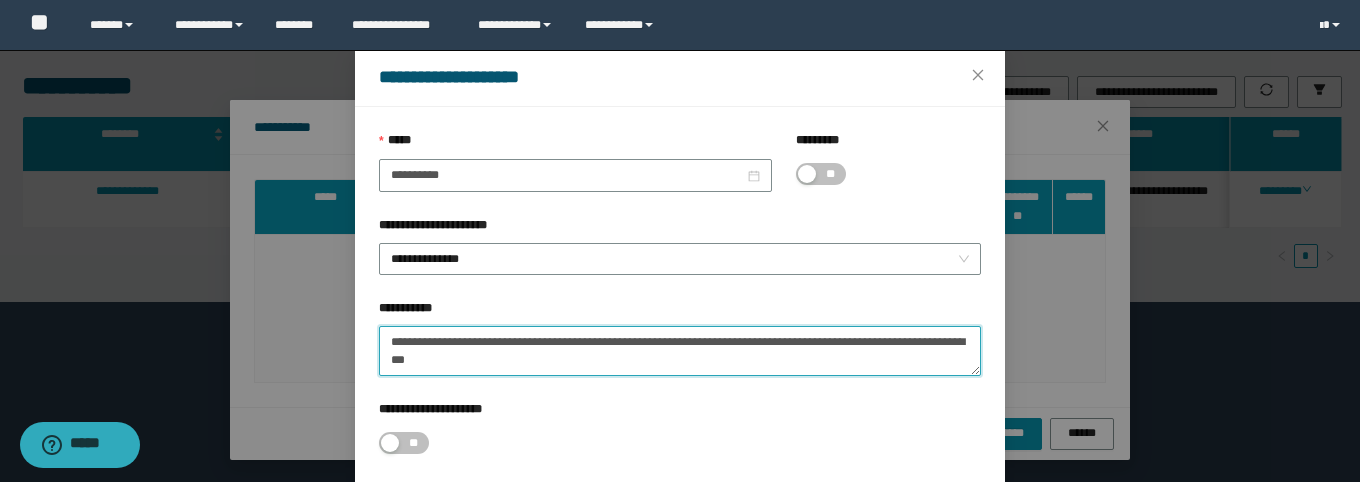 drag, startPoint x: 633, startPoint y: 407, endPoint x: 342, endPoint y: 369, distance: 293.4706 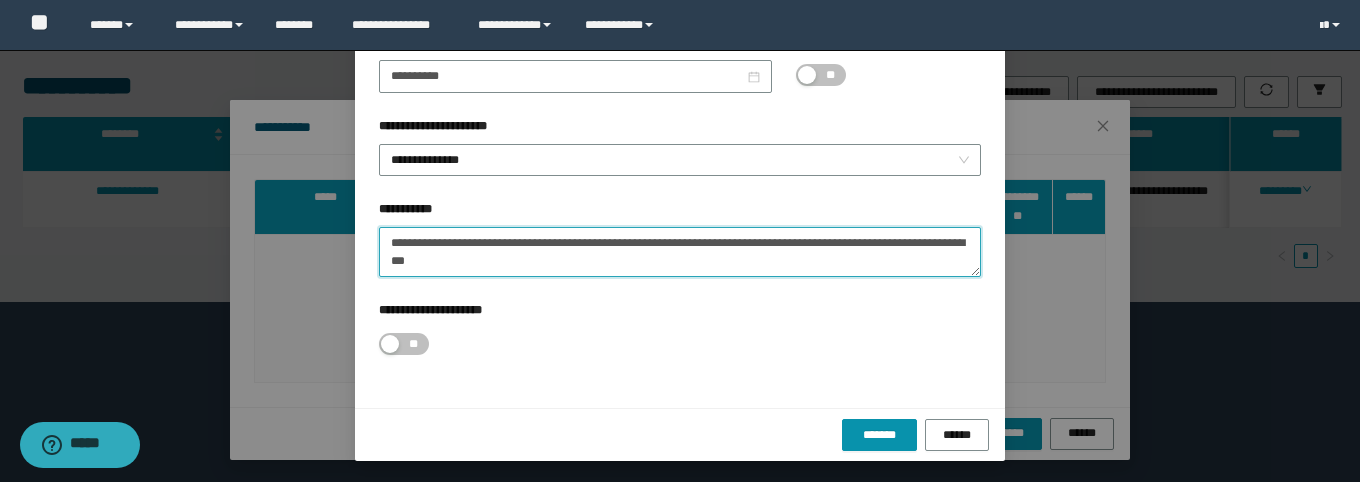 scroll, scrollTop: 151, scrollLeft: 0, axis: vertical 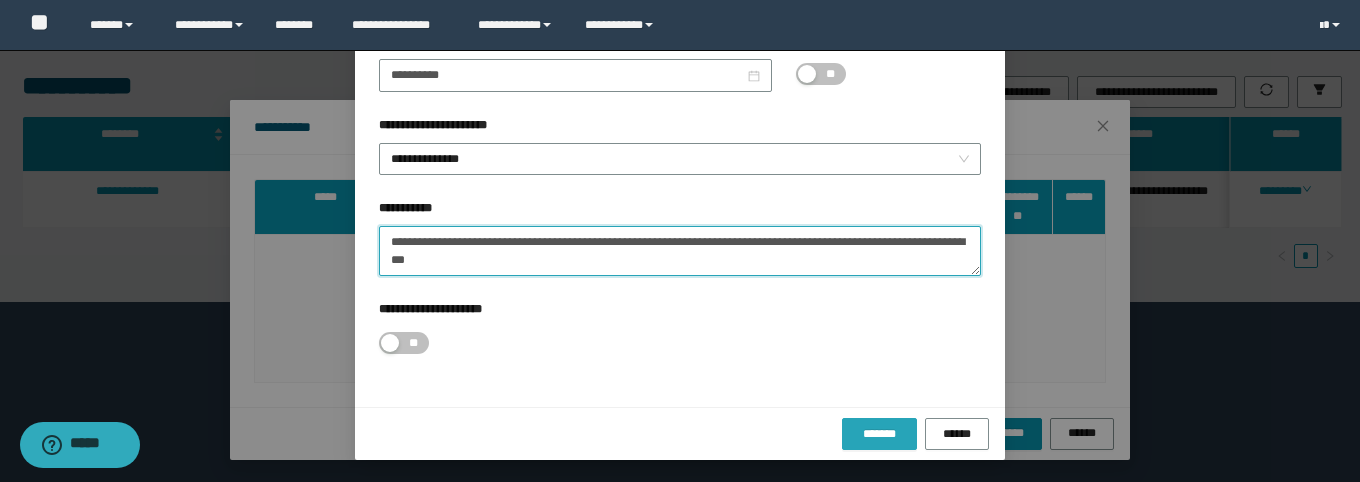 type on "**********" 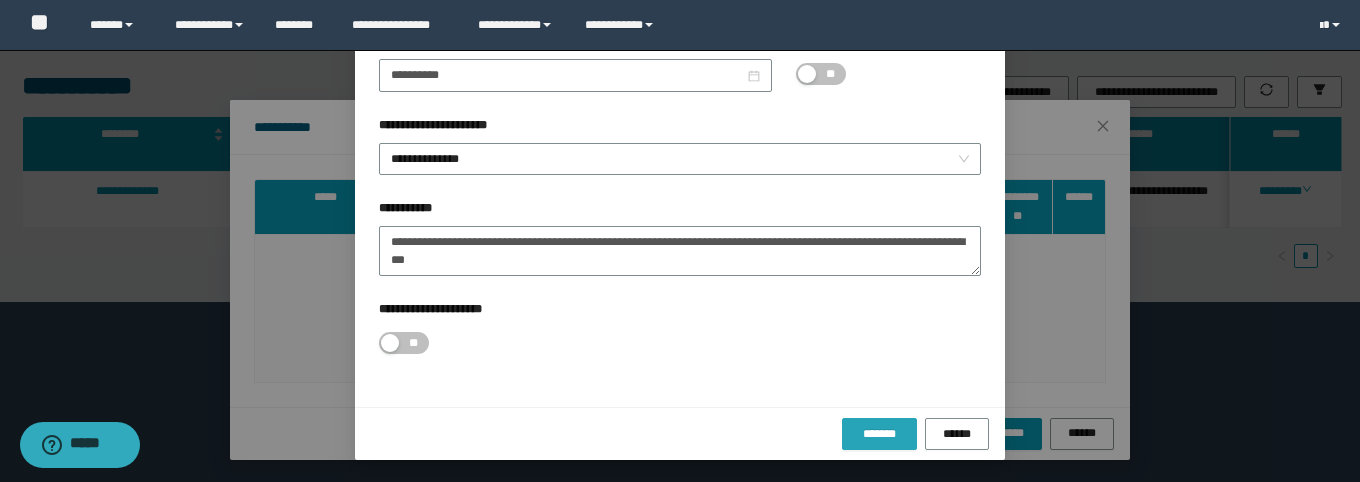 click on "*******" at bounding box center [879, 434] 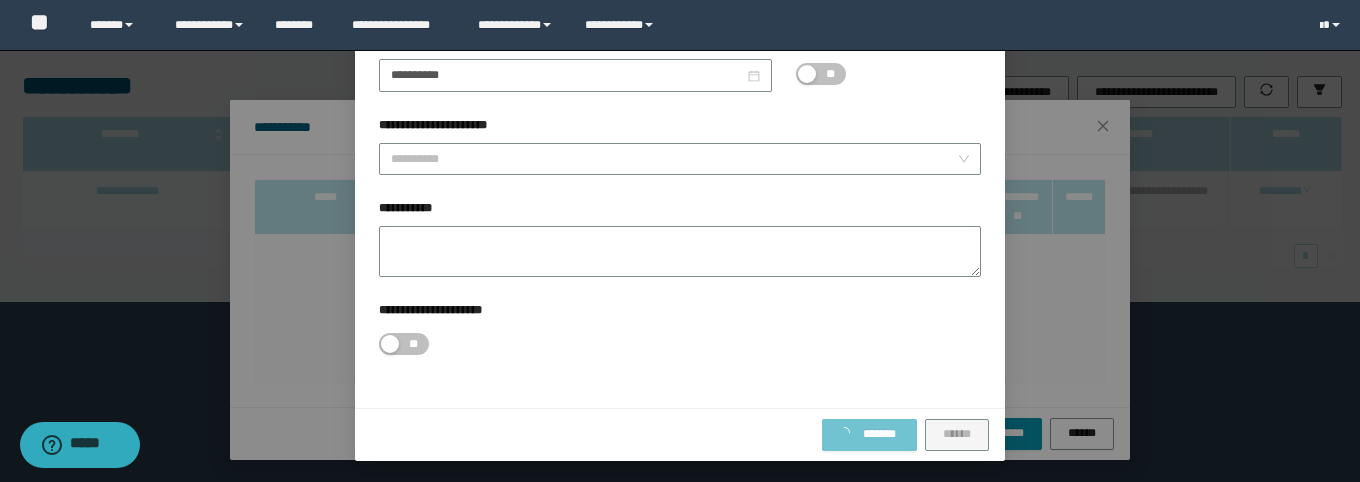 scroll, scrollTop: 51, scrollLeft: 0, axis: vertical 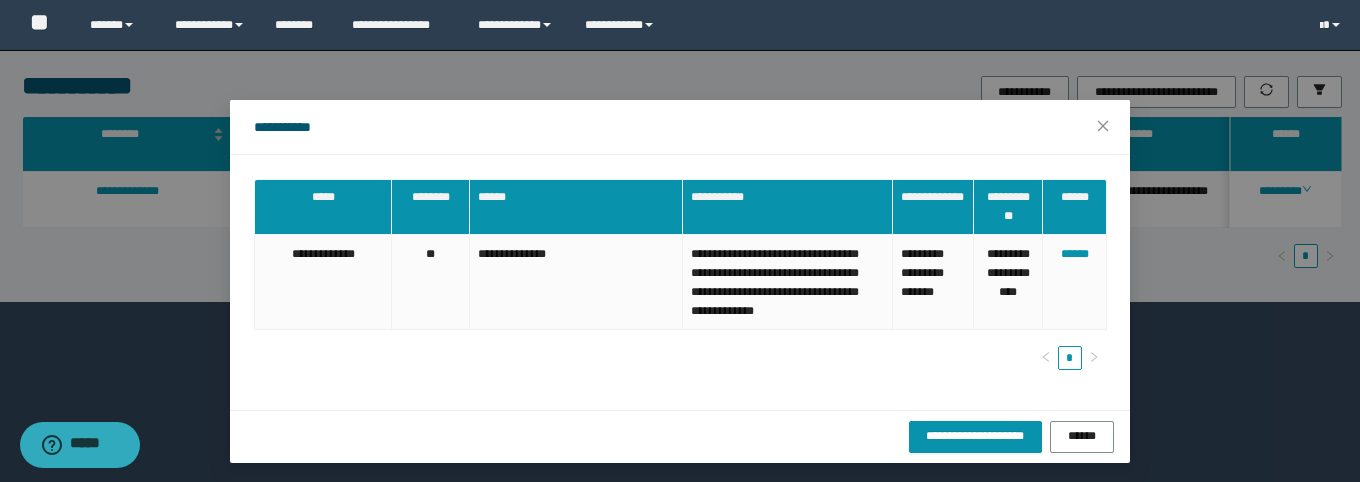 click on "[FIRST] [LAST] [STREET] [CITY] [STATE] [POSTAL_CODE] [COUNTRY] [PHONE] [CREDIT_CARD_NUMBER] [EMAIL] [BIRTH_DATE] [CREDIT_CARD_NUMBER] [PASSPORT_NUMBER] [DRIVER_LICENSE_NUMBER] [PHONE]" at bounding box center (680, 282) 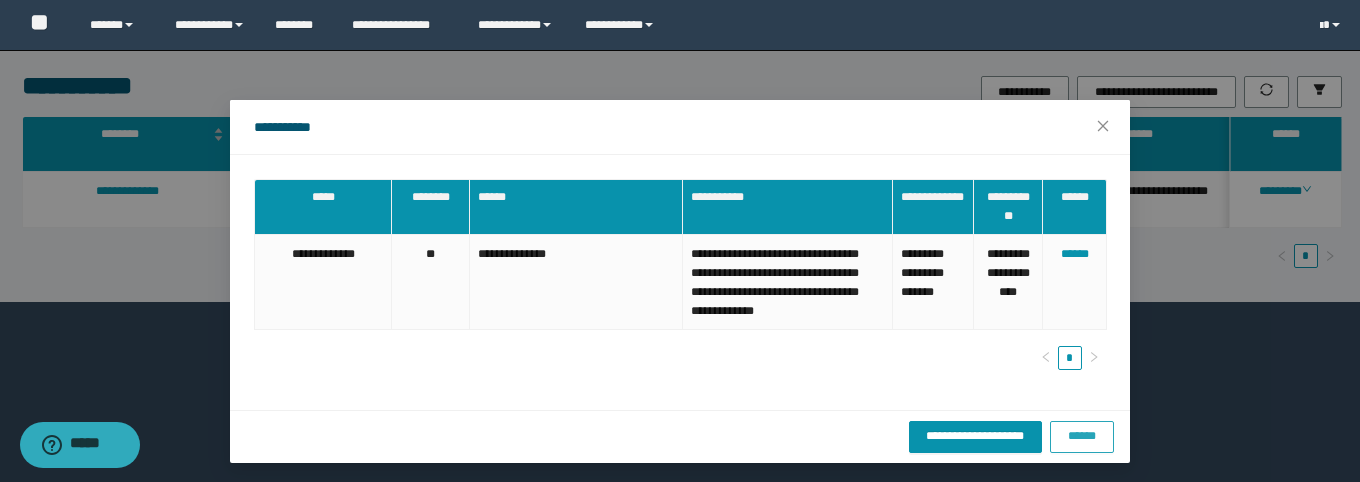 click on "******" at bounding box center [1082, 436] 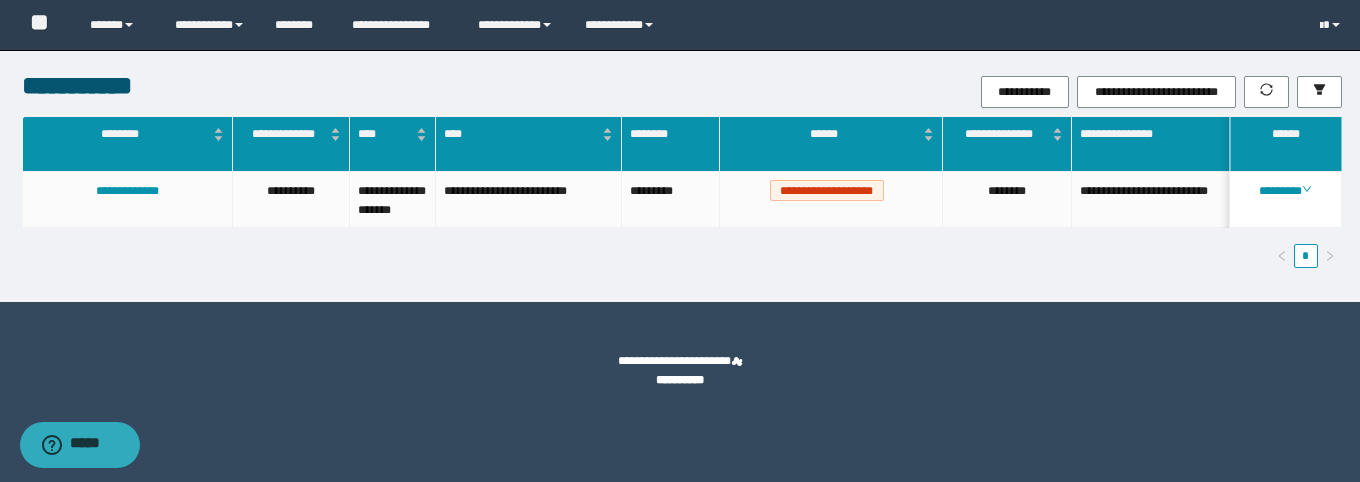 drag, startPoint x: 1154, startPoint y: 386, endPoint x: 1230, endPoint y: 278, distance: 132.0606 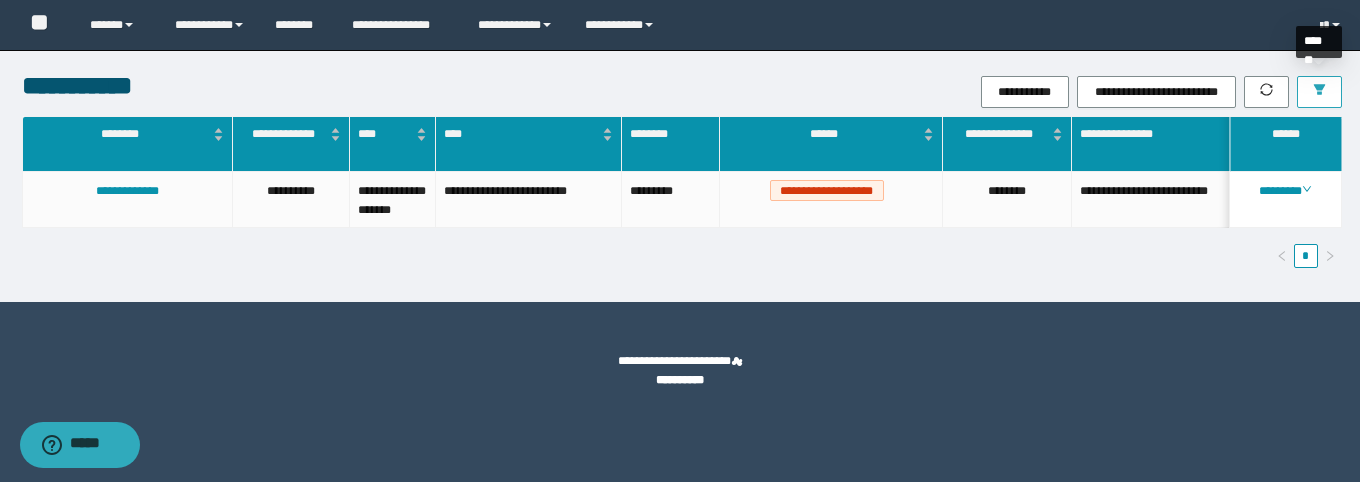 click at bounding box center (1319, 92) 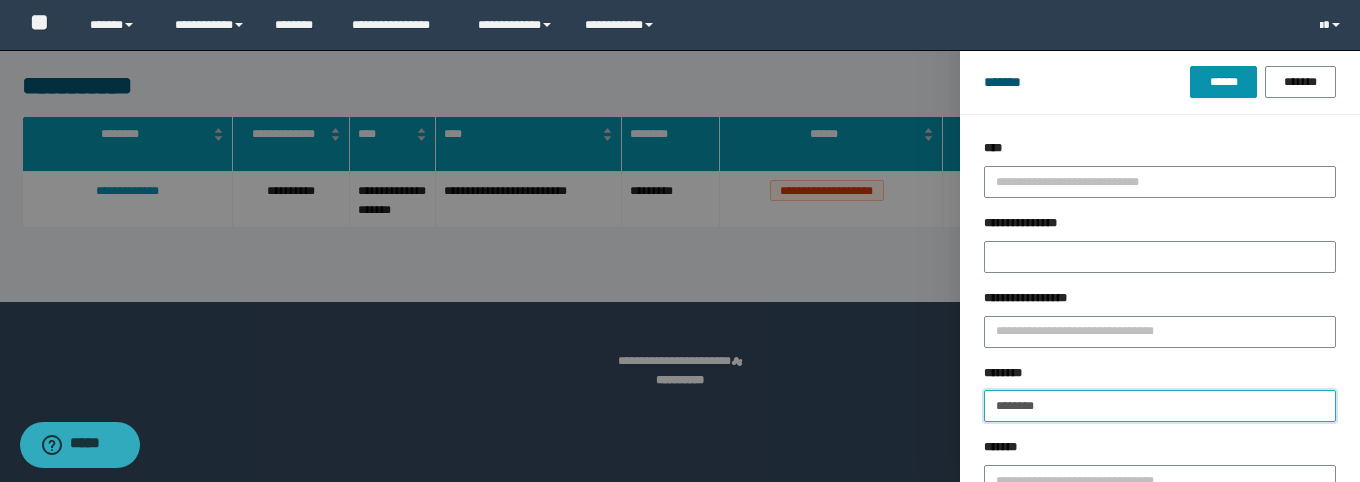 drag, startPoint x: 1102, startPoint y: 411, endPoint x: 843, endPoint y: 394, distance: 259.5573 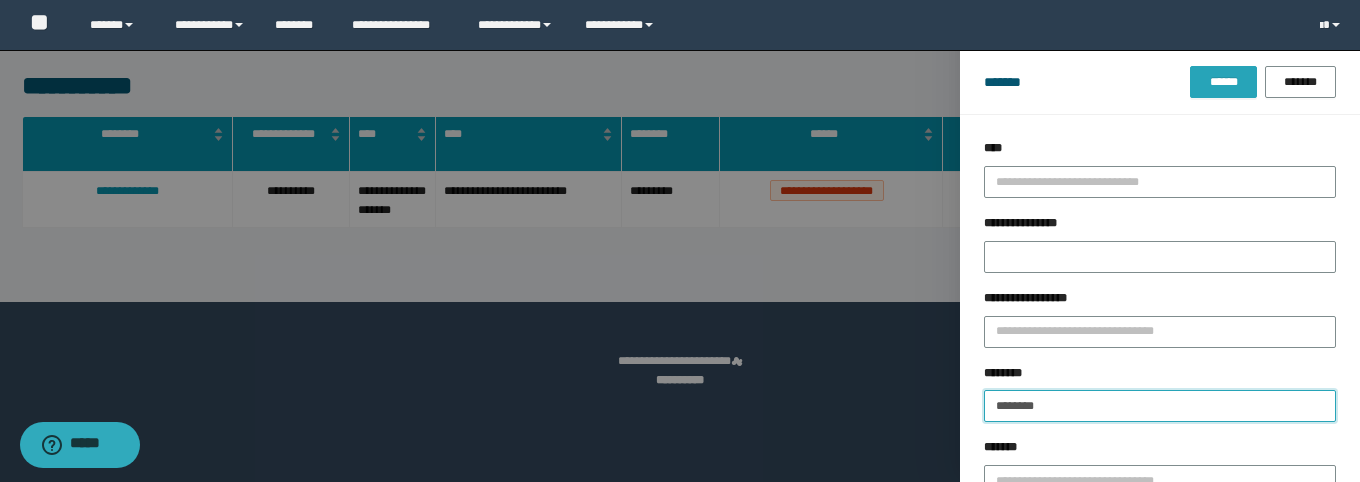 type on "********" 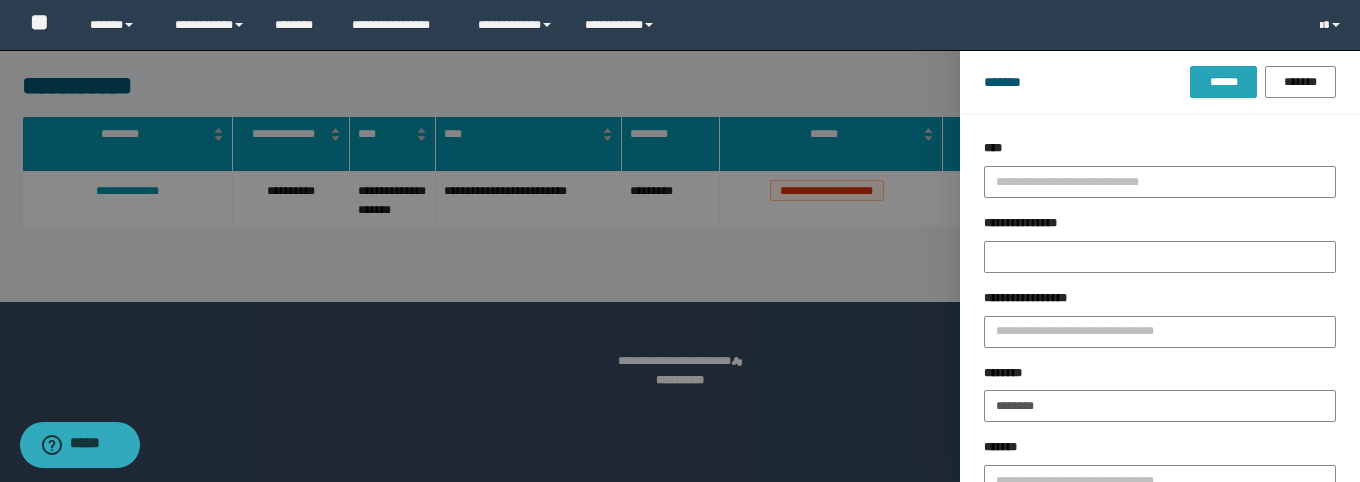click on "******" at bounding box center (1223, 82) 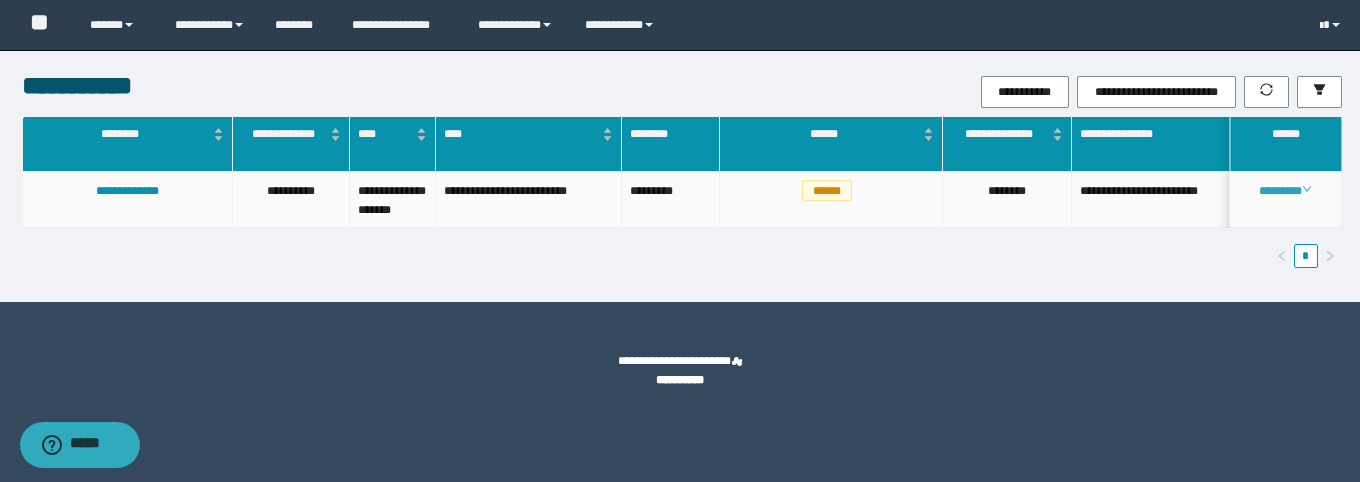 click on "********" at bounding box center [1285, 191] 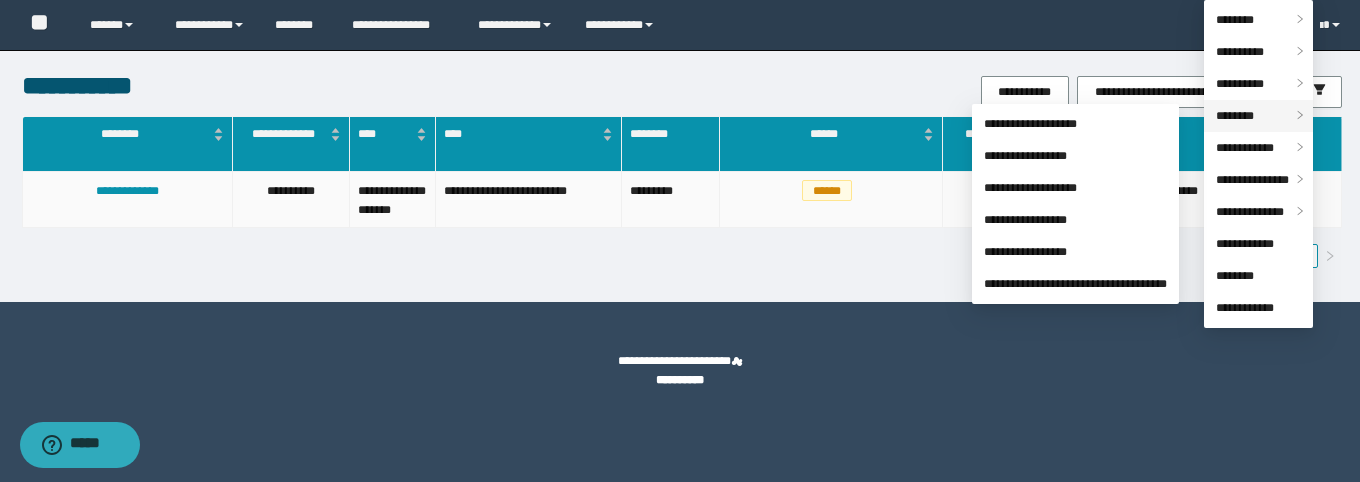 click on "********" at bounding box center [1235, 116] 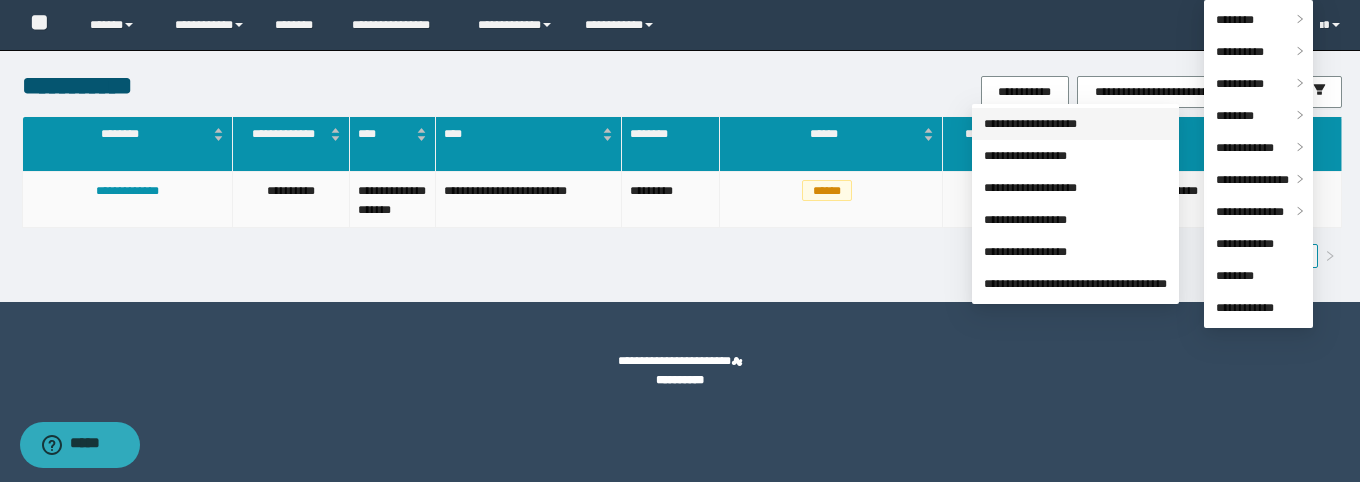 click on "**********" at bounding box center [1030, 124] 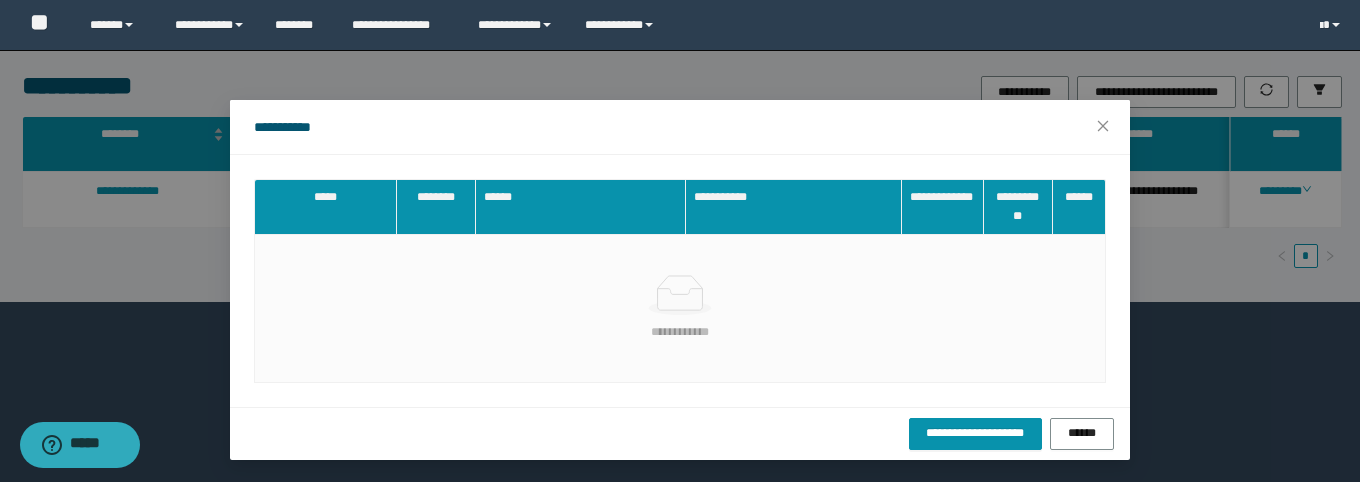 click on "**********" at bounding box center (680, 127) 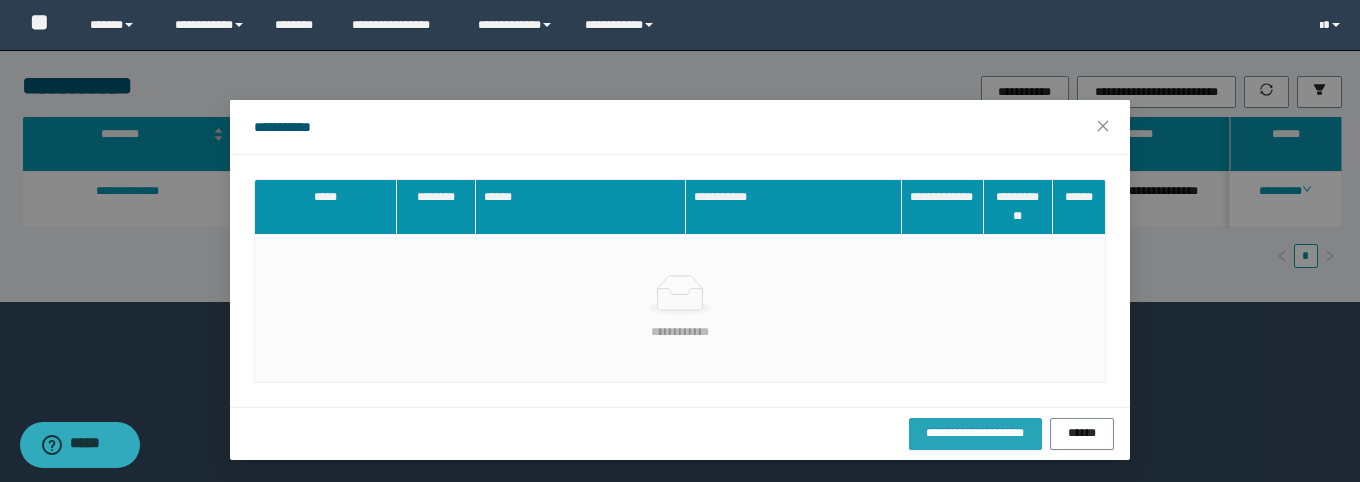 click on "**********" at bounding box center (975, 433) 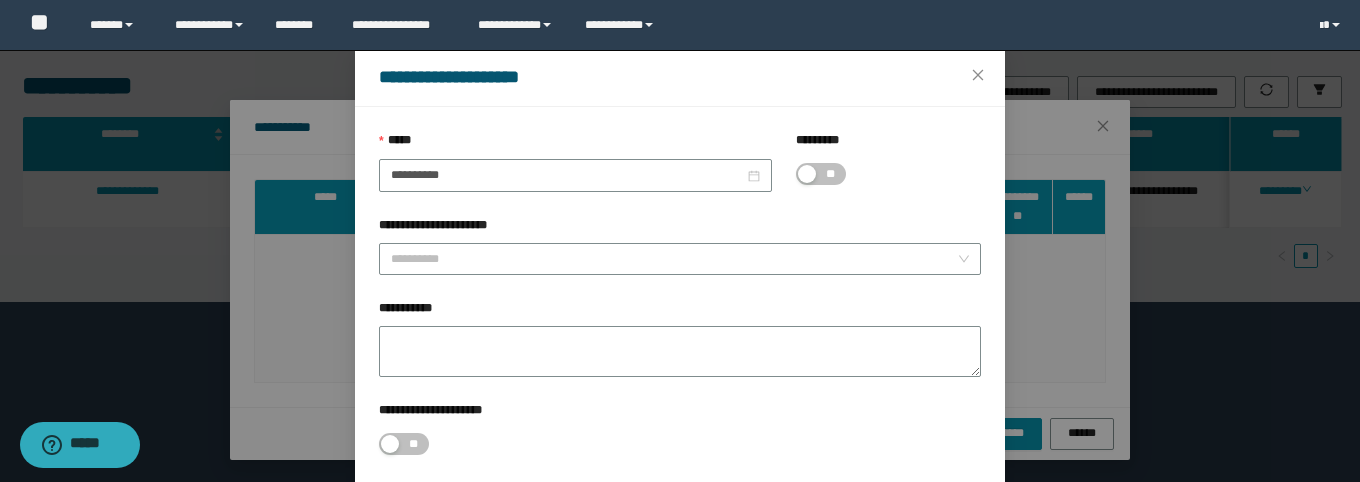 click on "**" at bounding box center (830, 174) 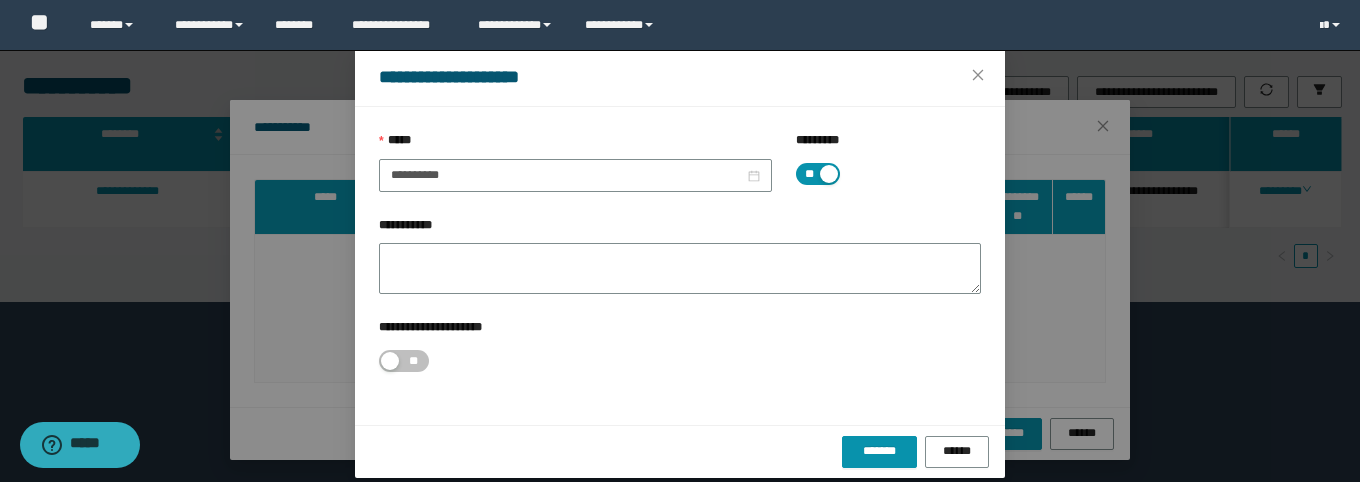 click at bounding box center (829, 174) 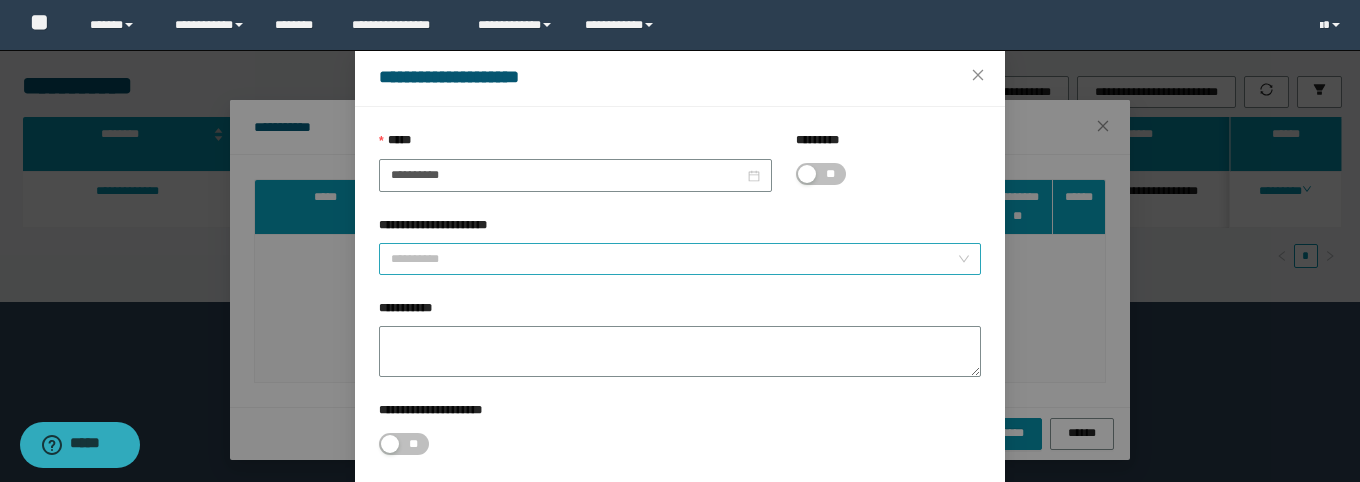 click on "**********" at bounding box center [674, 259] 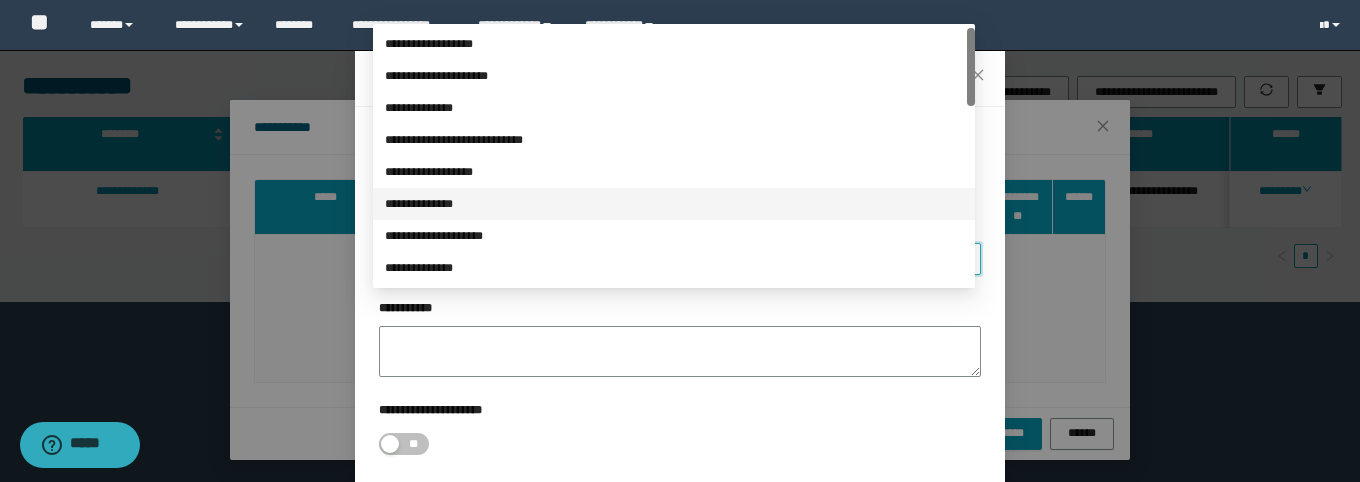 scroll, scrollTop: 80, scrollLeft: 0, axis: vertical 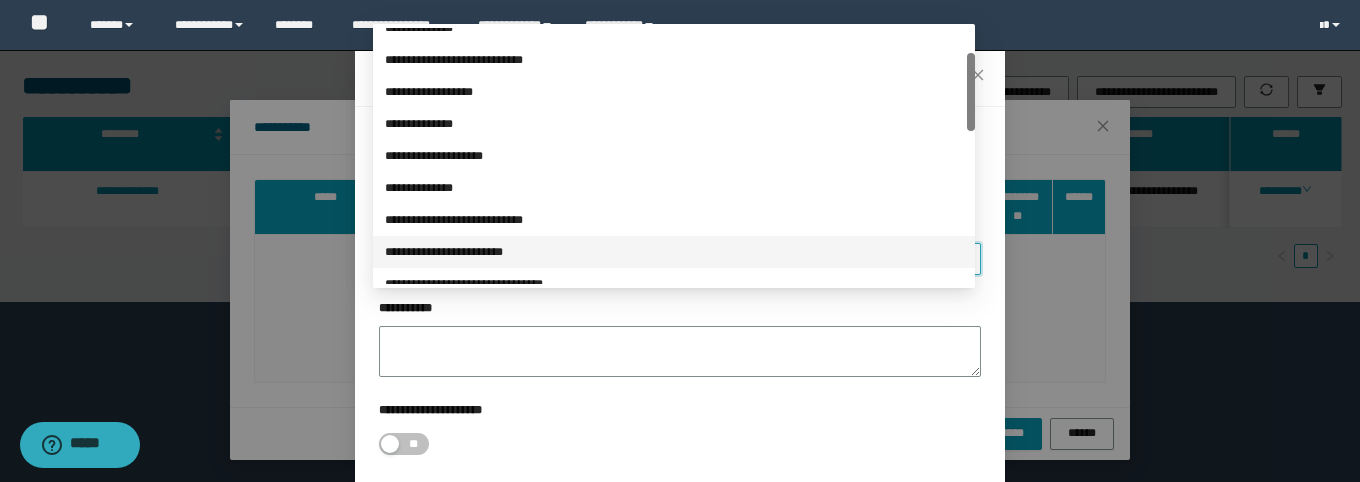 click on "**********" at bounding box center [674, 252] 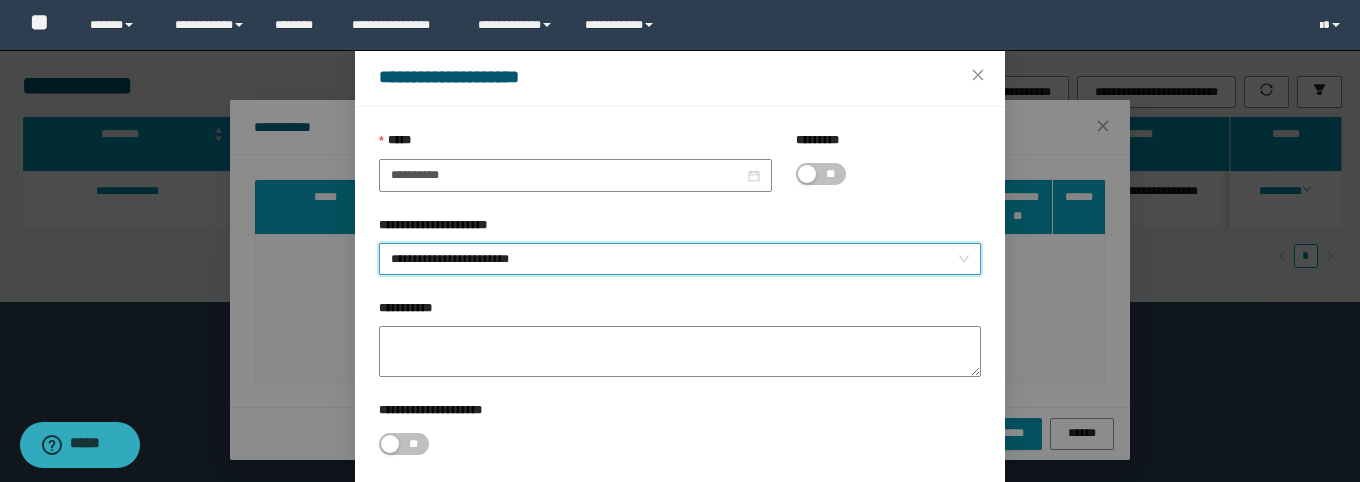 click on "**********" at bounding box center [680, 259] 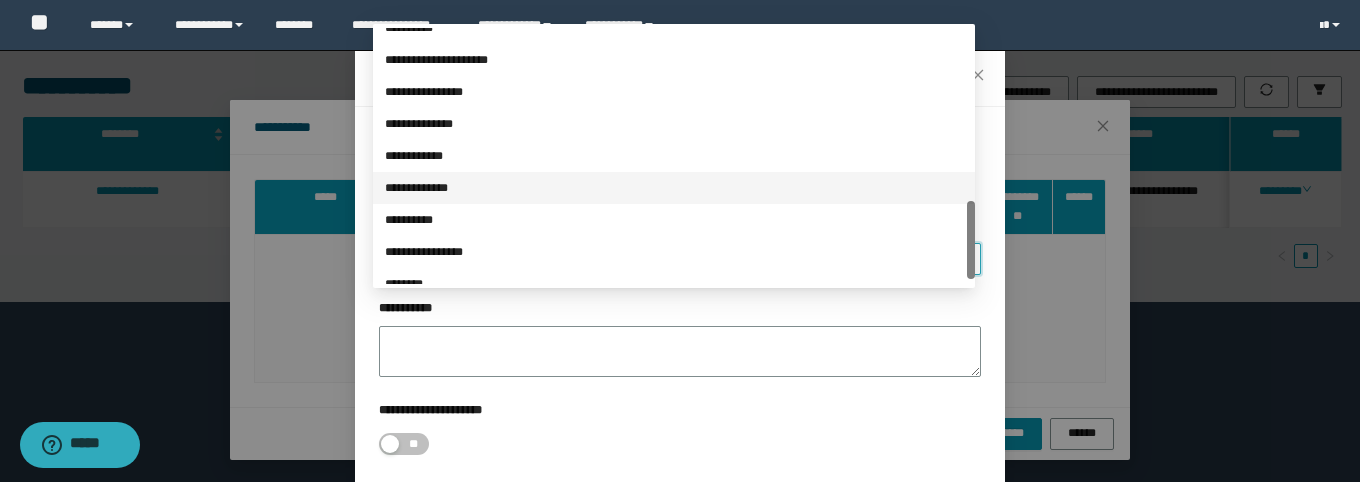 scroll, scrollTop: 576, scrollLeft: 0, axis: vertical 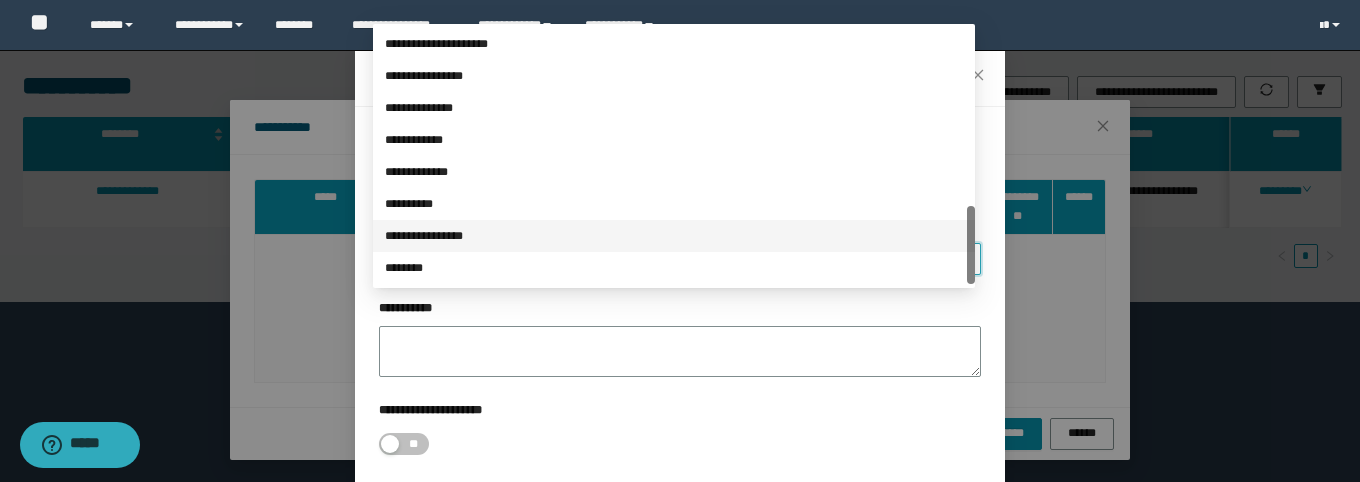 click on "**********" at bounding box center (674, 236) 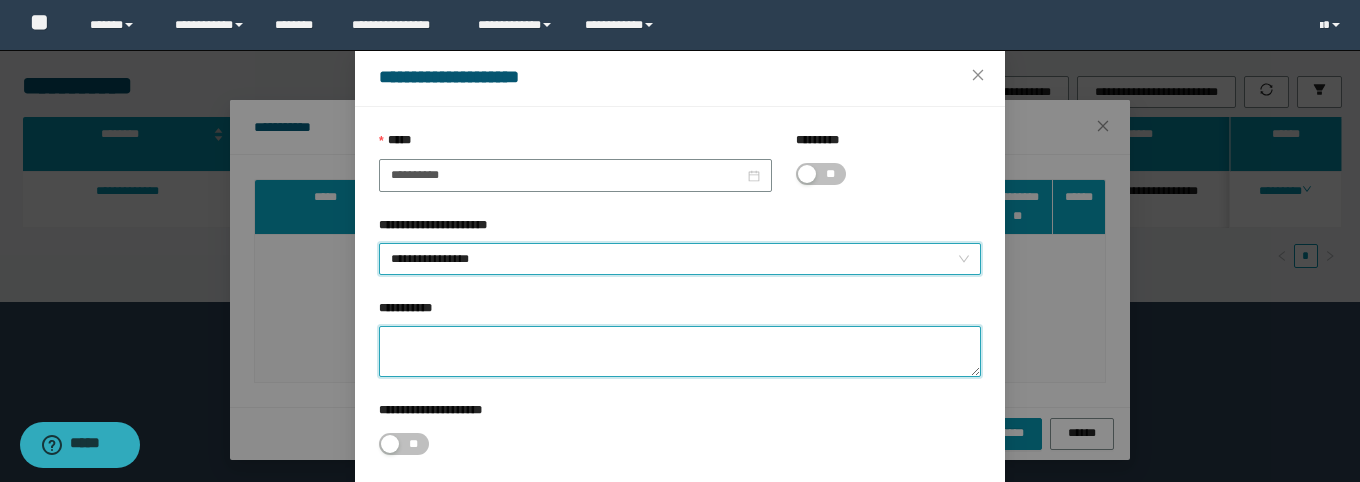 click on "**********" at bounding box center (680, 351) 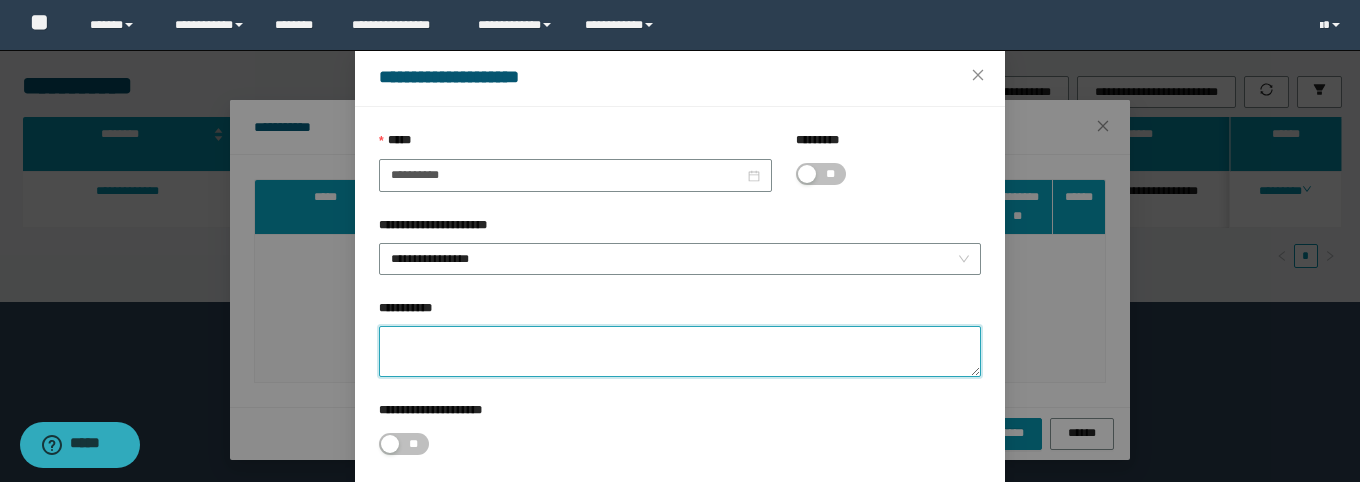 paste on "**********" 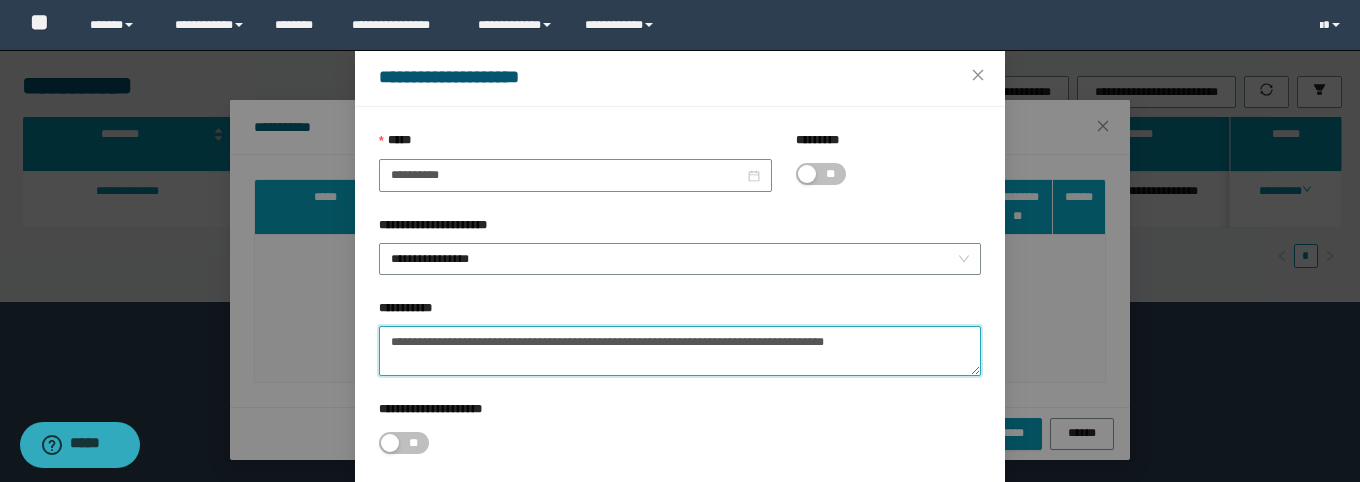 scroll, scrollTop: 151, scrollLeft: 0, axis: vertical 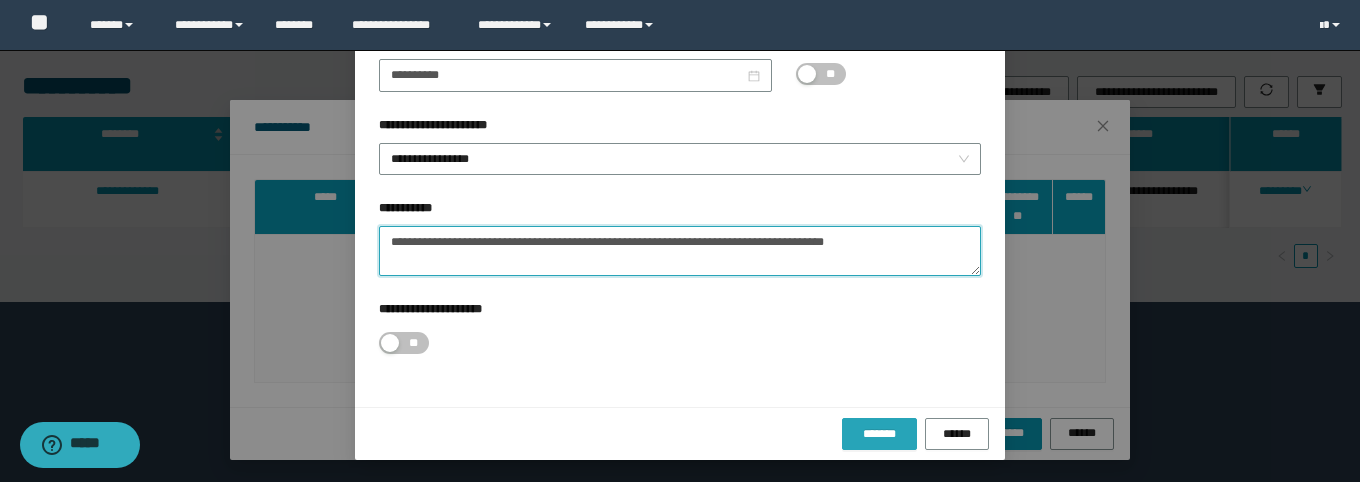 type on "**********" 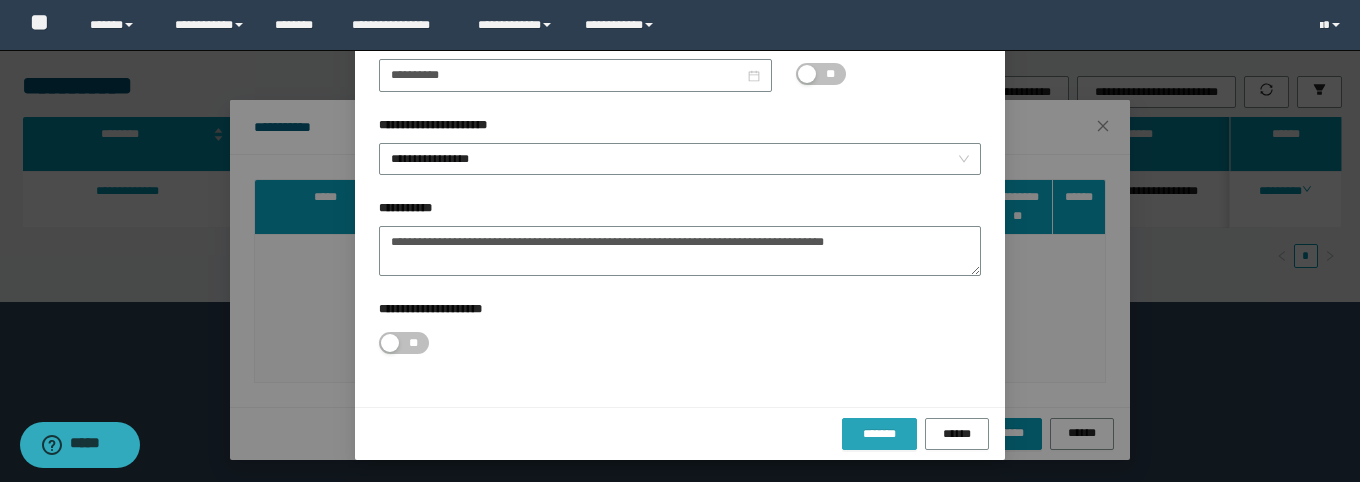 click on "*******" at bounding box center (879, 434) 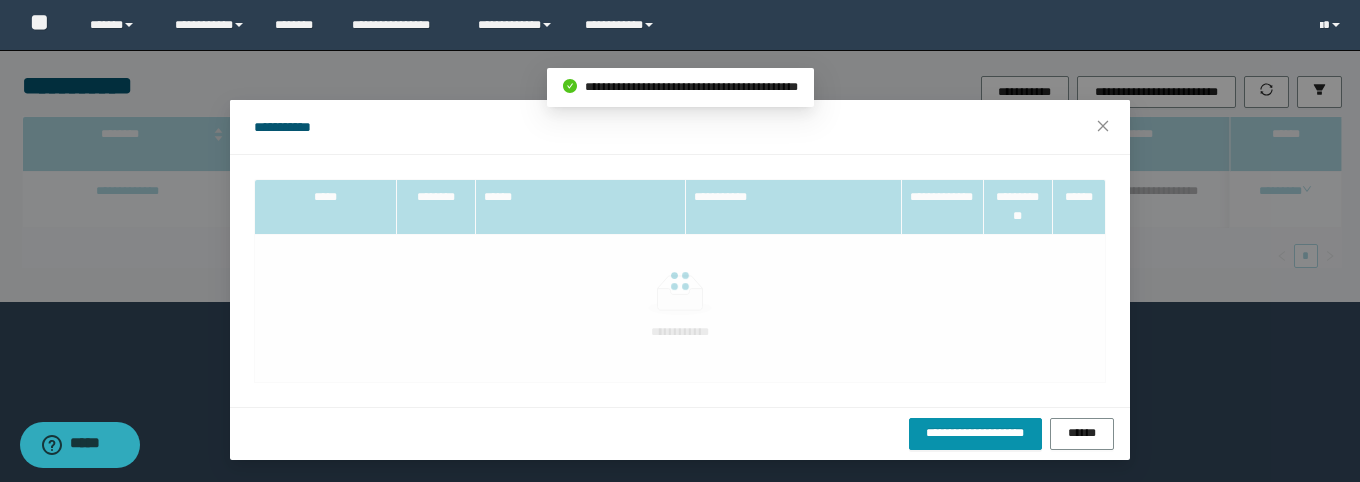 scroll, scrollTop: 0, scrollLeft: 0, axis: both 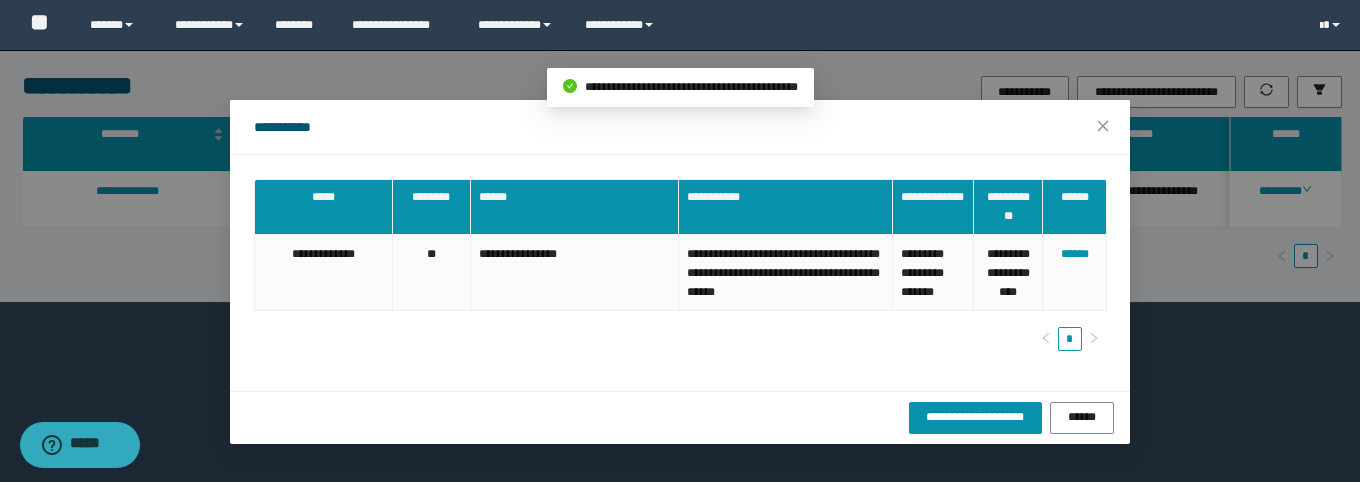 drag, startPoint x: 675, startPoint y: 131, endPoint x: 1162, endPoint y: 190, distance: 490.5609 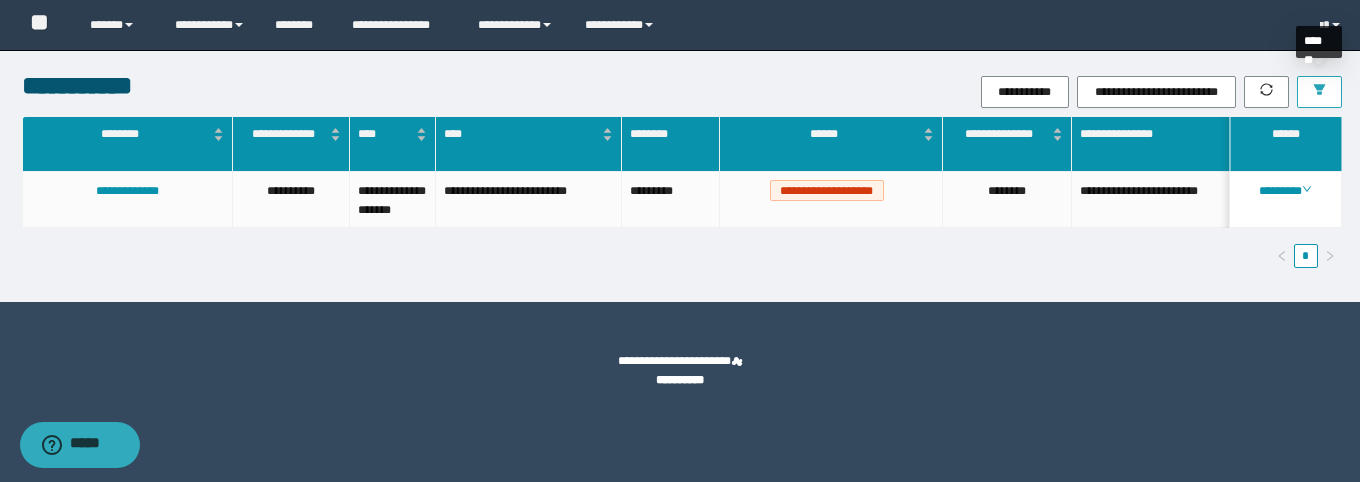 click 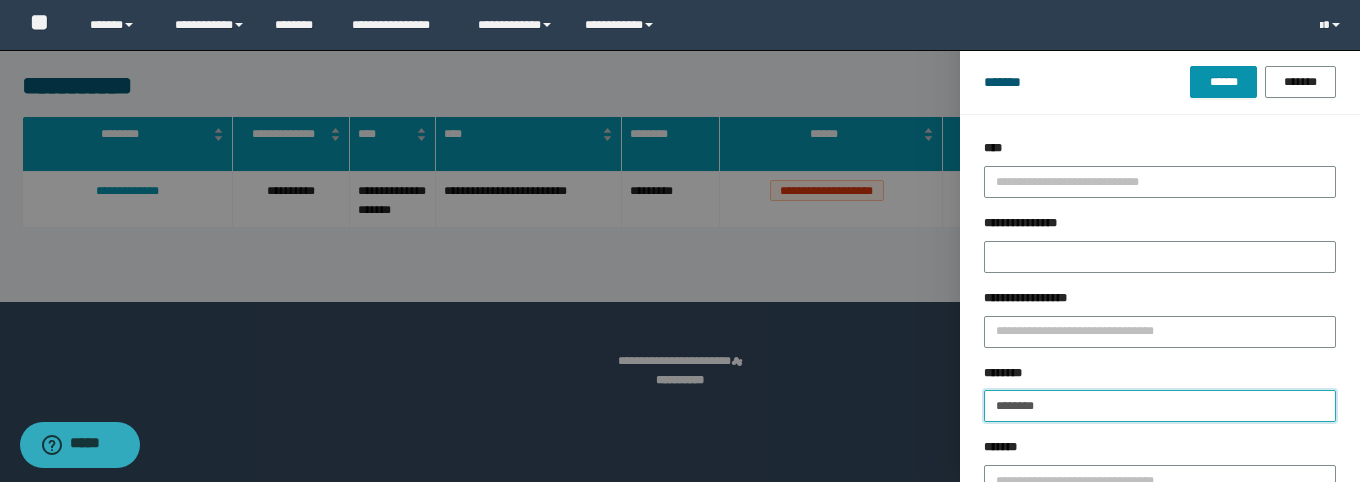drag, startPoint x: 1064, startPoint y: 408, endPoint x: 890, endPoint y: 337, distance: 187.92818 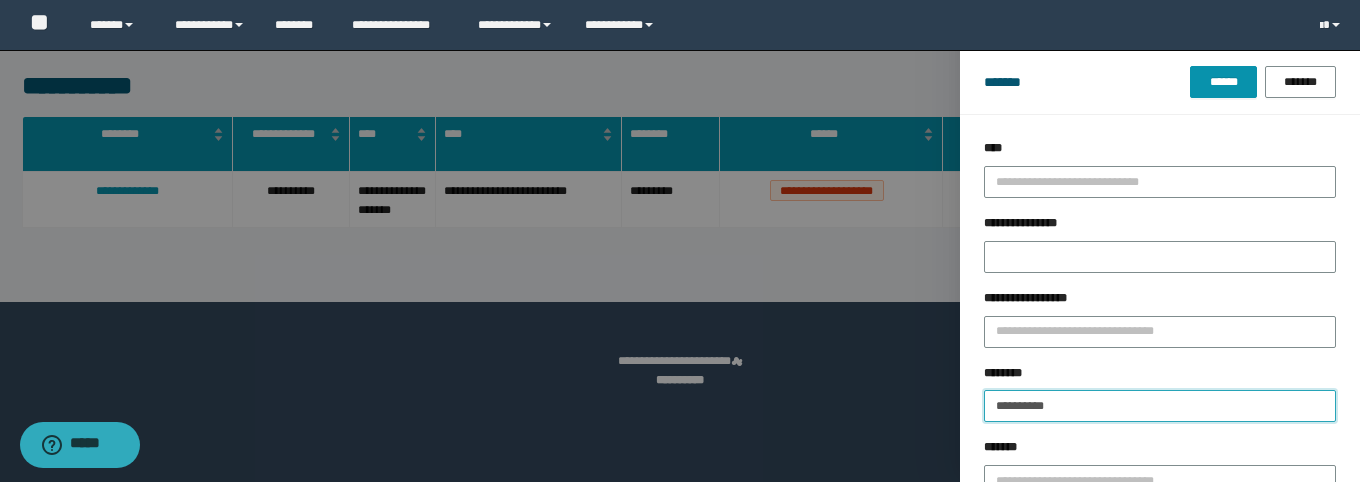 type on "**********" 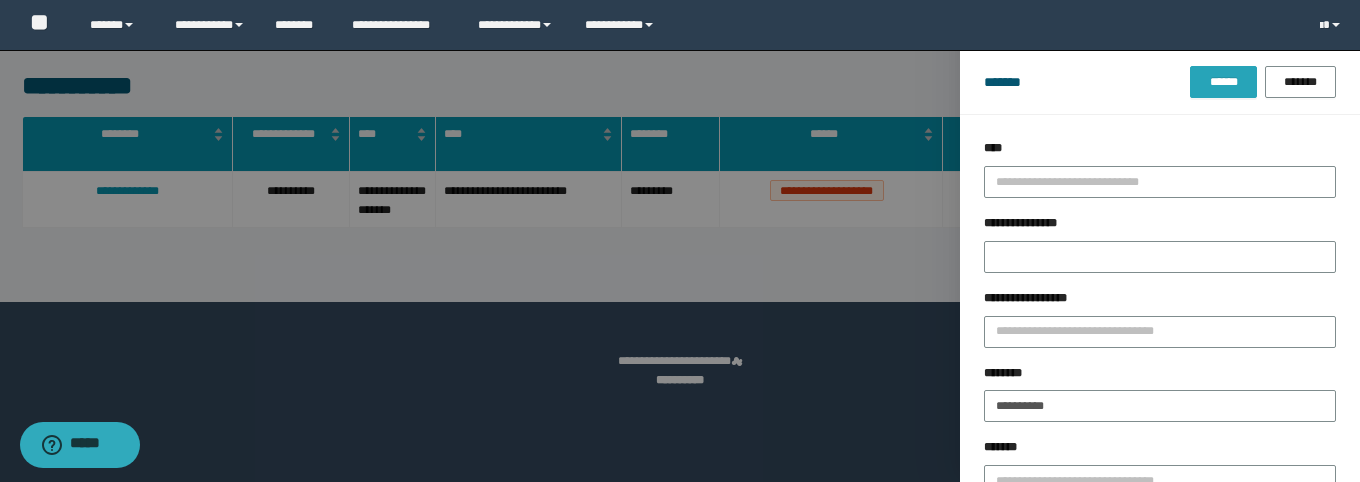 click on "******* ****** *******" at bounding box center [1160, 82] 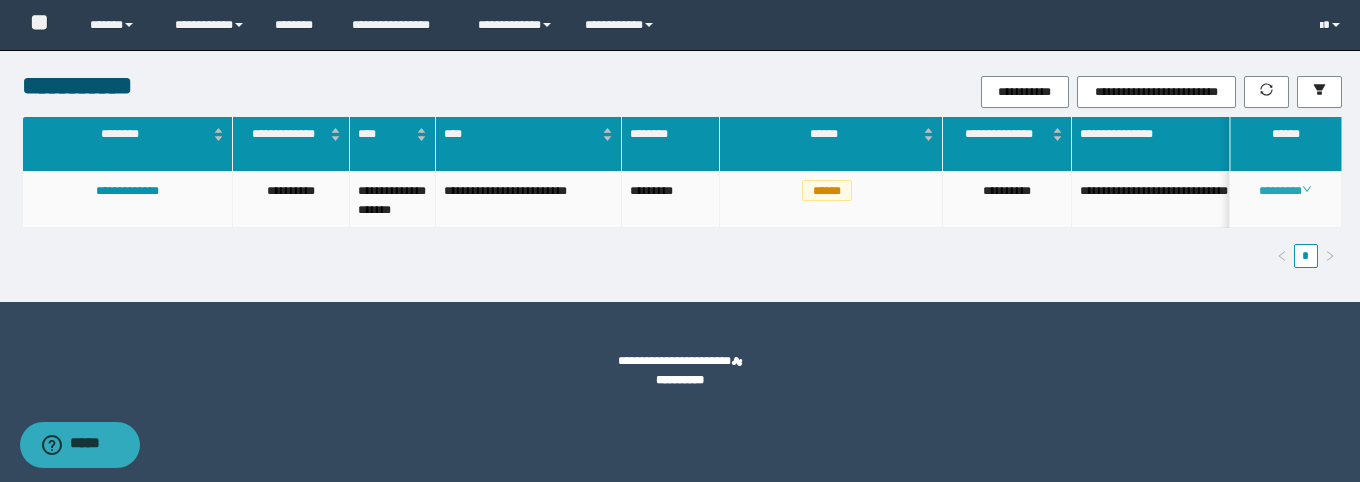 click on "********" at bounding box center (1285, 191) 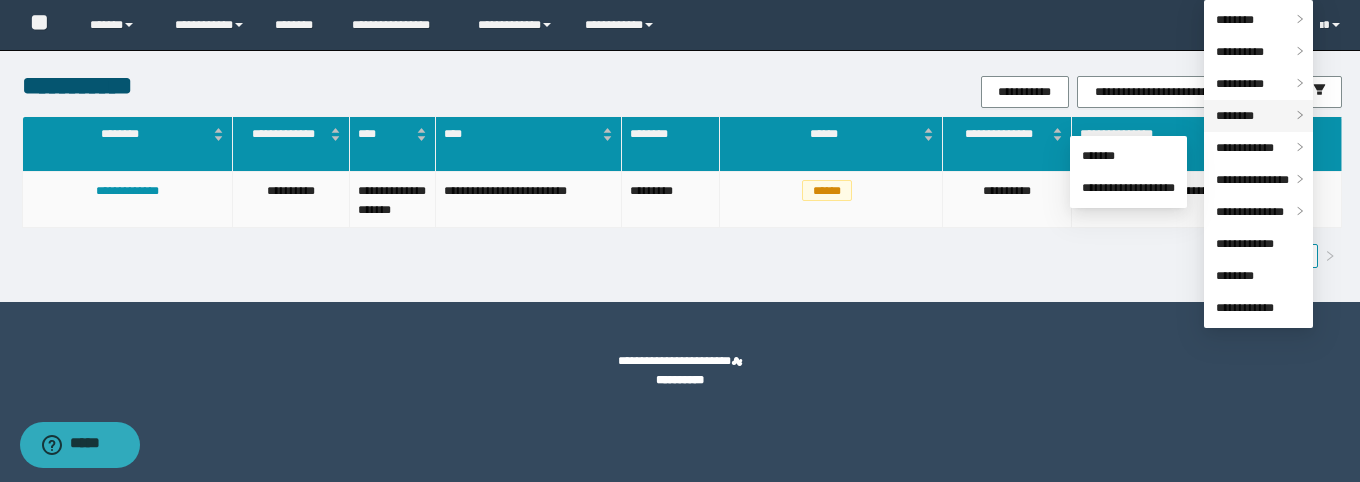 click on "********" at bounding box center (1235, 116) 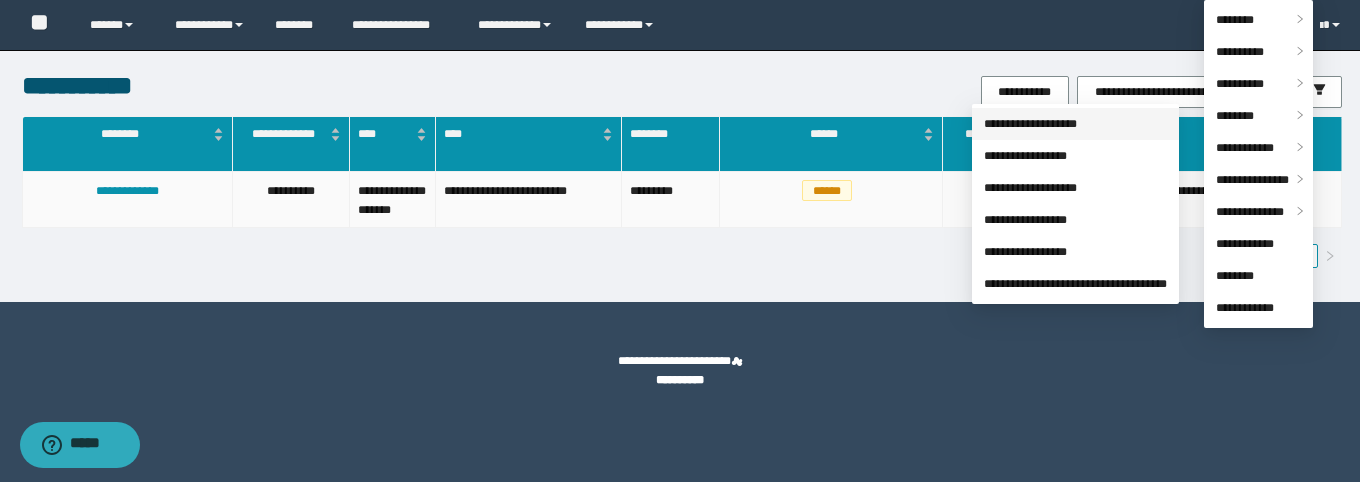 click on "**********" at bounding box center [1030, 124] 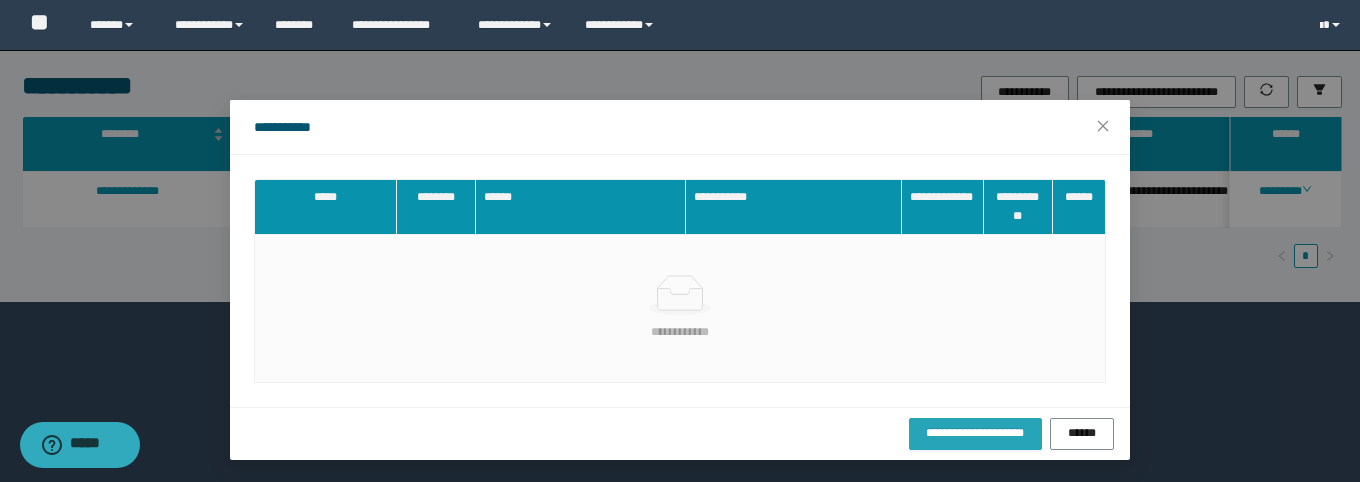drag, startPoint x: 935, startPoint y: 421, endPoint x: 828, endPoint y: 481, distance: 122.67436 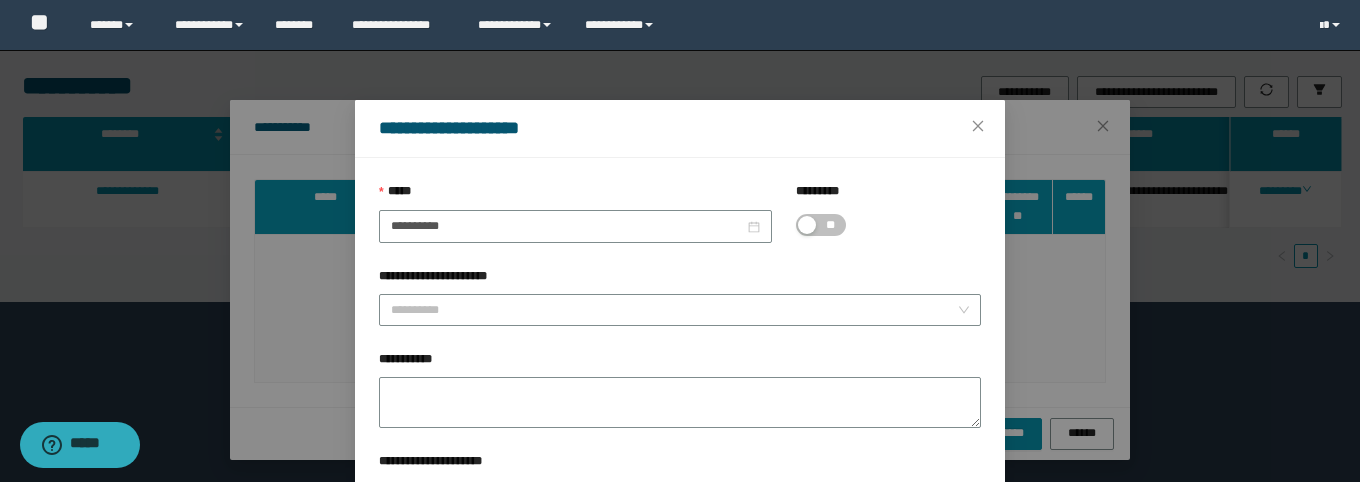 click on "**********" at bounding box center (680, 128) 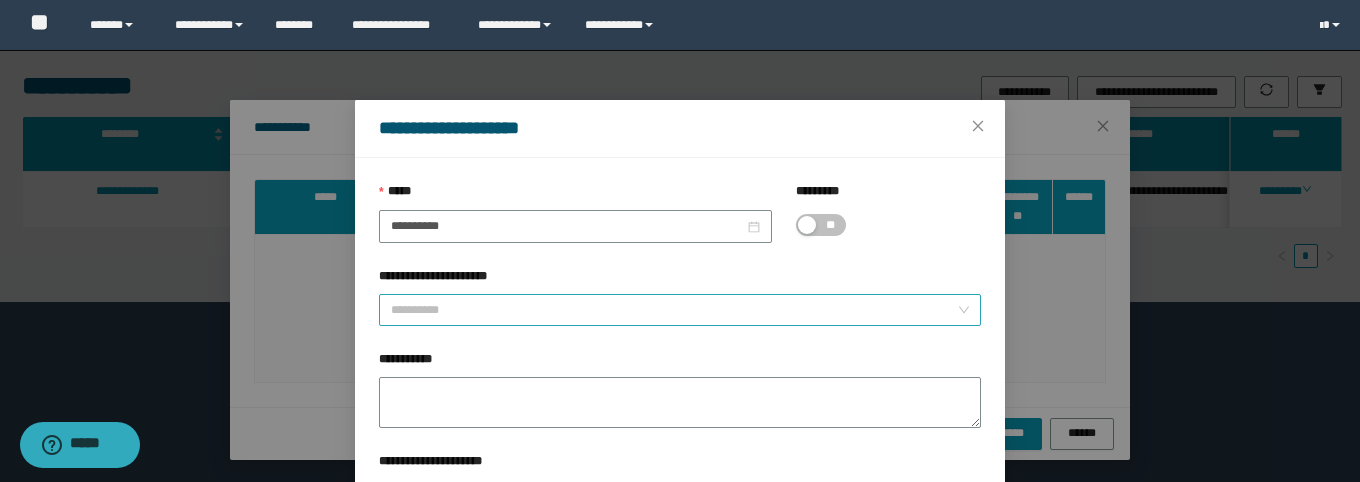 click on "**********" at bounding box center [674, 310] 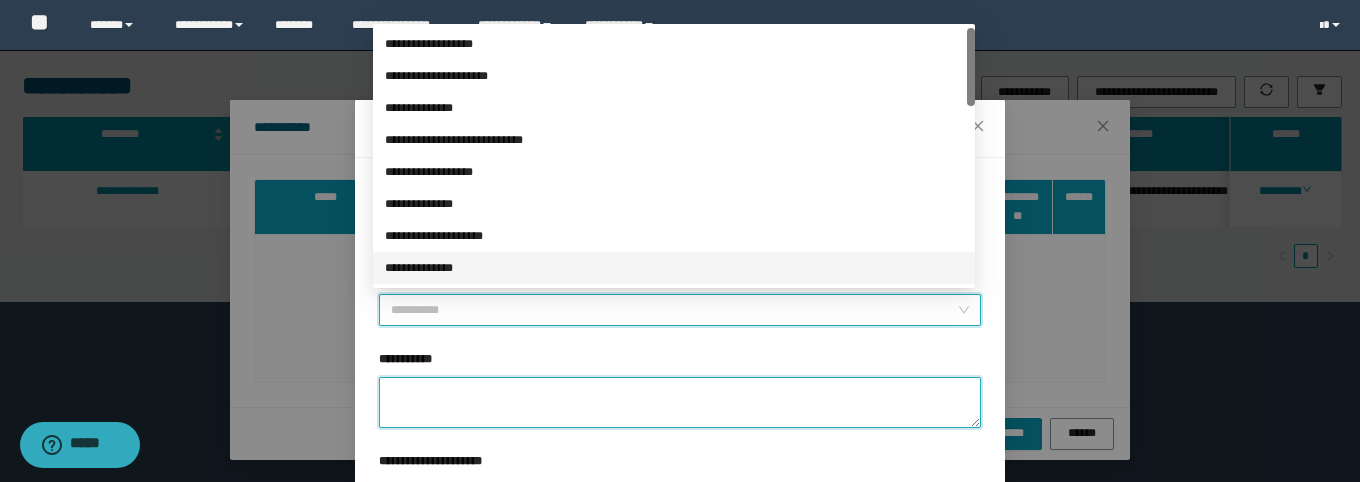 click on "**********" at bounding box center [680, 402] 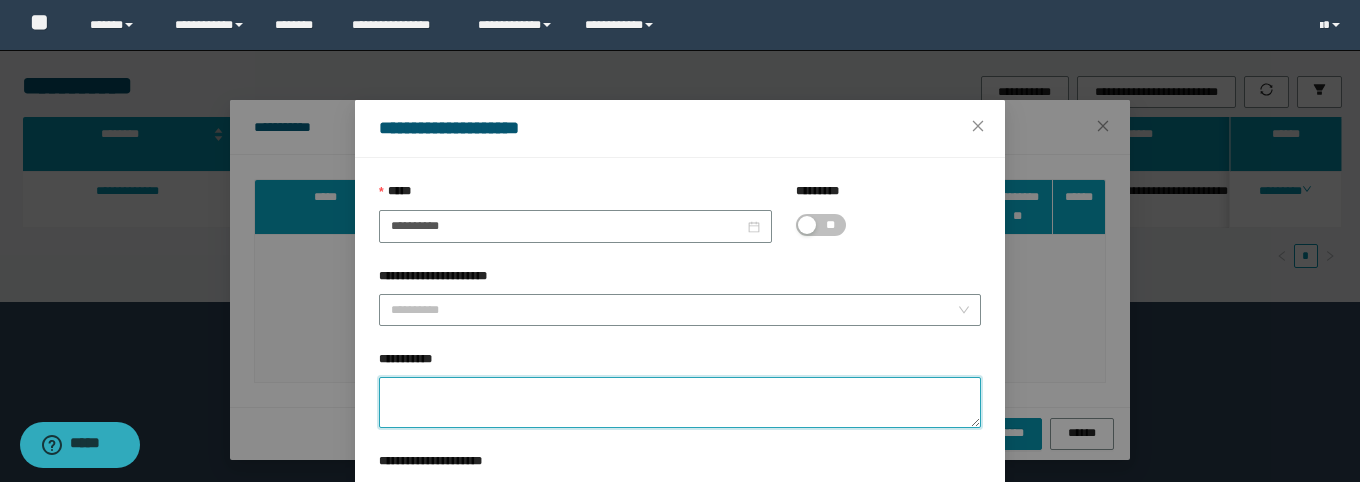 paste on "**********" 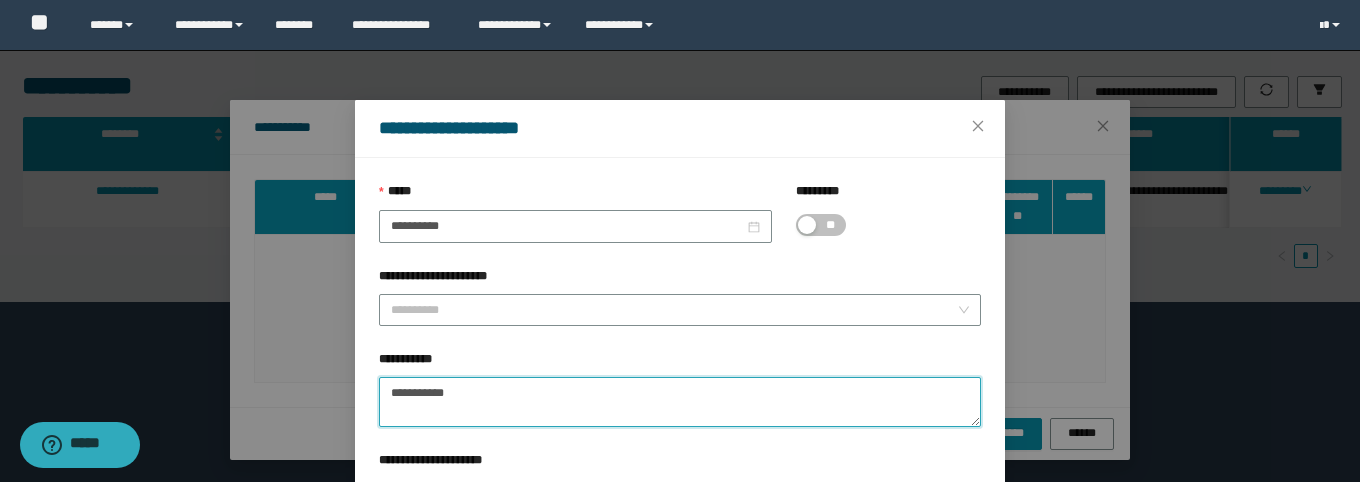 drag, startPoint x: 463, startPoint y: 389, endPoint x: 347, endPoint y: 379, distance: 116.43024 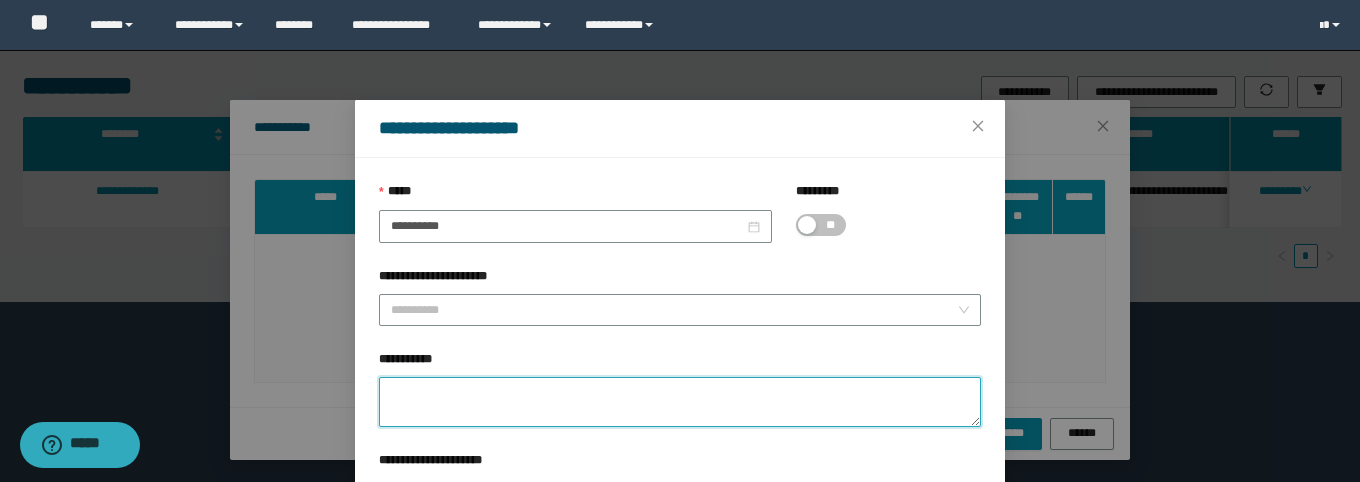 type 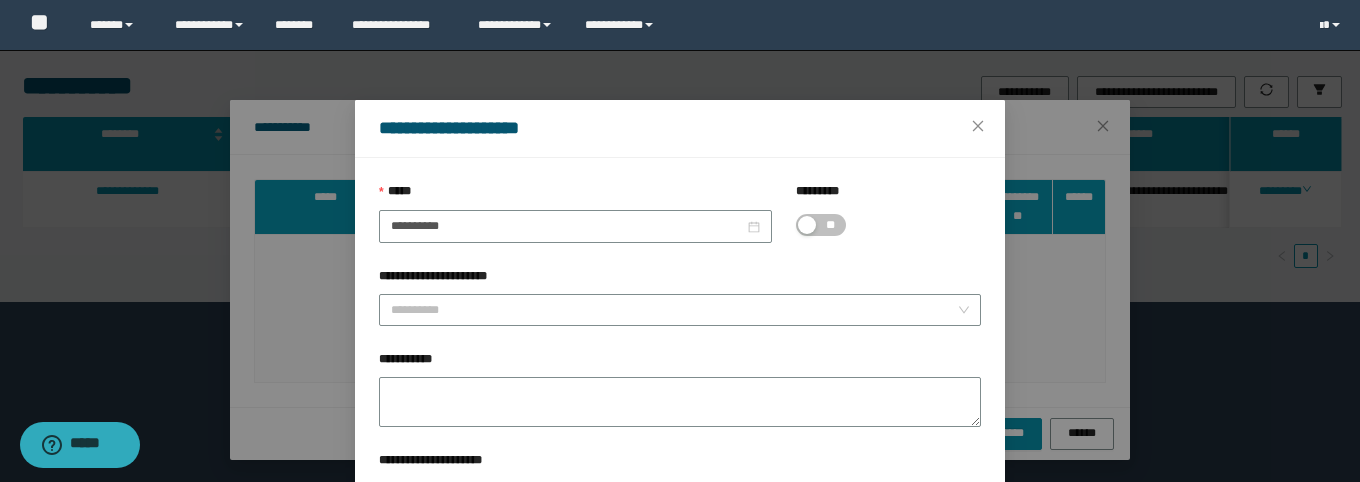 click on "[FIRST] [LAST] [STREET] [CITY] [STATE]
[COUNTRY] [PHONE]" at bounding box center (680, 241) 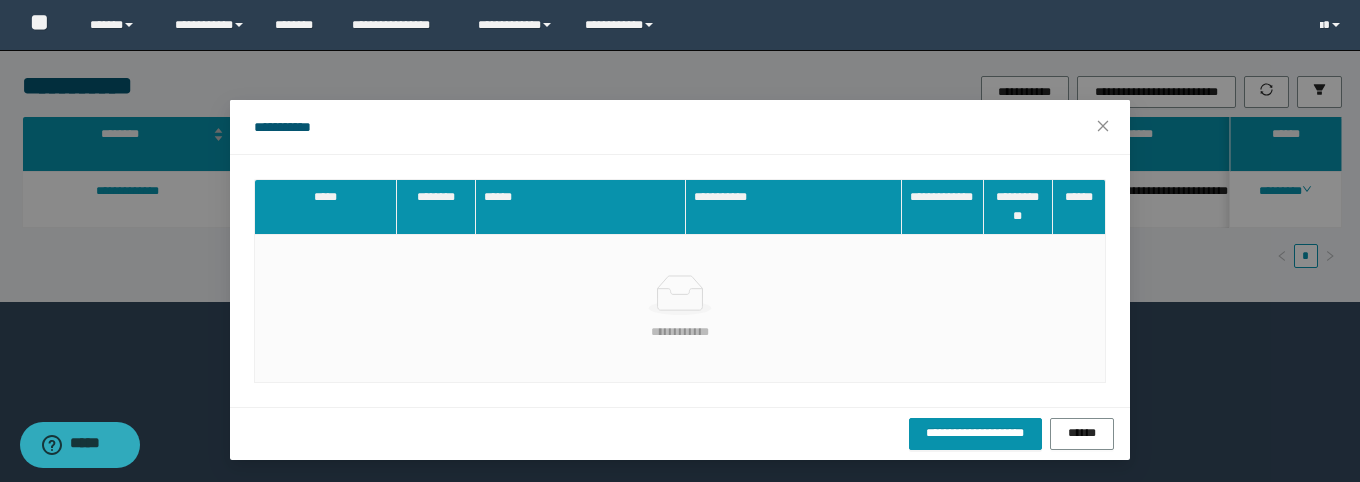 click on "**********" at bounding box center [680, 127] 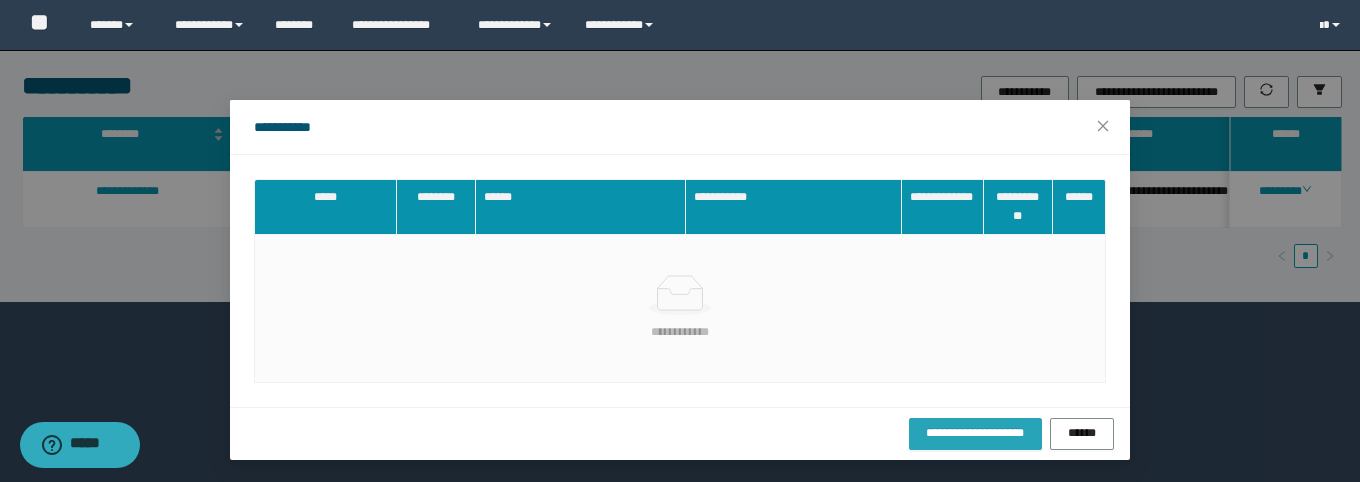 click on "**********" at bounding box center (975, 433) 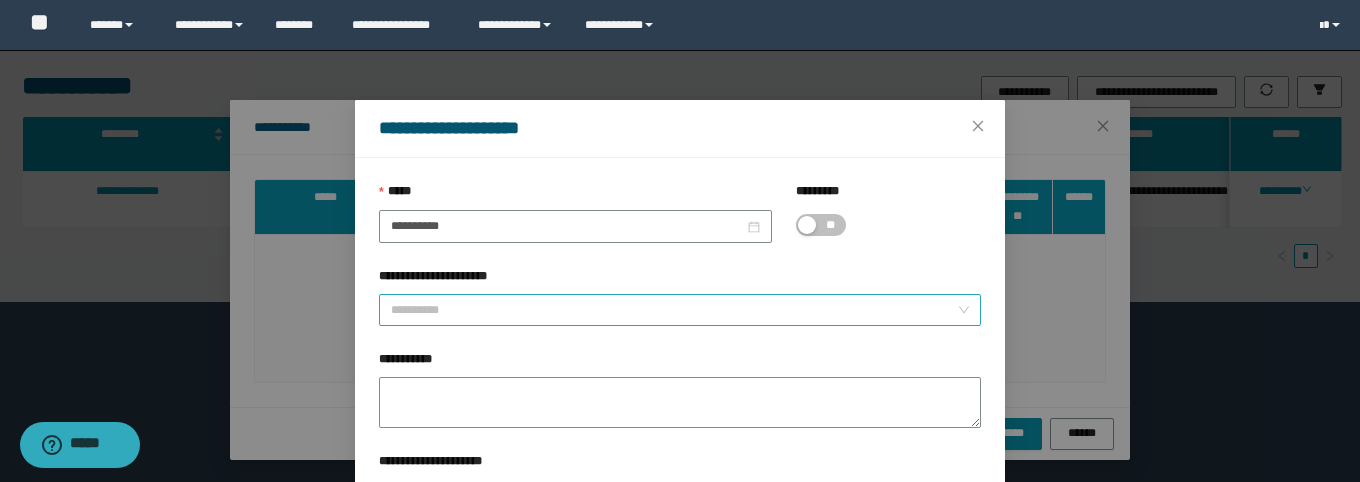 click on "**********" at bounding box center (674, 310) 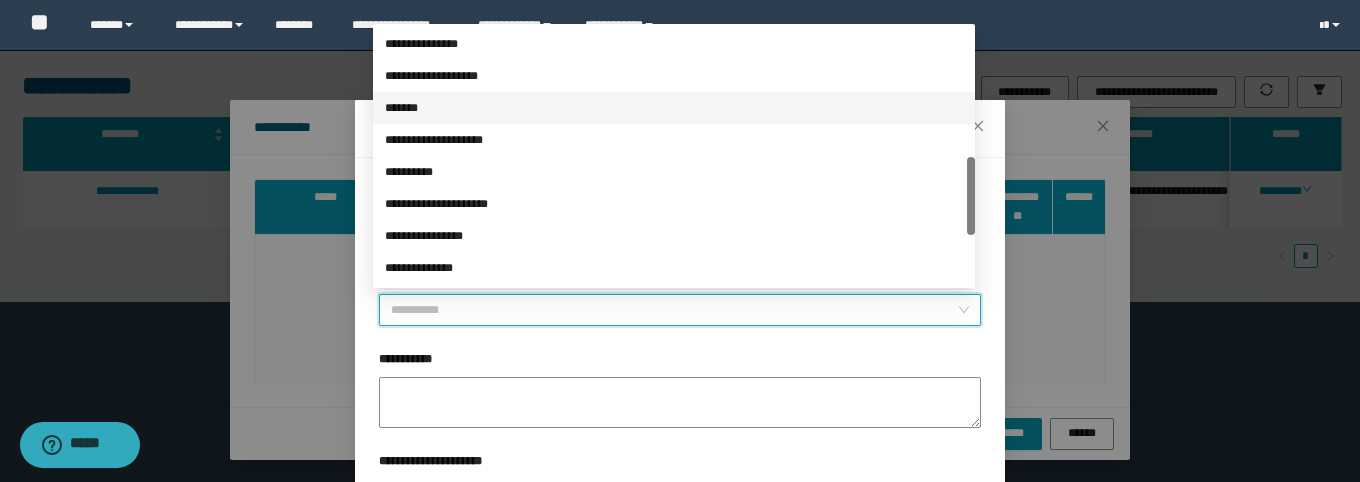 scroll, scrollTop: 576, scrollLeft: 0, axis: vertical 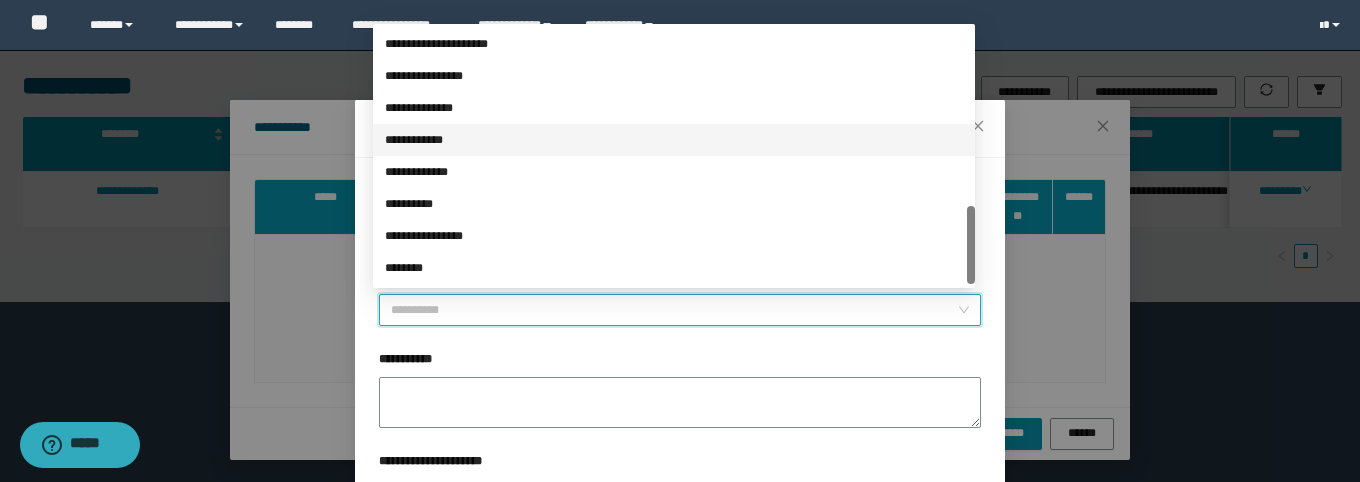 click on "**********" at bounding box center [674, 140] 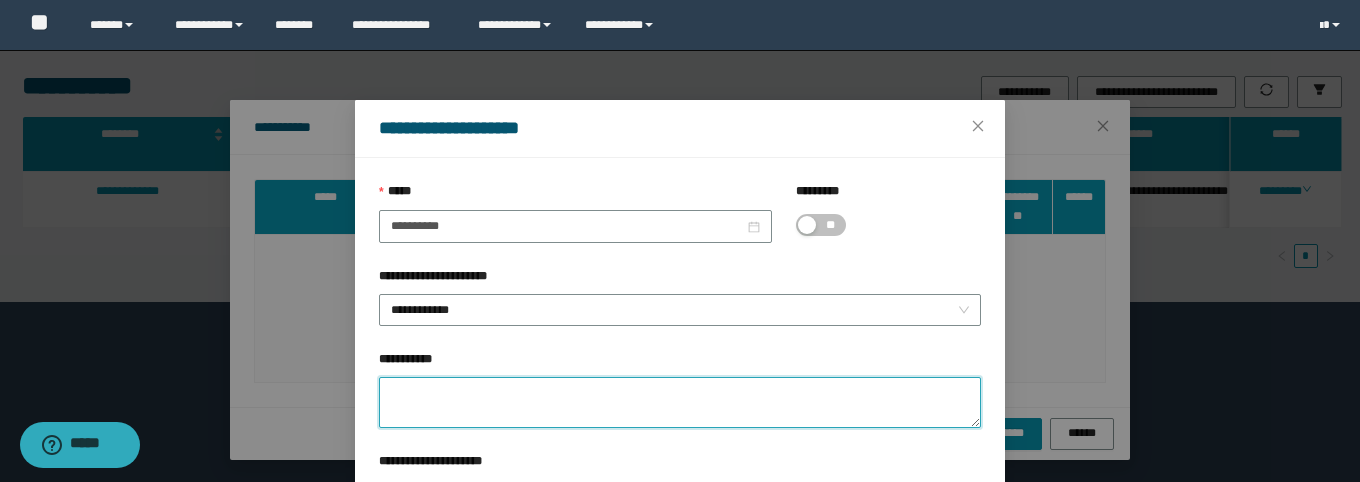 click on "**********" at bounding box center [680, 402] 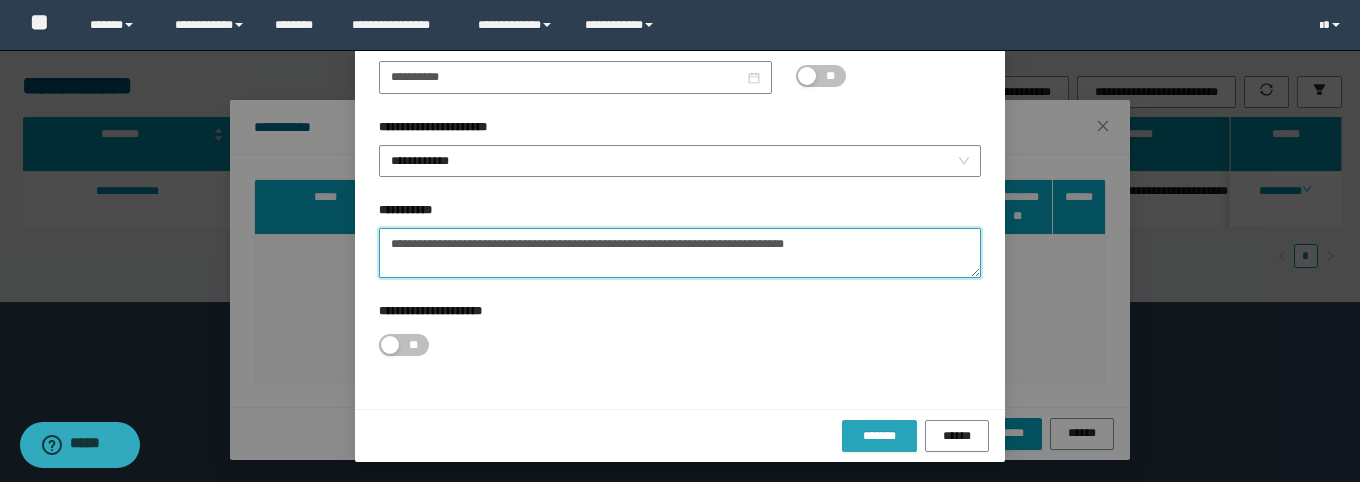 scroll, scrollTop: 151, scrollLeft: 0, axis: vertical 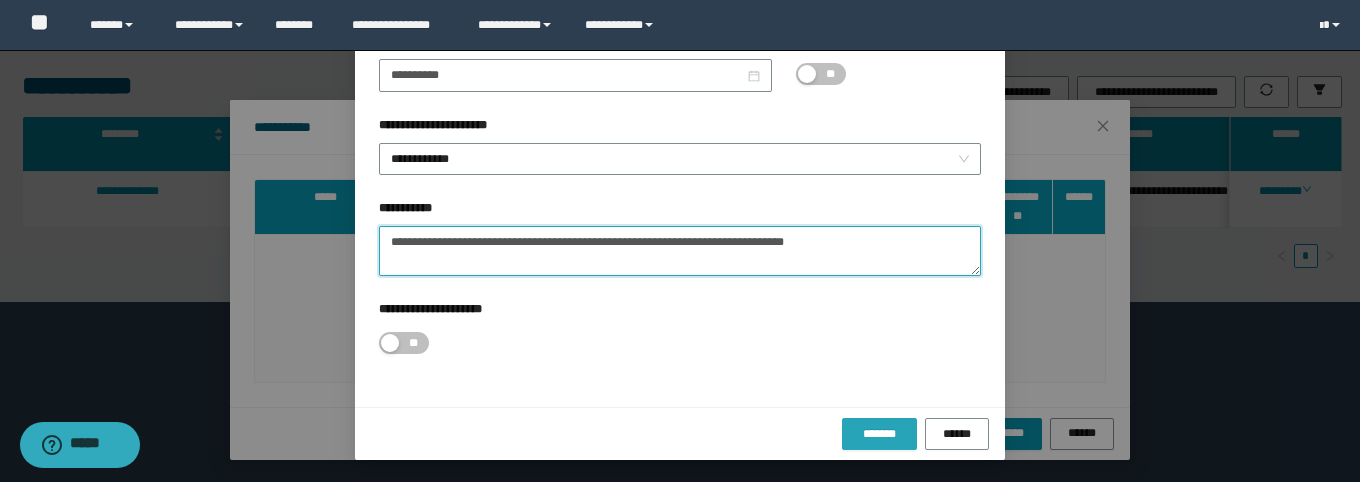 type on "**********" 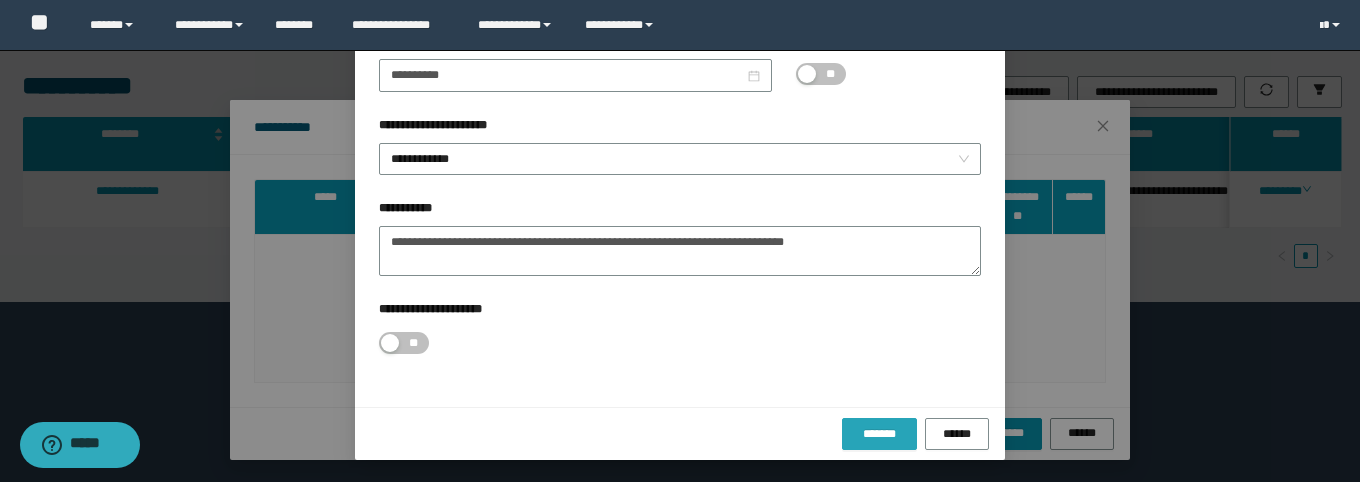 drag, startPoint x: 877, startPoint y: 427, endPoint x: 864, endPoint y: 440, distance: 18.384777 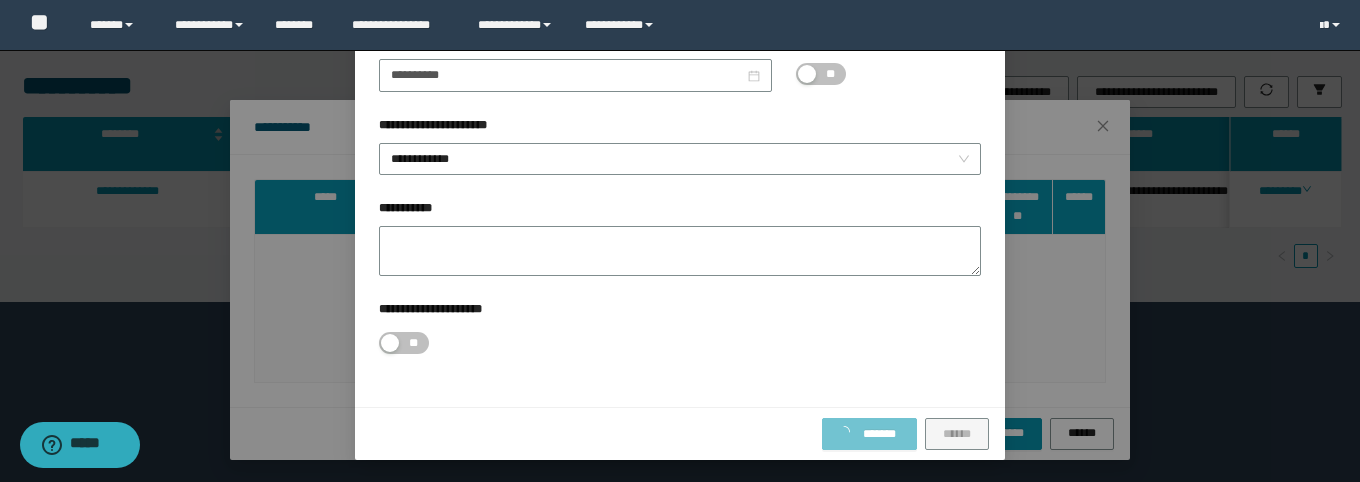 scroll, scrollTop: 51, scrollLeft: 0, axis: vertical 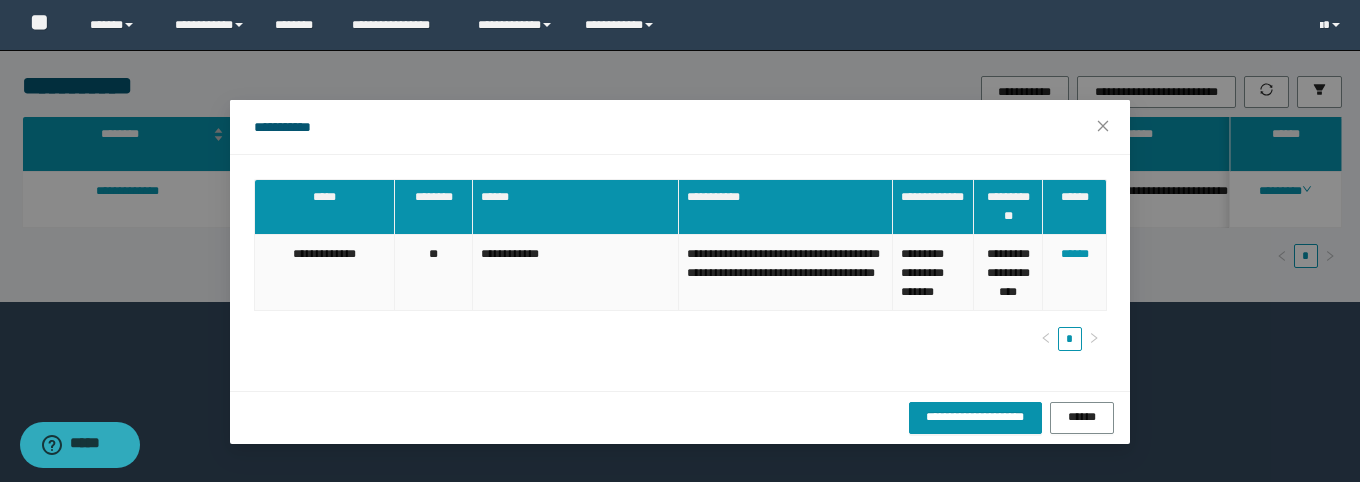 drag, startPoint x: 1080, startPoint y: 291, endPoint x: 1167, endPoint y: 277, distance: 88.11924 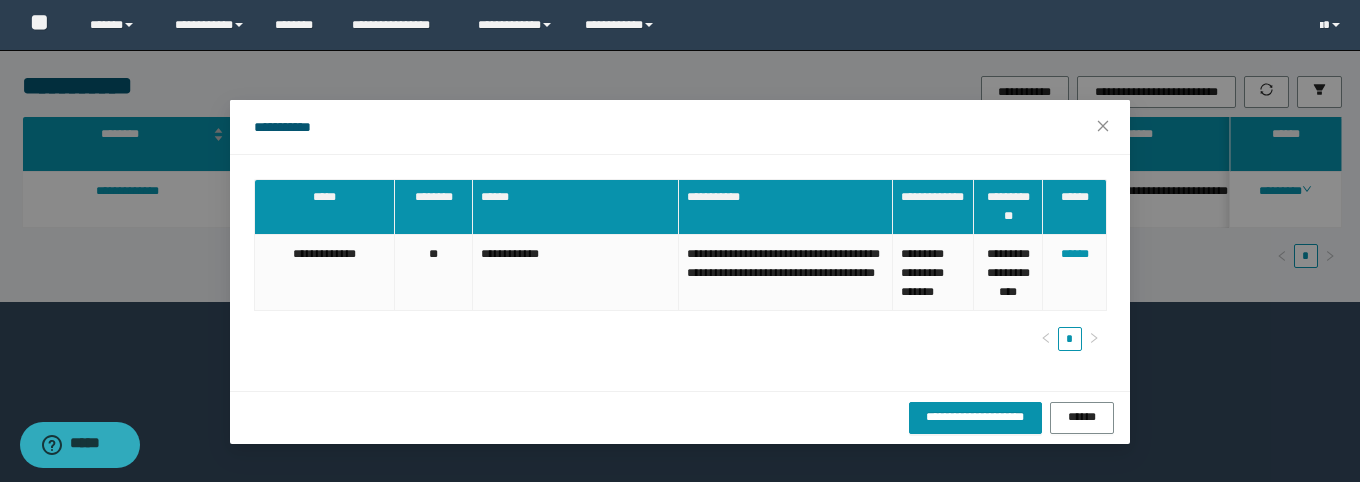 click on "[FIRST] [LAST] [STREET] [CITY] [STATE] [POSTAL_CODE] [COUNTRY] [PHONE] [EMAIL]
[PHONE]" at bounding box center [680, 241] 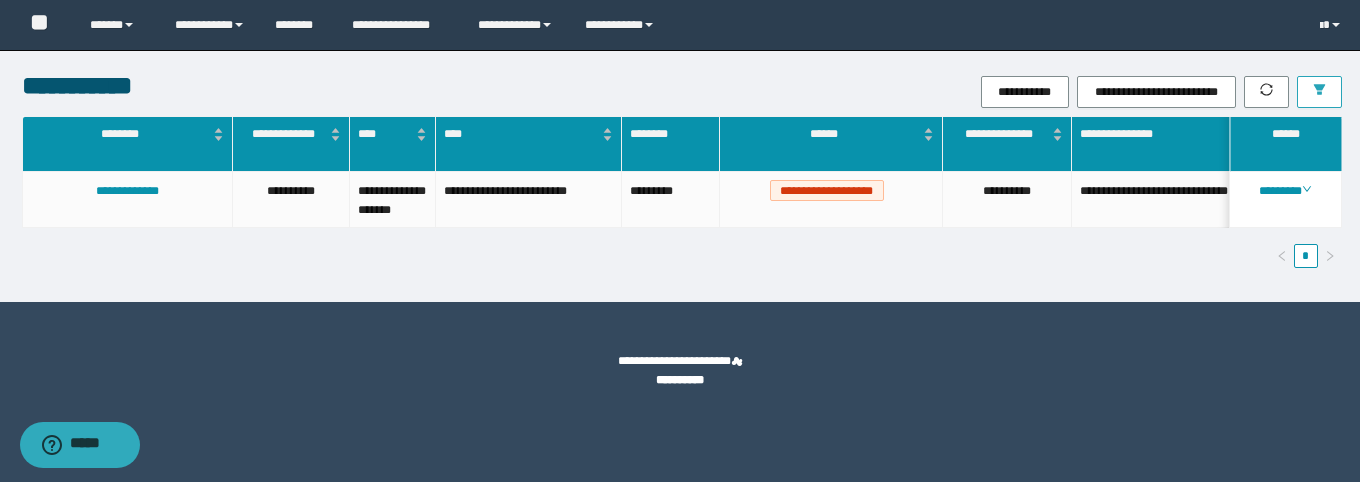 click at bounding box center [1319, 92] 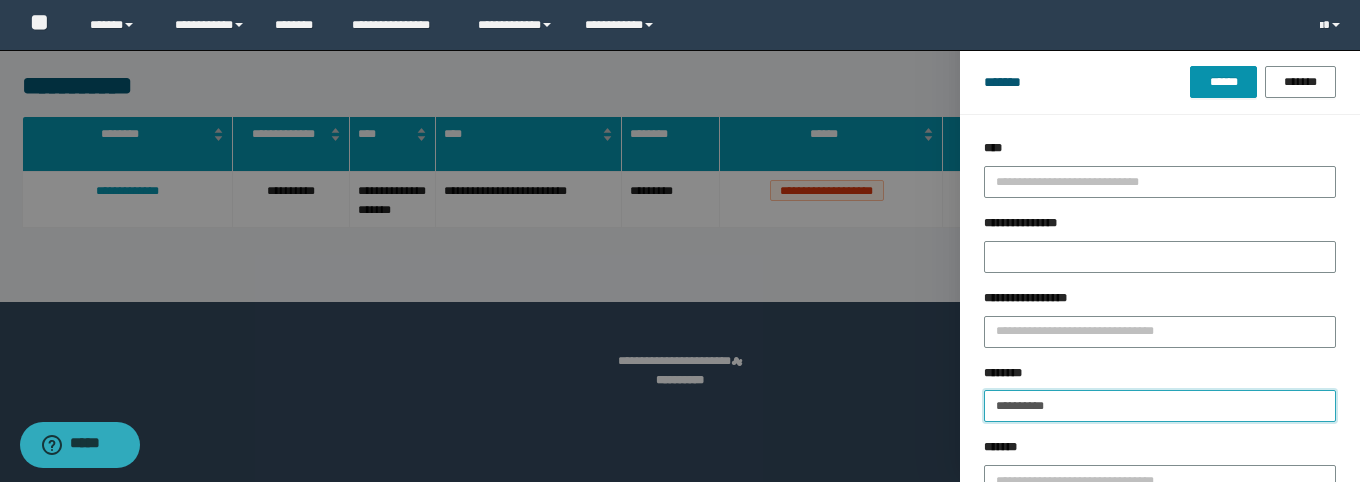 drag, startPoint x: 1098, startPoint y: 403, endPoint x: 810, endPoint y: 388, distance: 288.39035 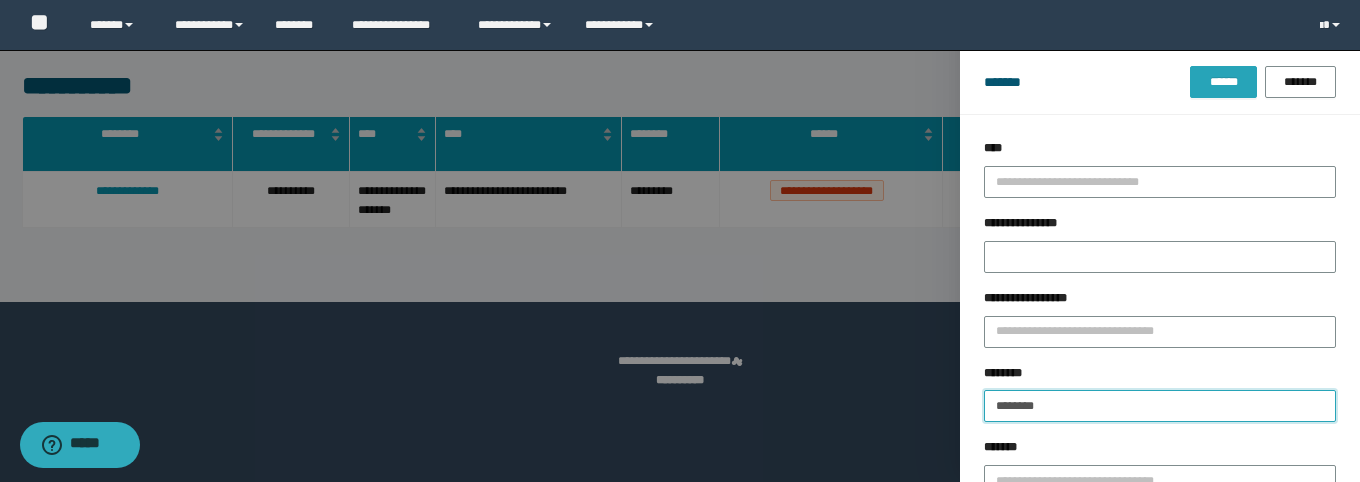 type on "********" 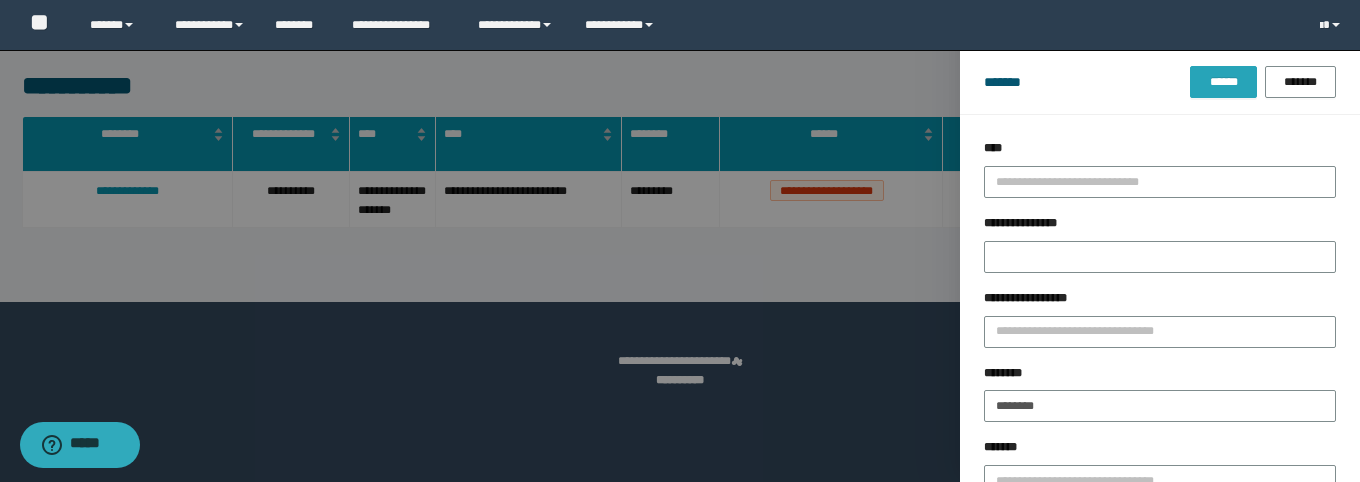 click on "******" at bounding box center (1223, 82) 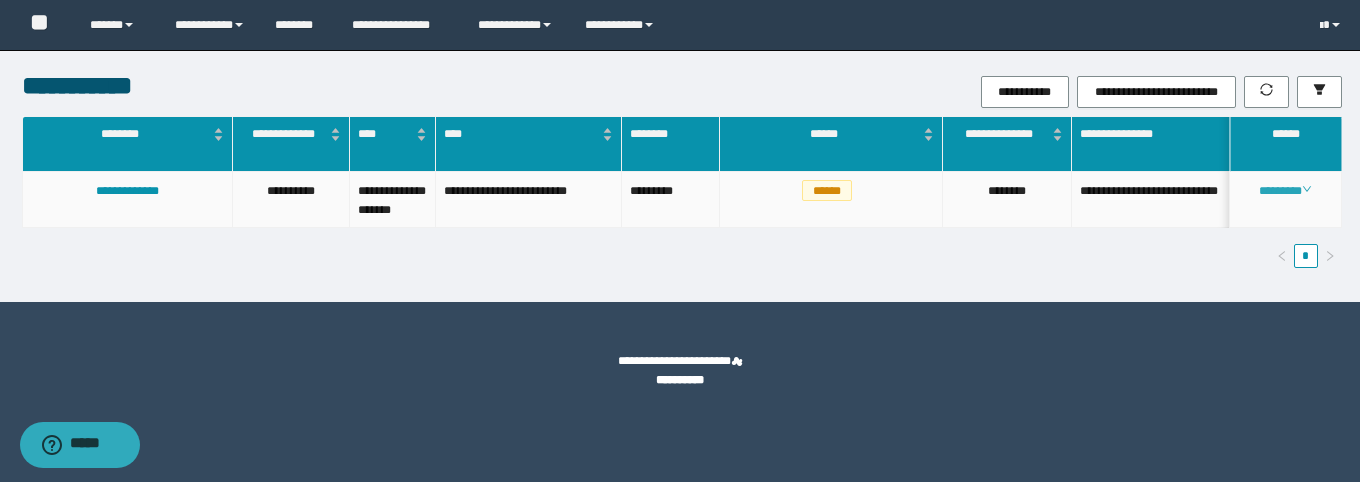 click on "********" at bounding box center (1285, 191) 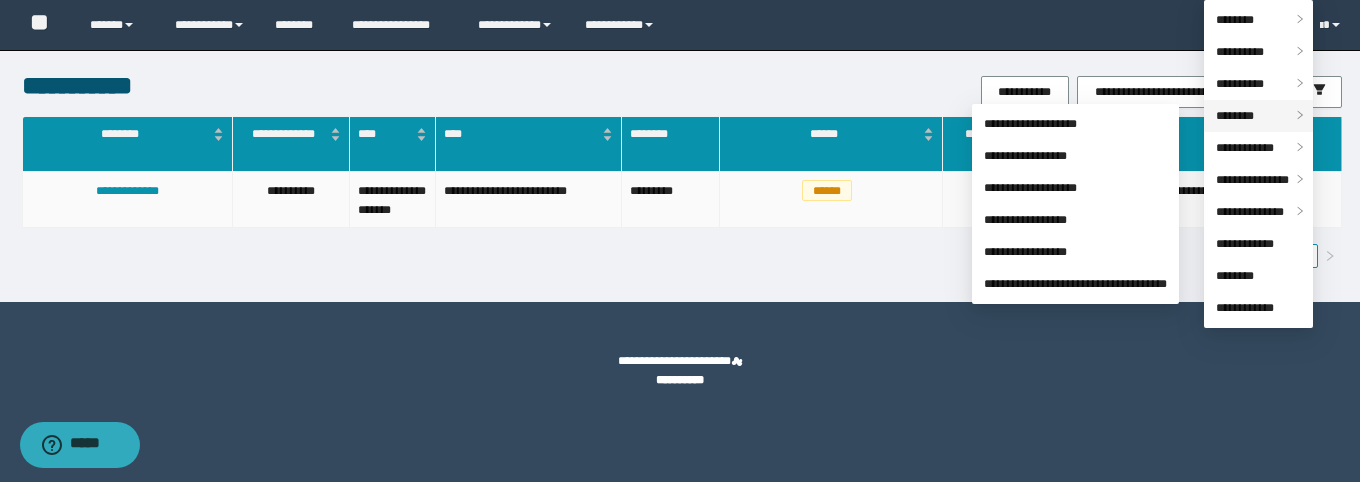 click on "********" at bounding box center [1235, 116] 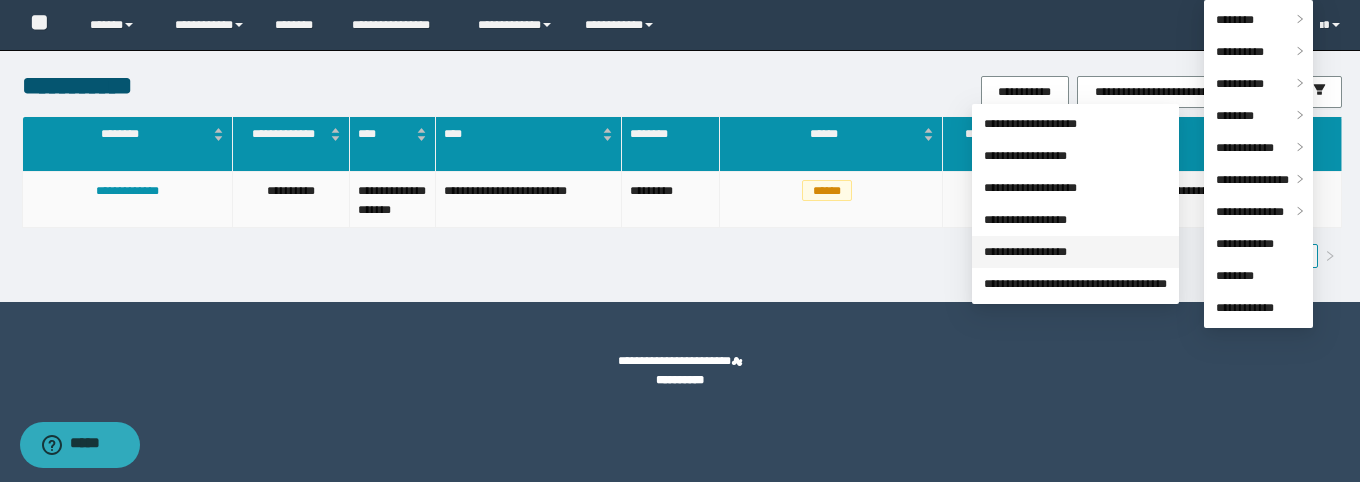 click on "**********" at bounding box center [1025, 252] 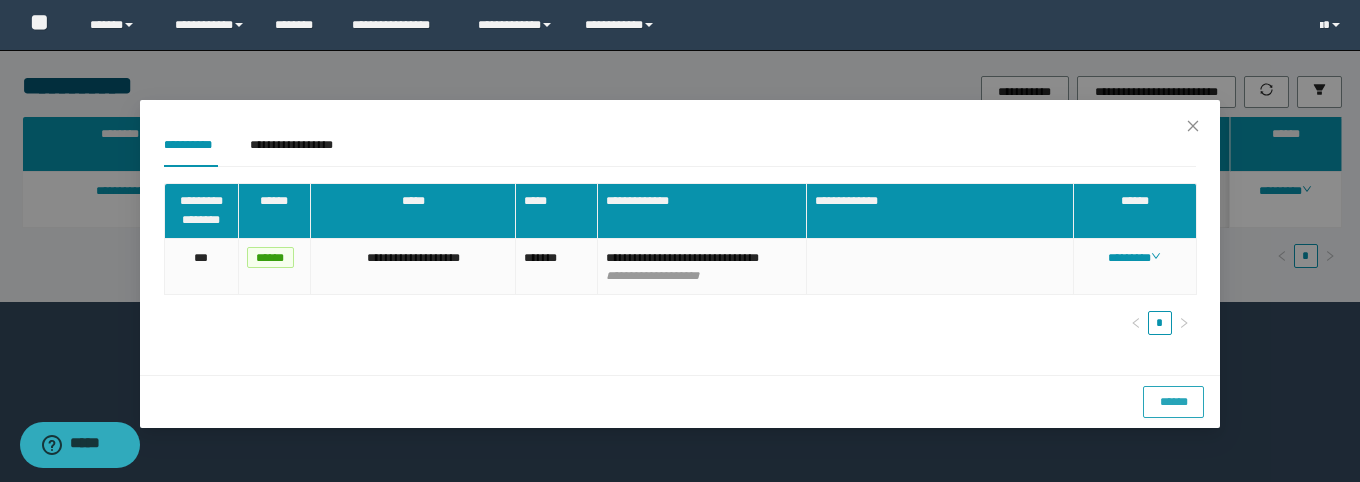 drag, startPoint x: 1181, startPoint y: 420, endPoint x: 1276, endPoint y: 296, distance: 156.20819 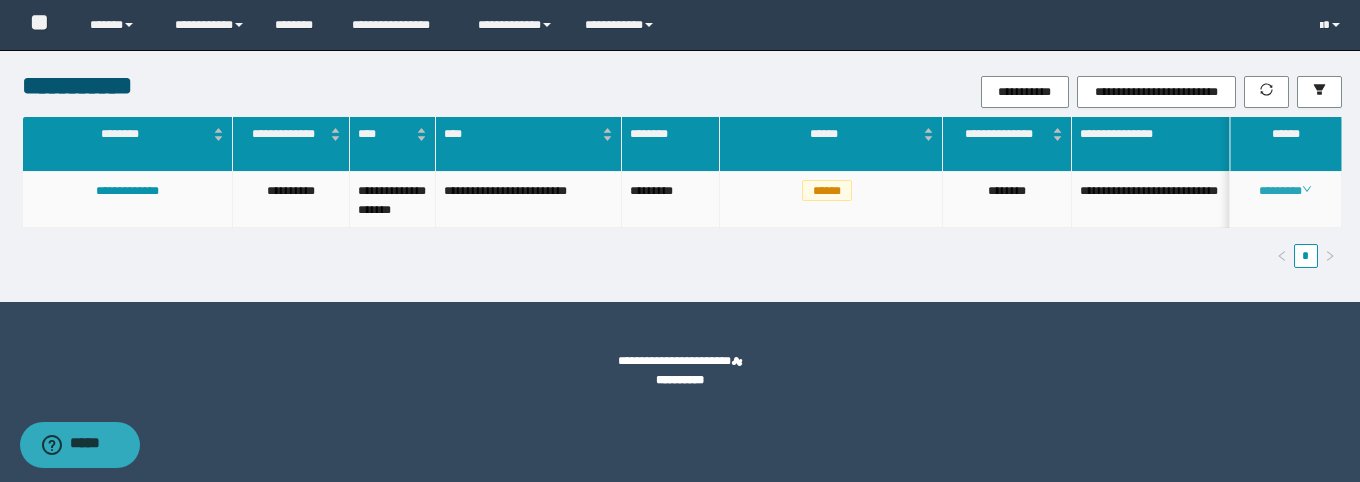 click on "********" at bounding box center (1285, 191) 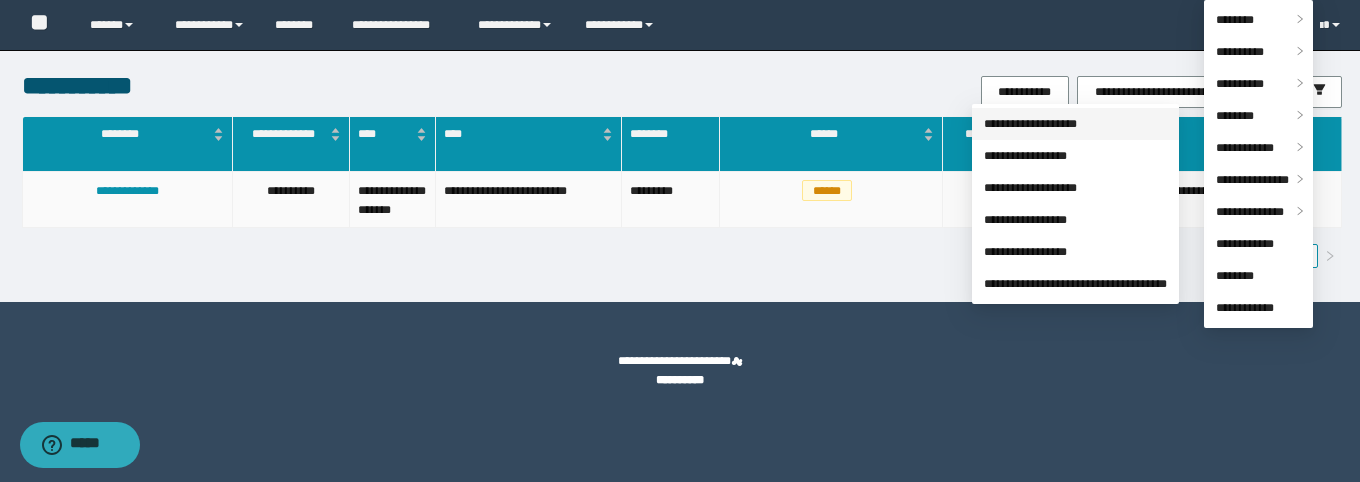 click on "**********" at bounding box center [1030, 124] 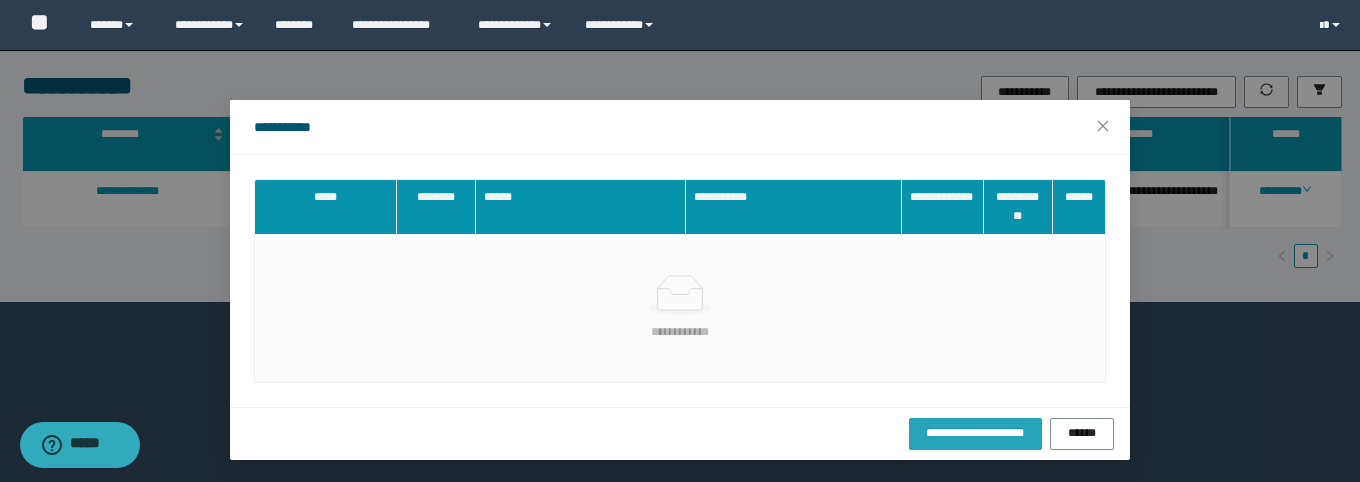 click on "**********" at bounding box center (975, 434) 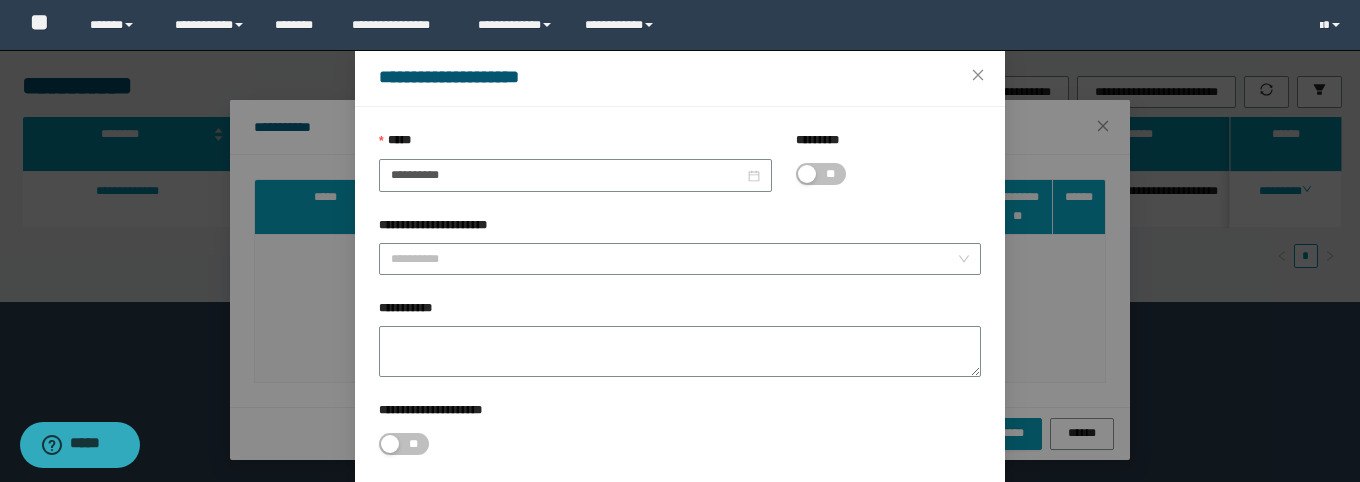 click on "**********" at bounding box center [680, 77] 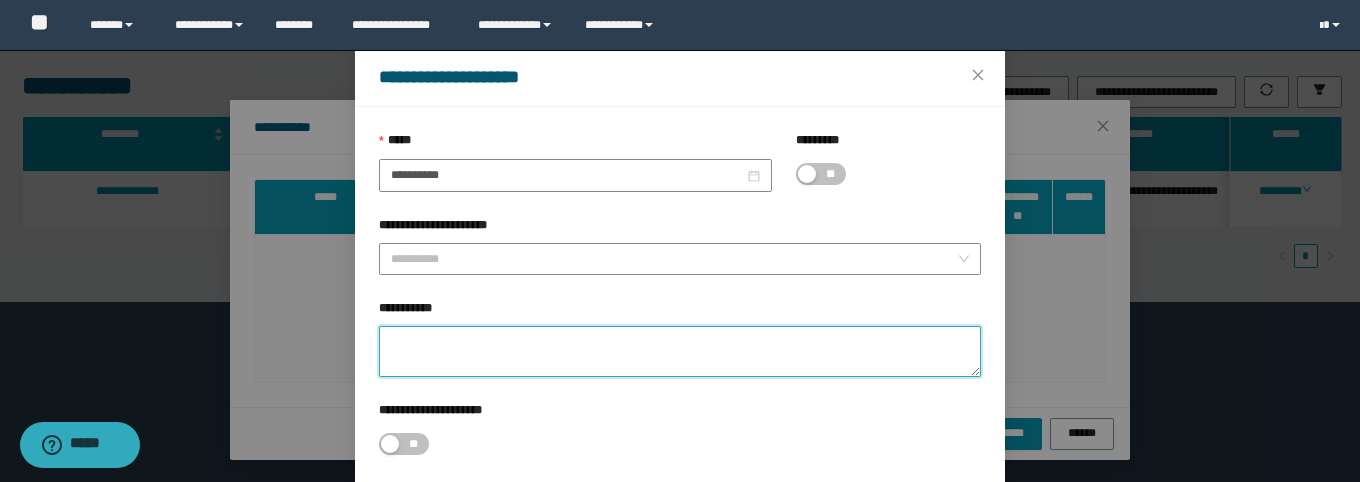 click on "**********" at bounding box center [680, 351] 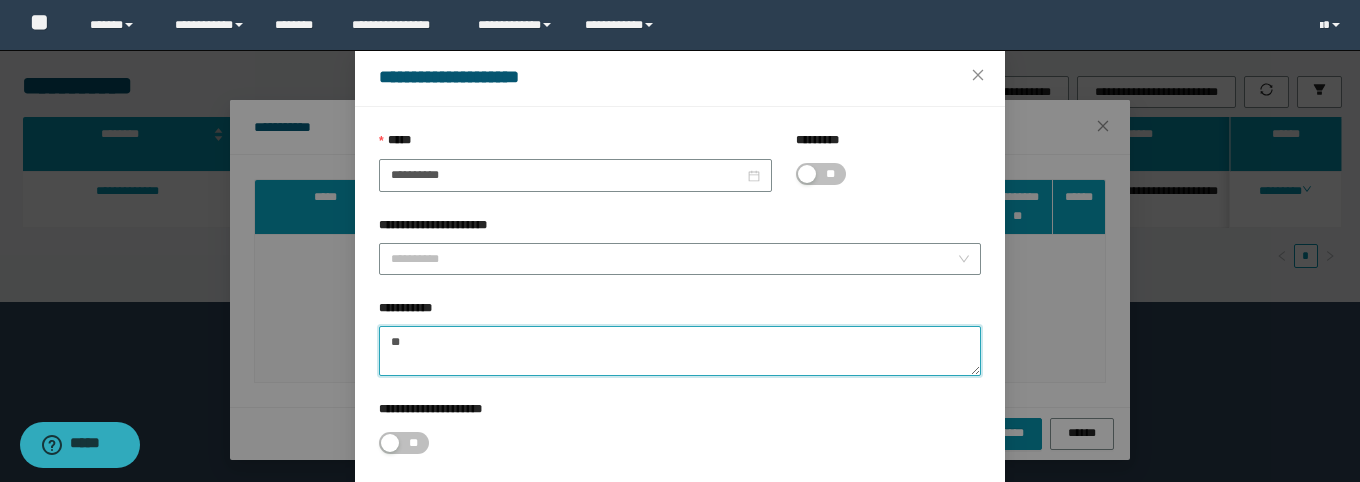 type on "*" 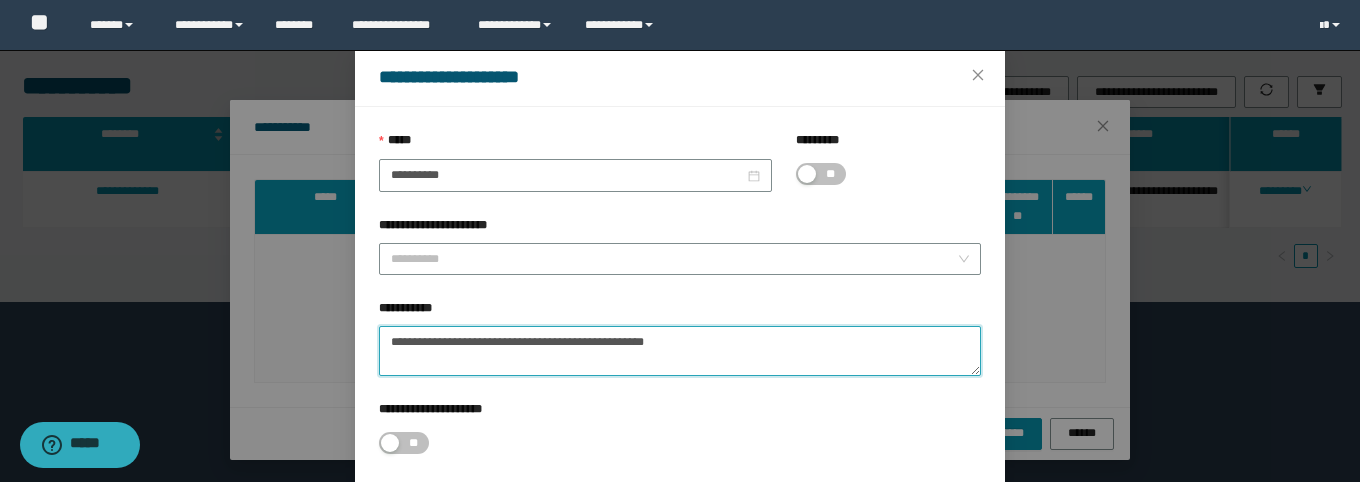 click on "**********" at bounding box center (680, 351) 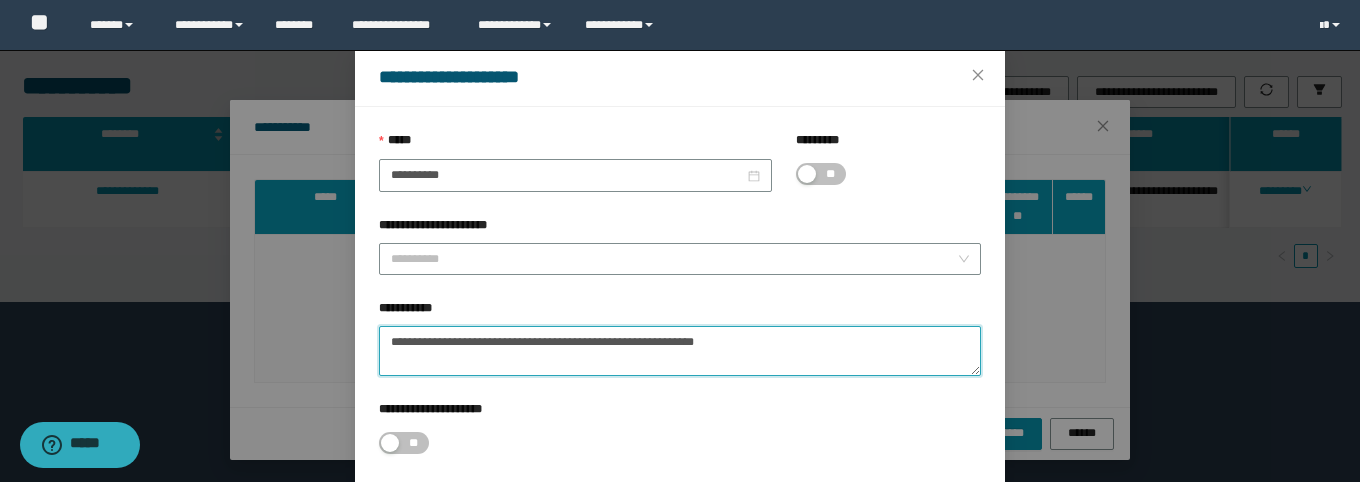 click on "**********" at bounding box center [680, 351] 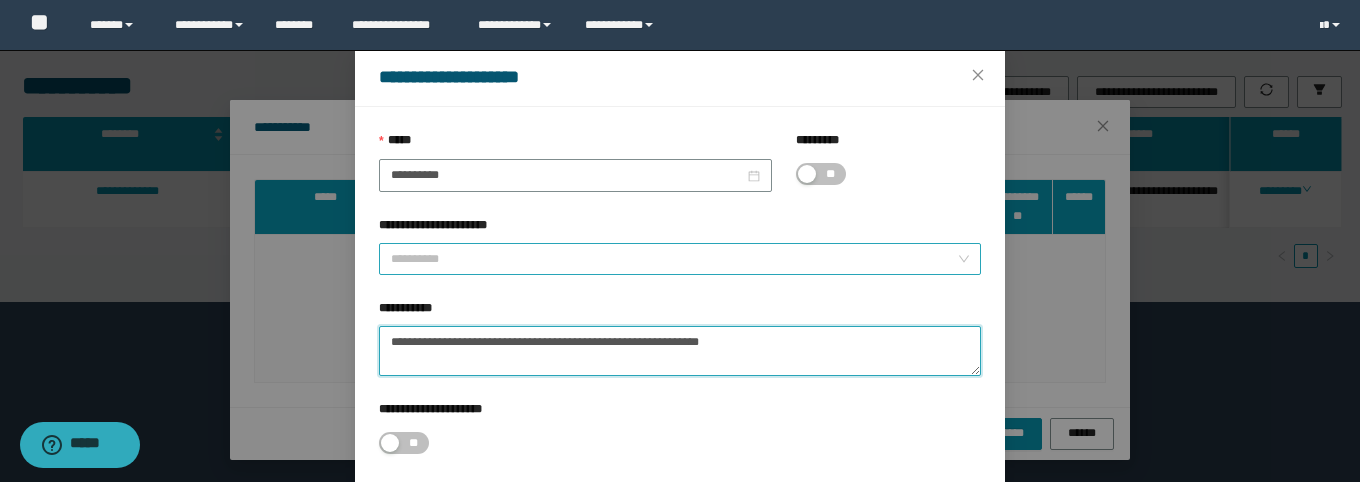 type on "**********" 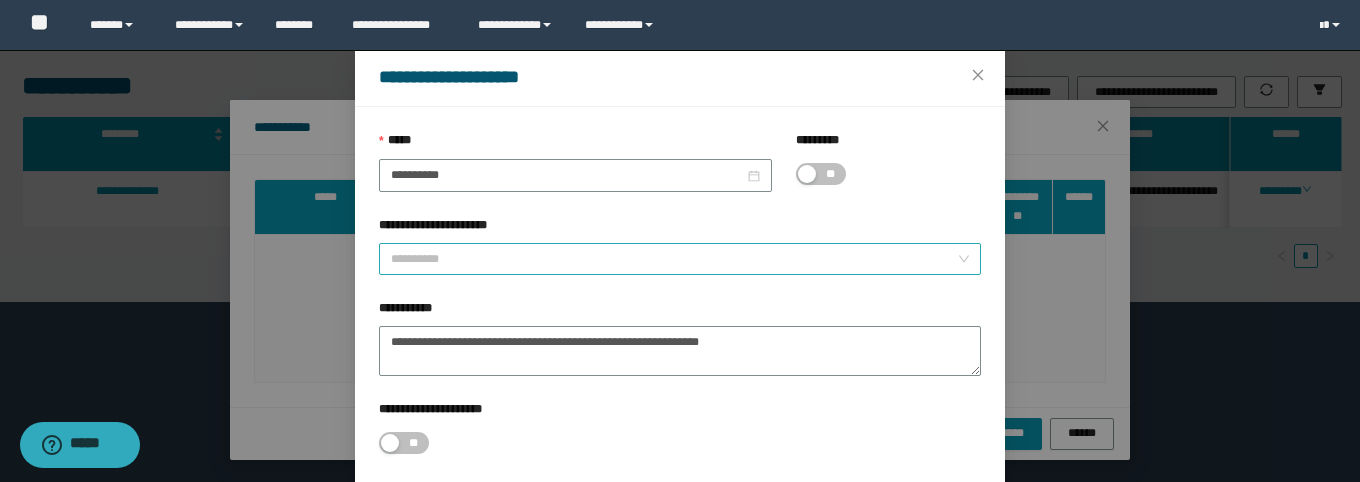 click on "**********" at bounding box center [674, 259] 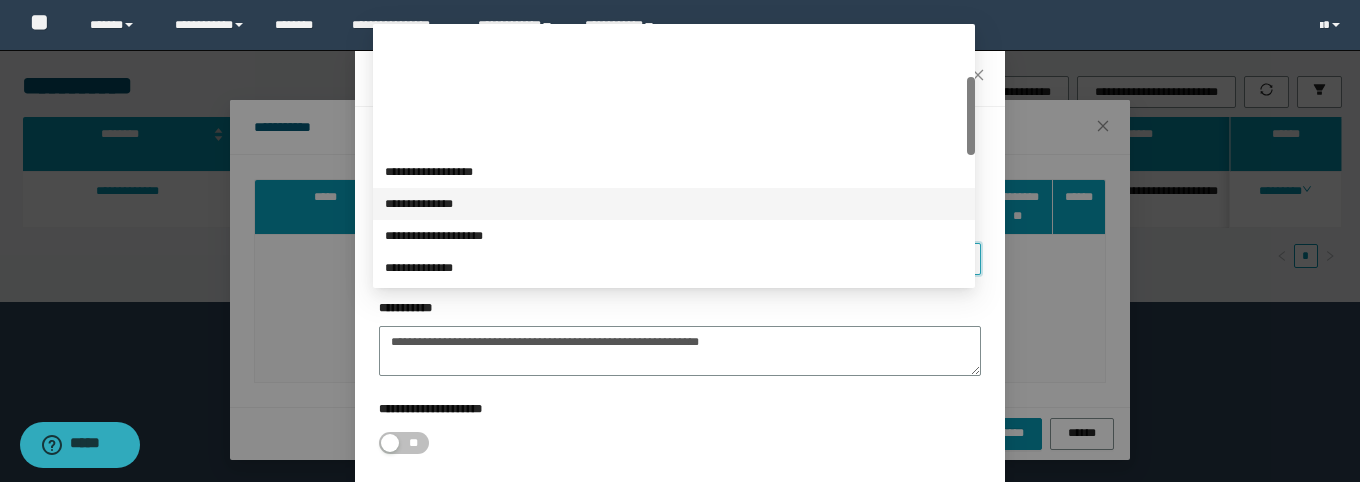 scroll, scrollTop: 160, scrollLeft: 0, axis: vertical 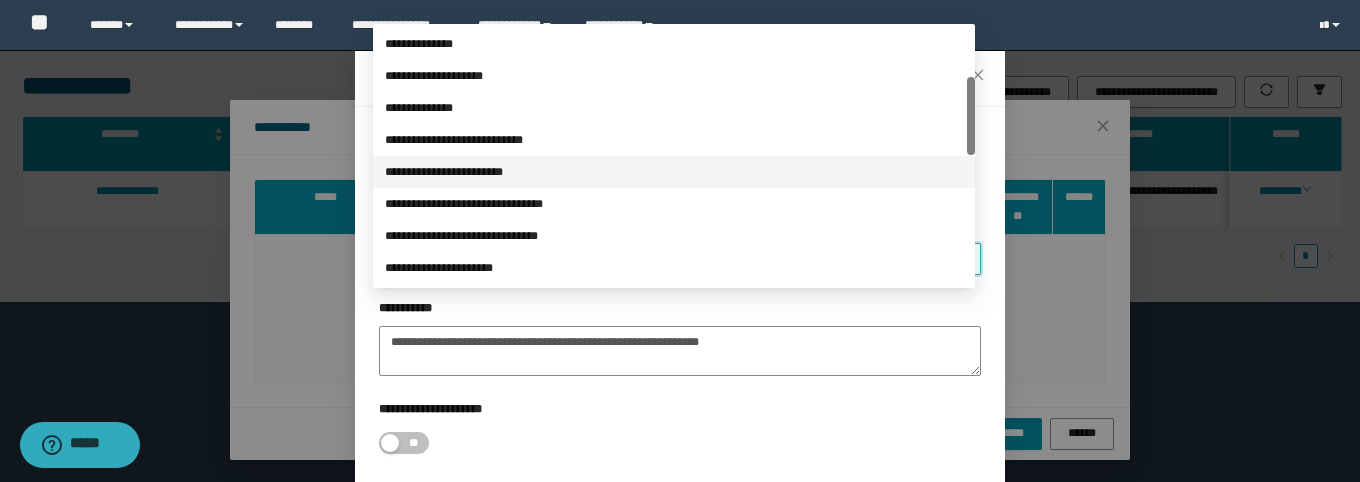 click on "**********" at bounding box center (674, 172) 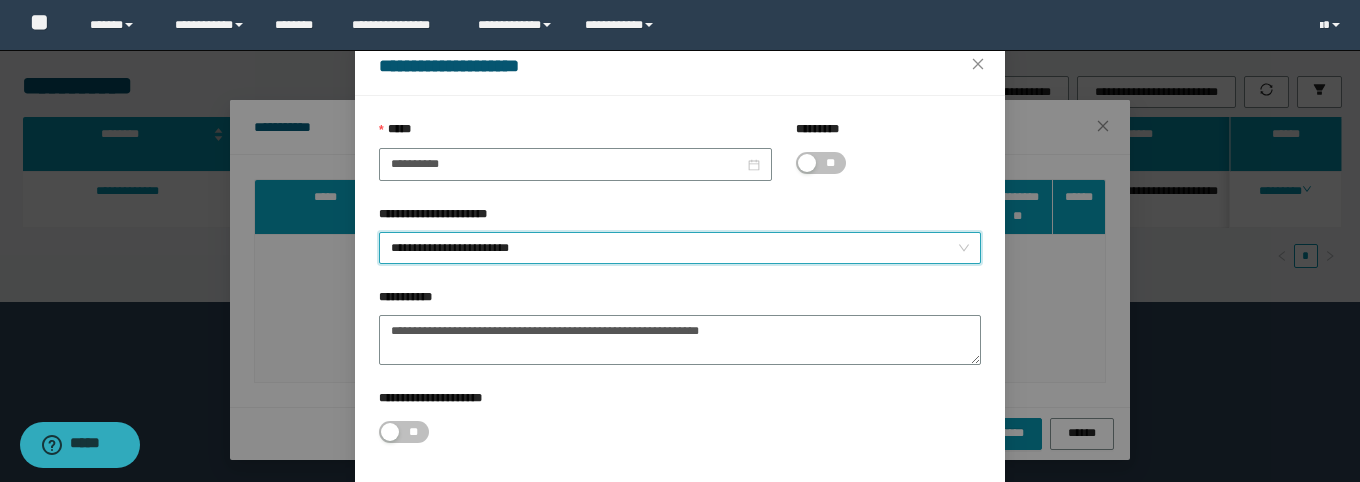 scroll, scrollTop: 151, scrollLeft: 0, axis: vertical 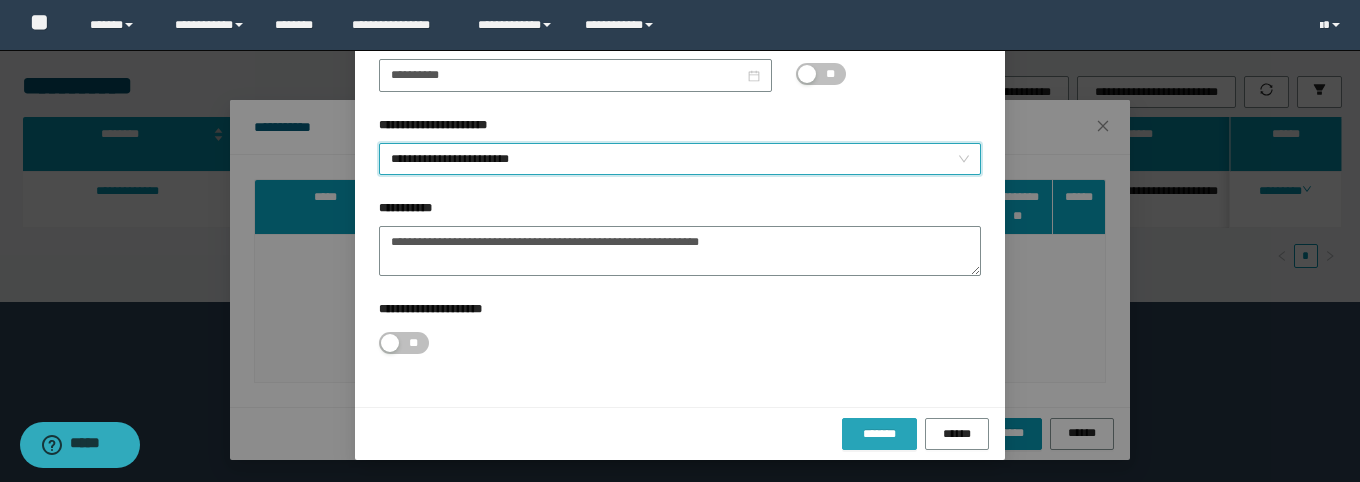 click on "*******" at bounding box center (879, 434) 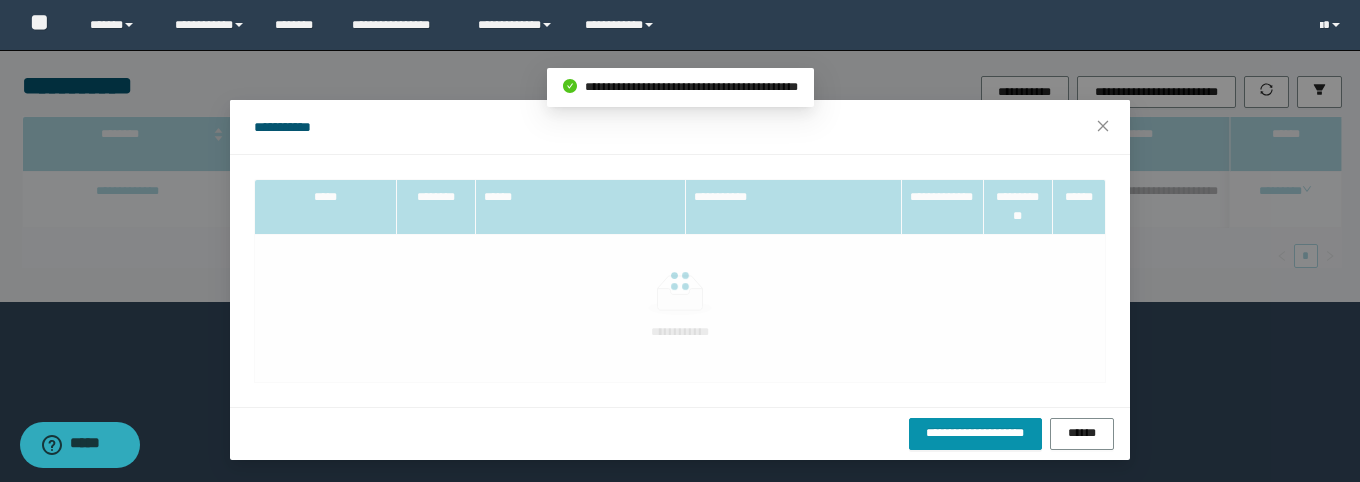 scroll, scrollTop: 0, scrollLeft: 0, axis: both 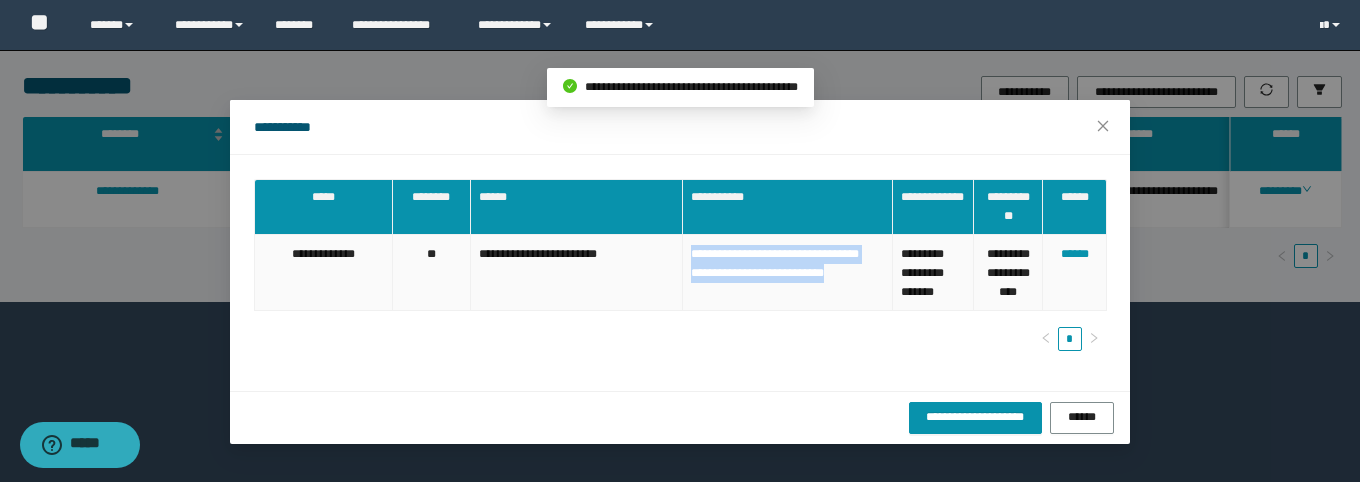 drag, startPoint x: 775, startPoint y: 294, endPoint x: 676, endPoint y: 252, distance: 107.54069 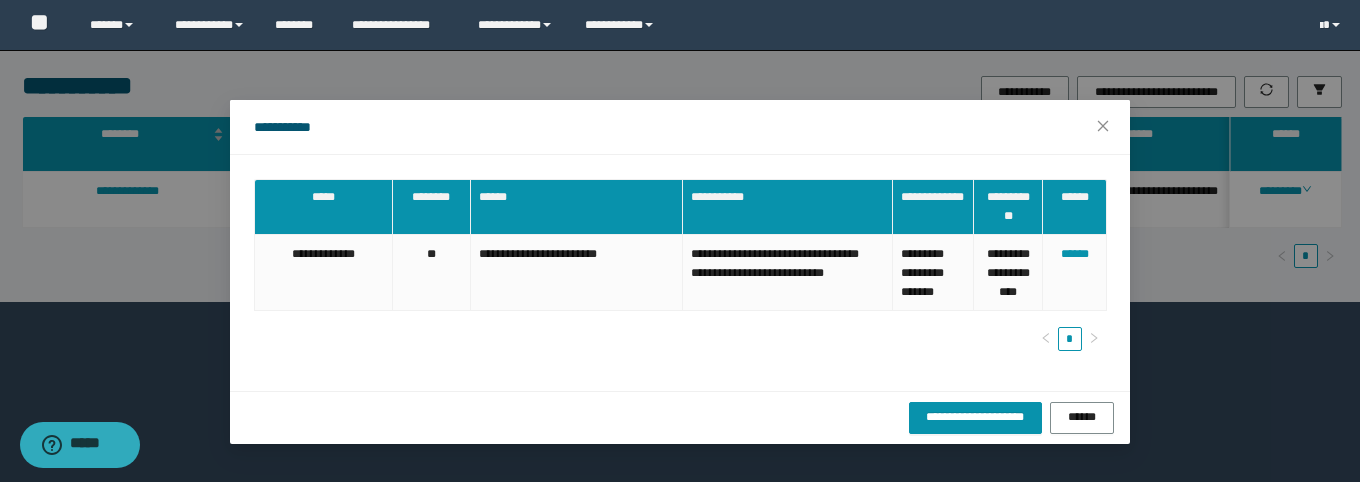 click on "**********" at bounding box center (680, 127) 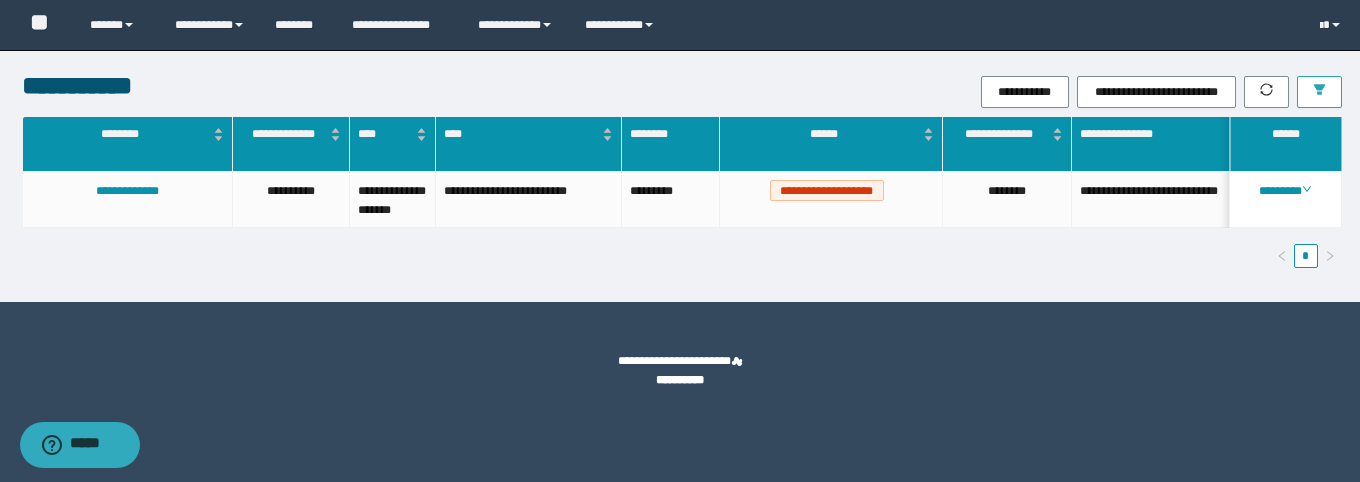 click at bounding box center [1319, 92] 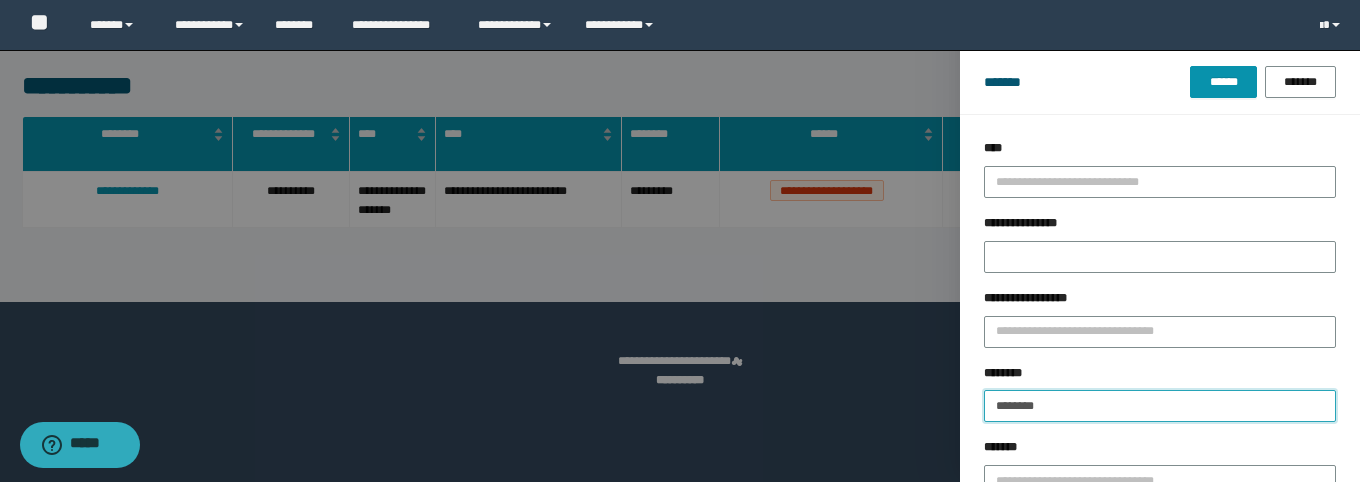 drag, startPoint x: 977, startPoint y: 396, endPoint x: 1140, endPoint y: 107, distance: 331.79813 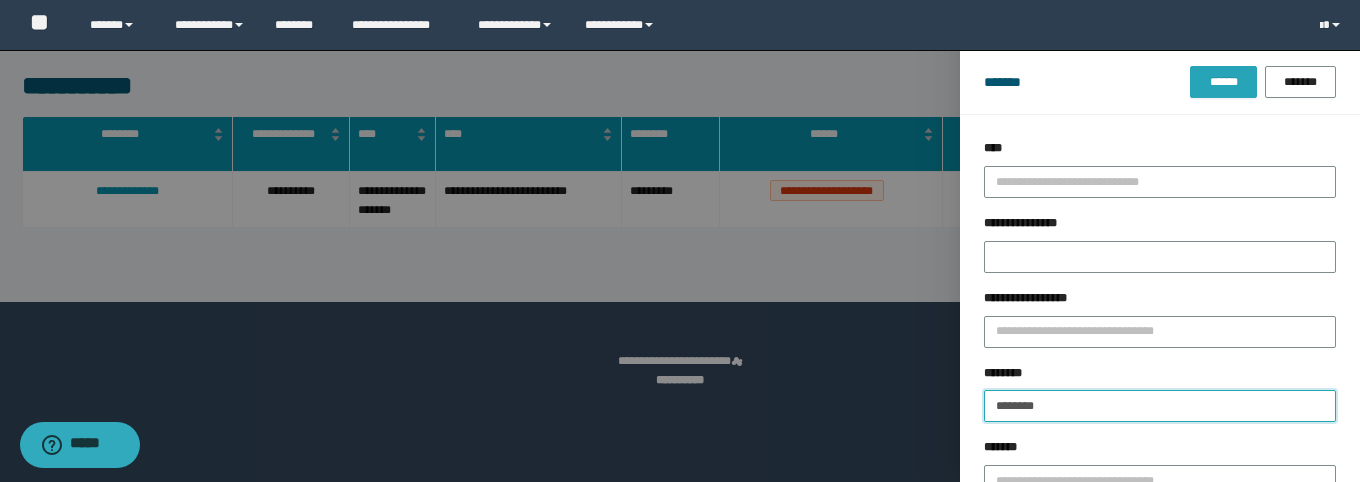 type on "********" 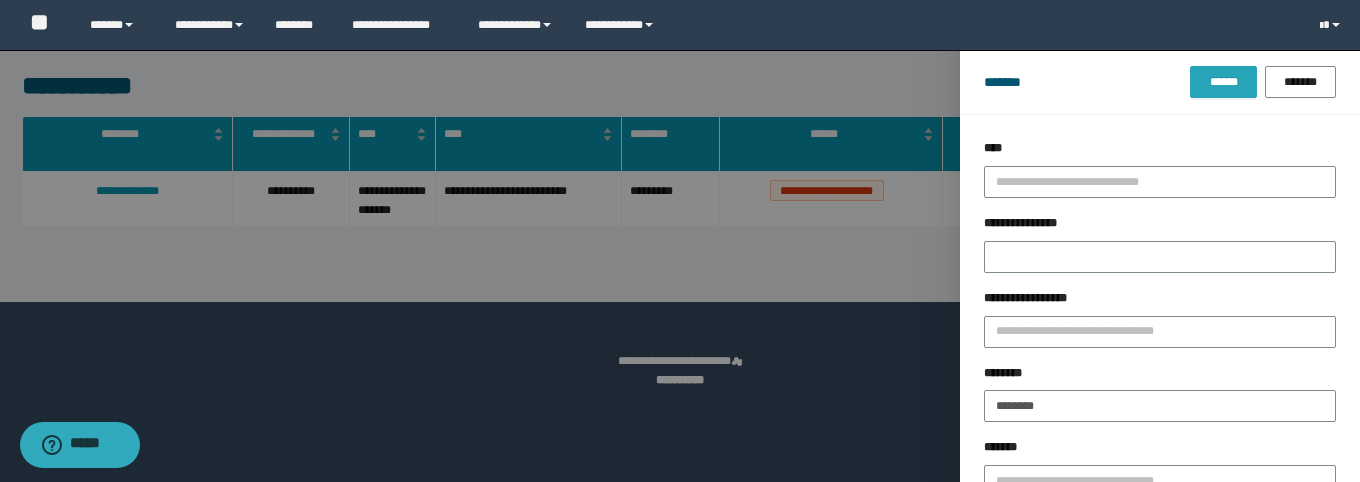 click on "******" at bounding box center (1223, 82) 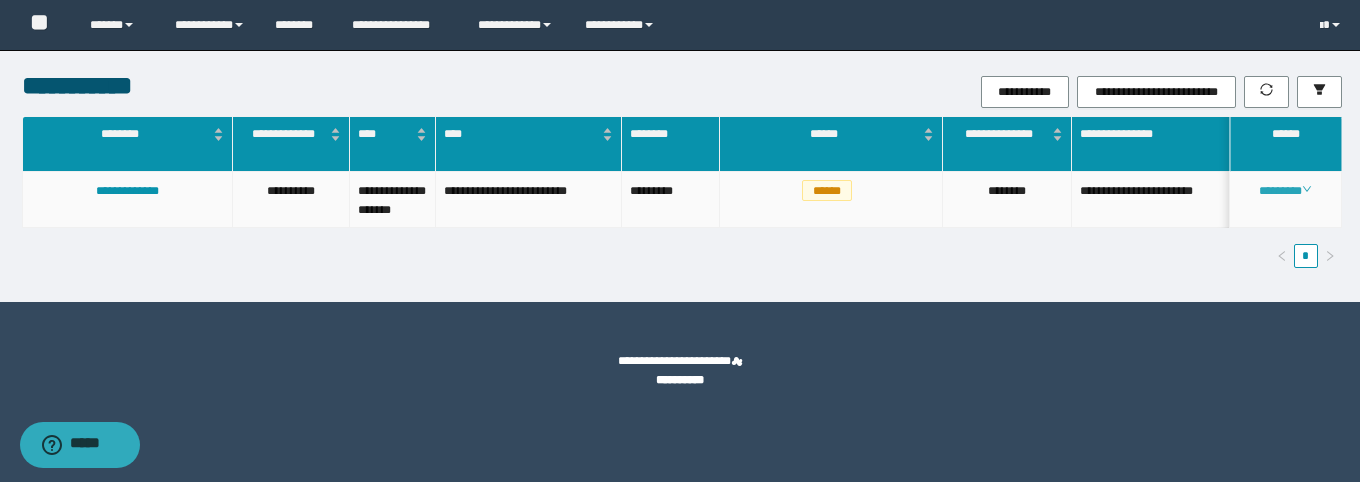 click 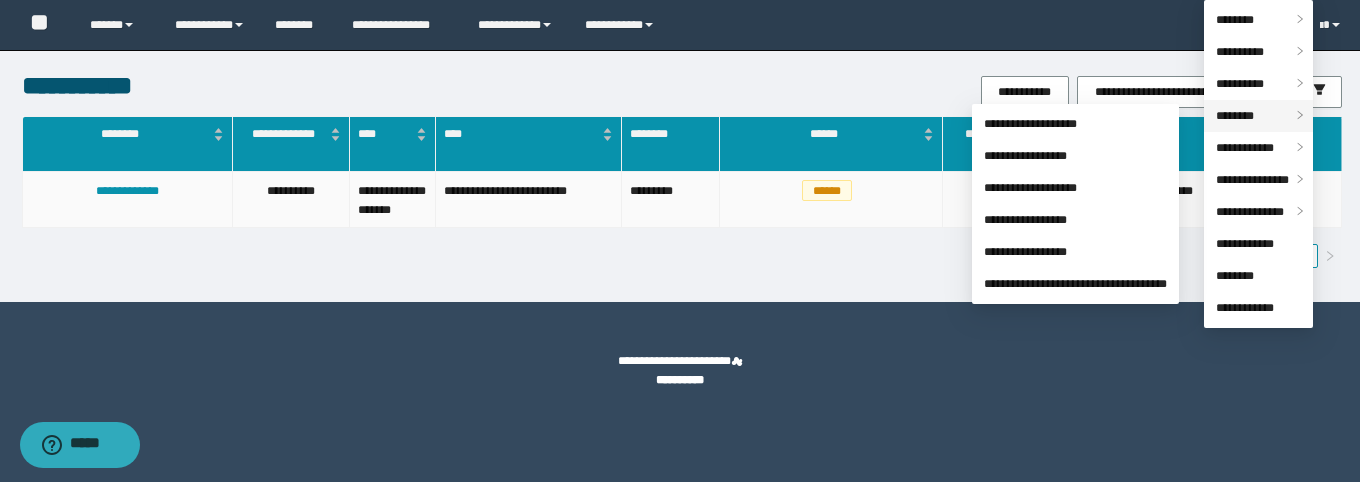 click on "********" at bounding box center [1258, 116] 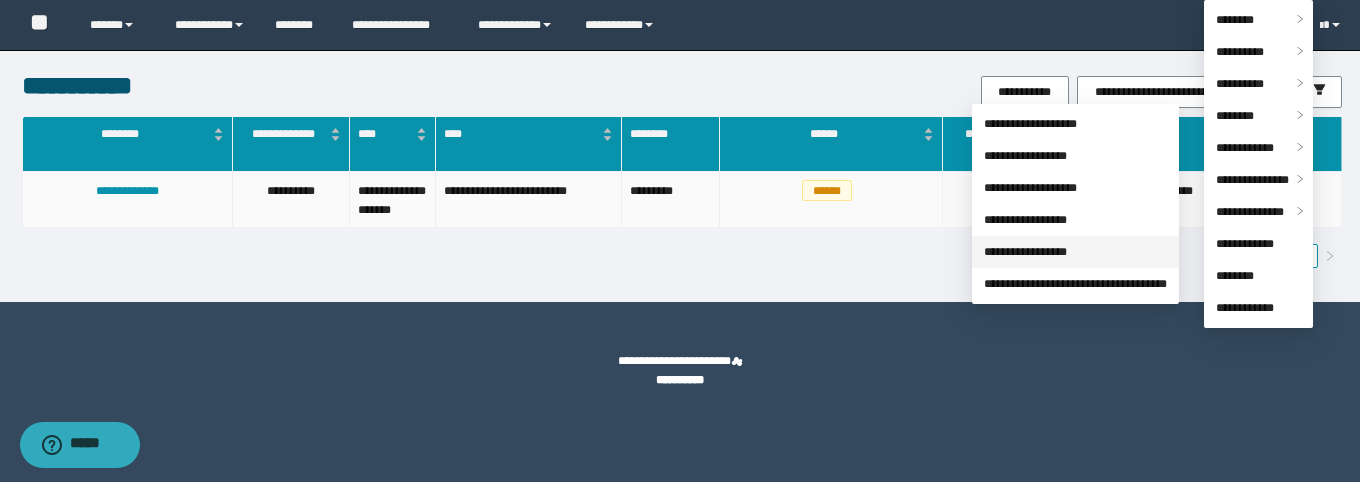 click on "**********" at bounding box center (1025, 252) 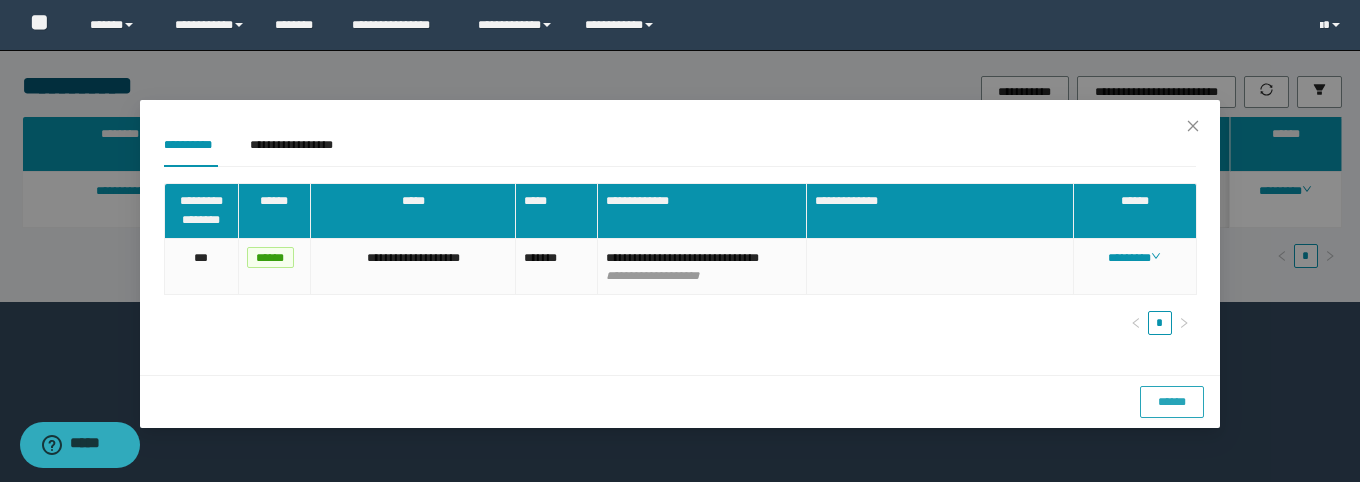 drag, startPoint x: 1189, startPoint y: 415, endPoint x: 1236, endPoint y: 303, distance: 121.46193 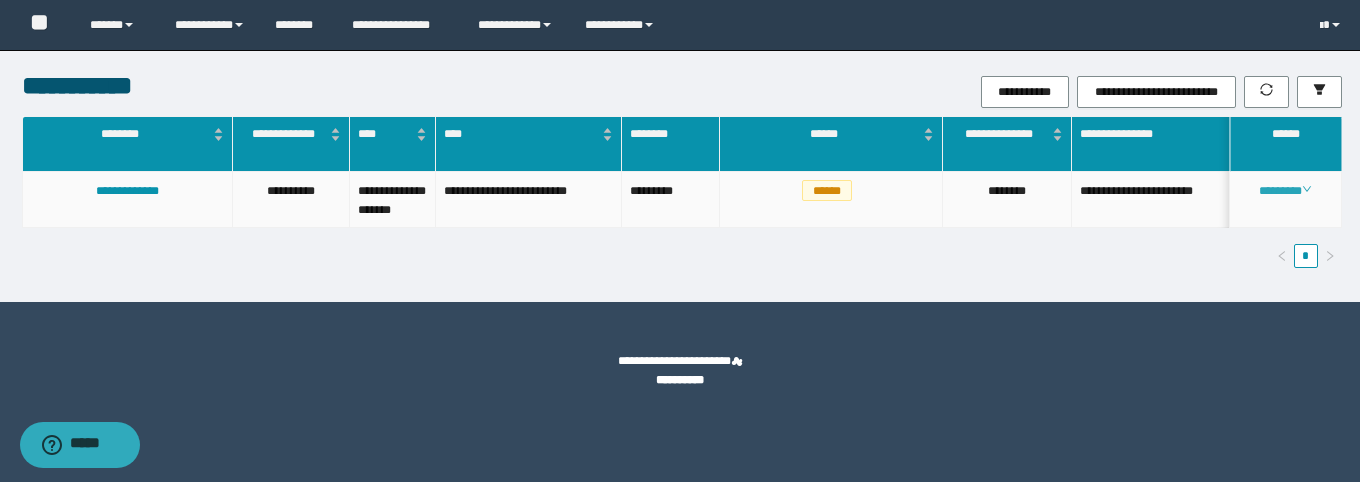 click on "********" at bounding box center [1285, 191] 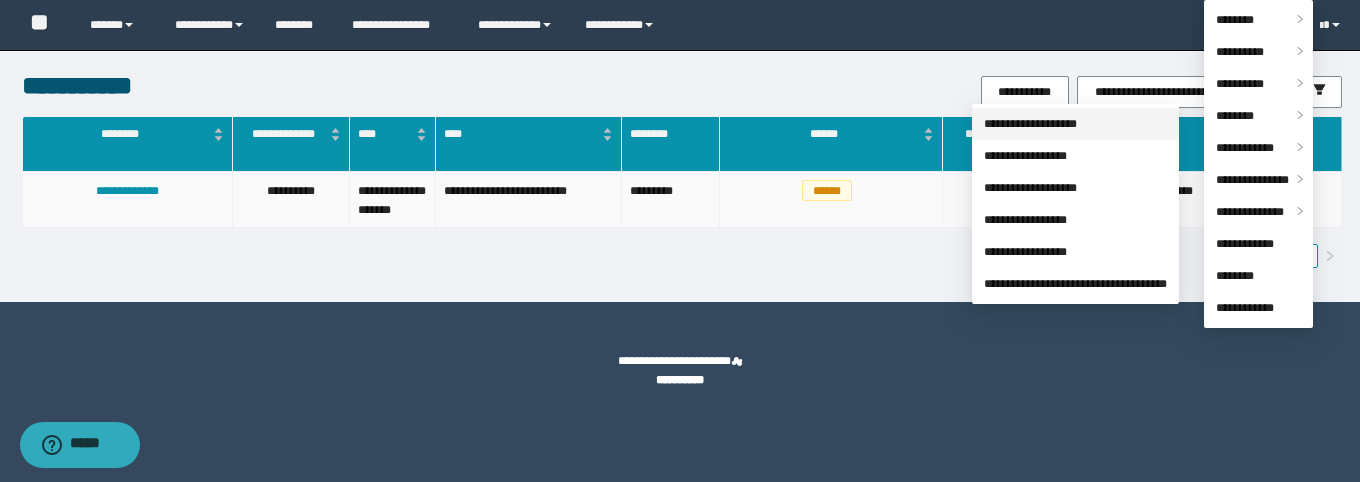 click on "**********" at bounding box center (1030, 124) 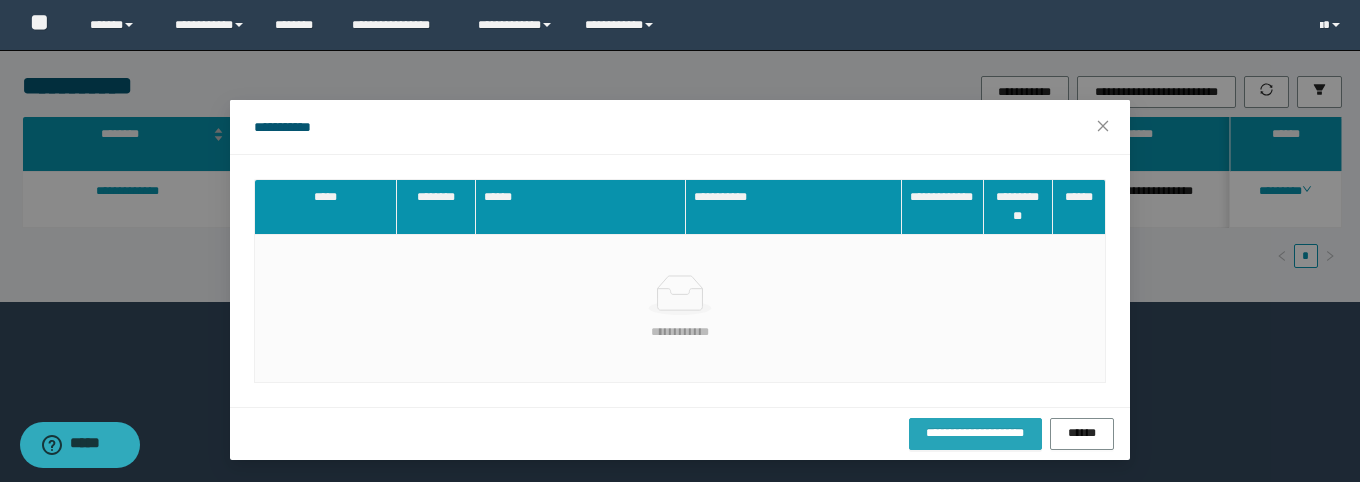 click on "**********" at bounding box center [975, 434] 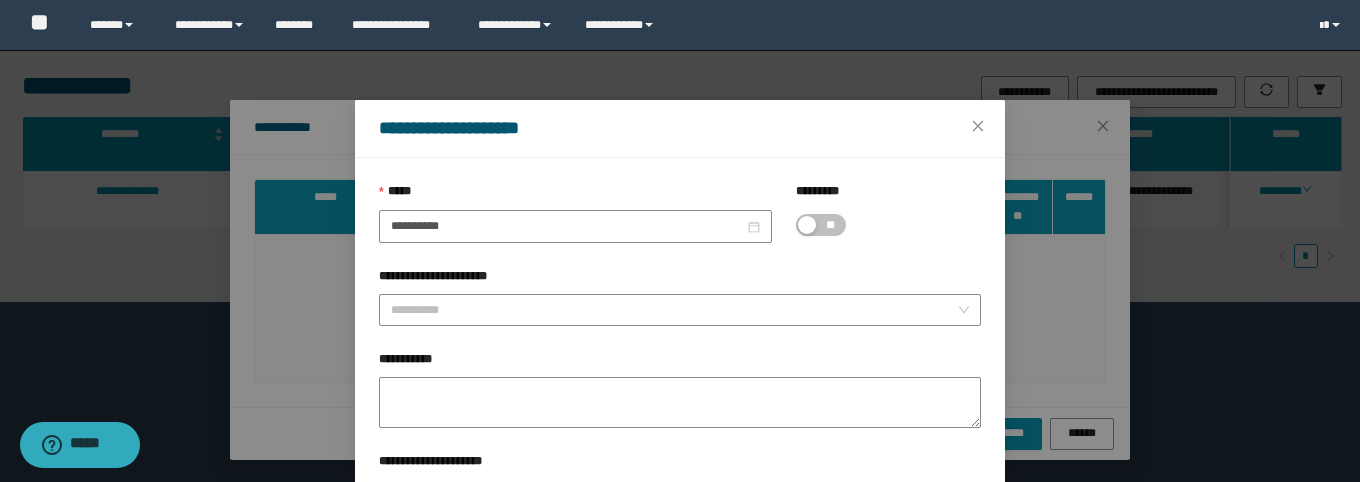 click on "**********" at bounding box center (680, 128) 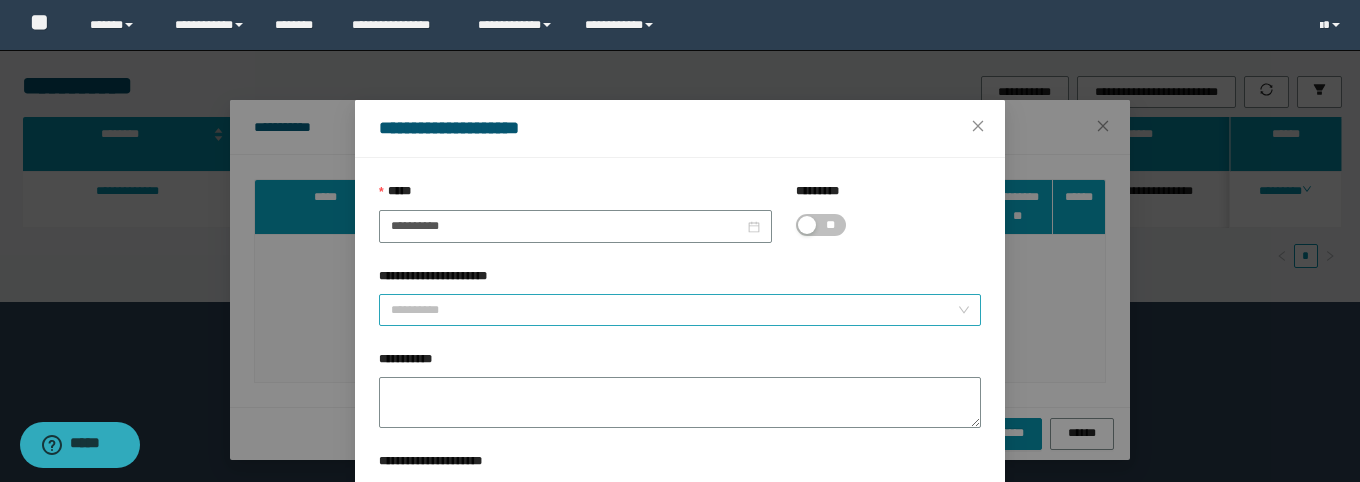 click on "**********" at bounding box center [674, 310] 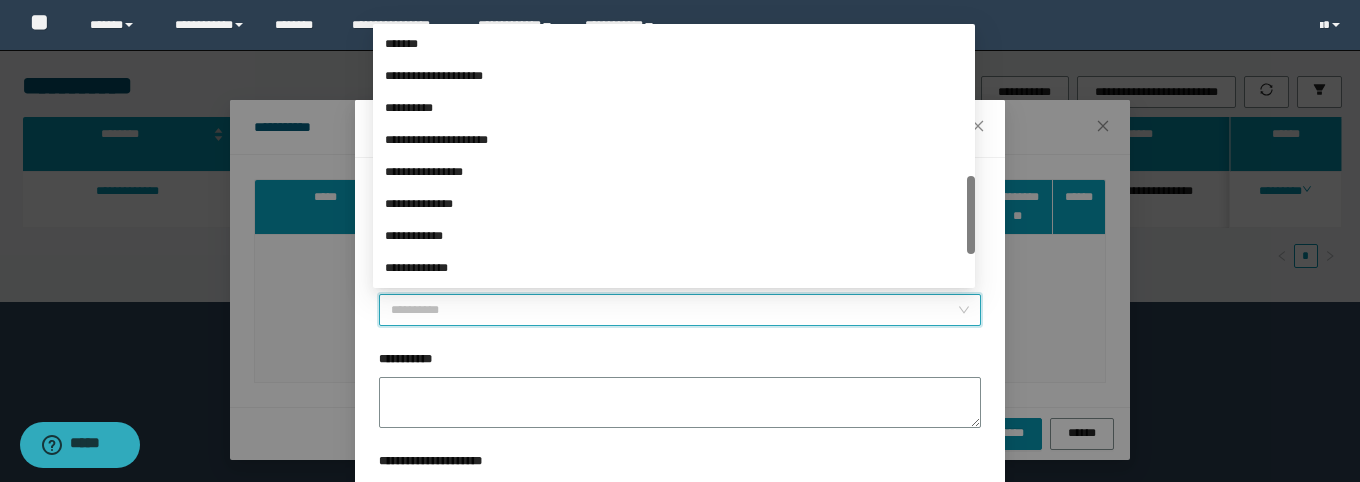 scroll, scrollTop: 576, scrollLeft: 0, axis: vertical 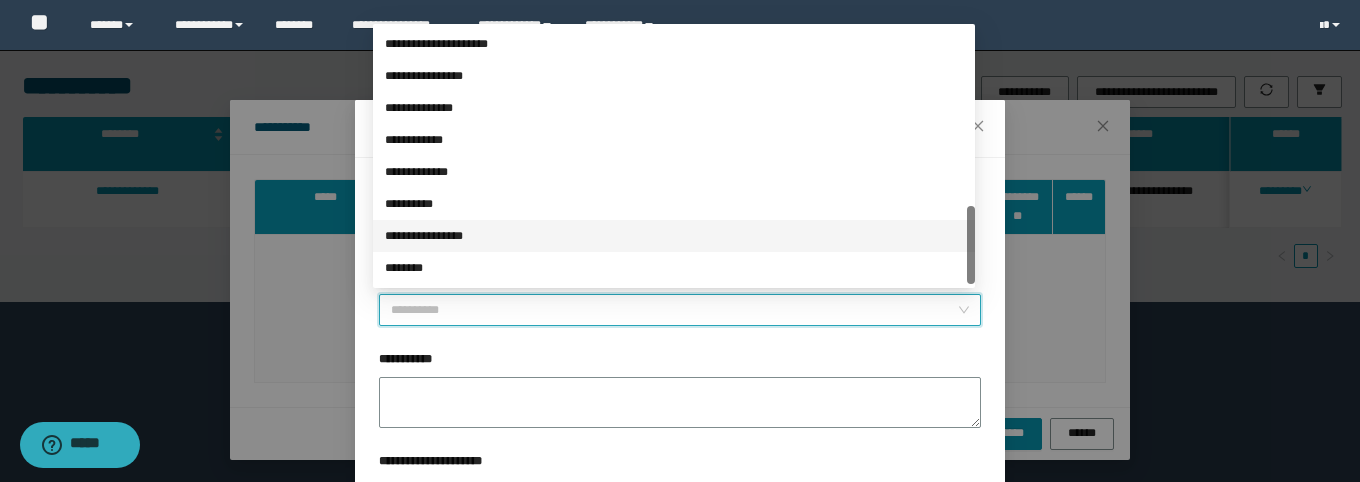 click on "**********" at bounding box center (674, 236) 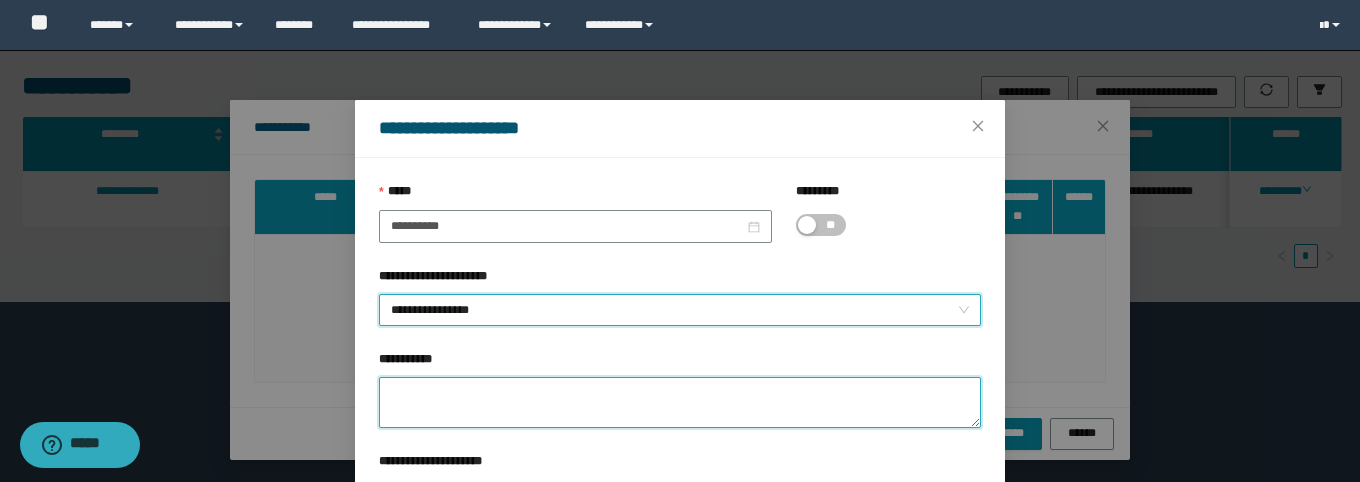 click on "**********" at bounding box center [680, 402] 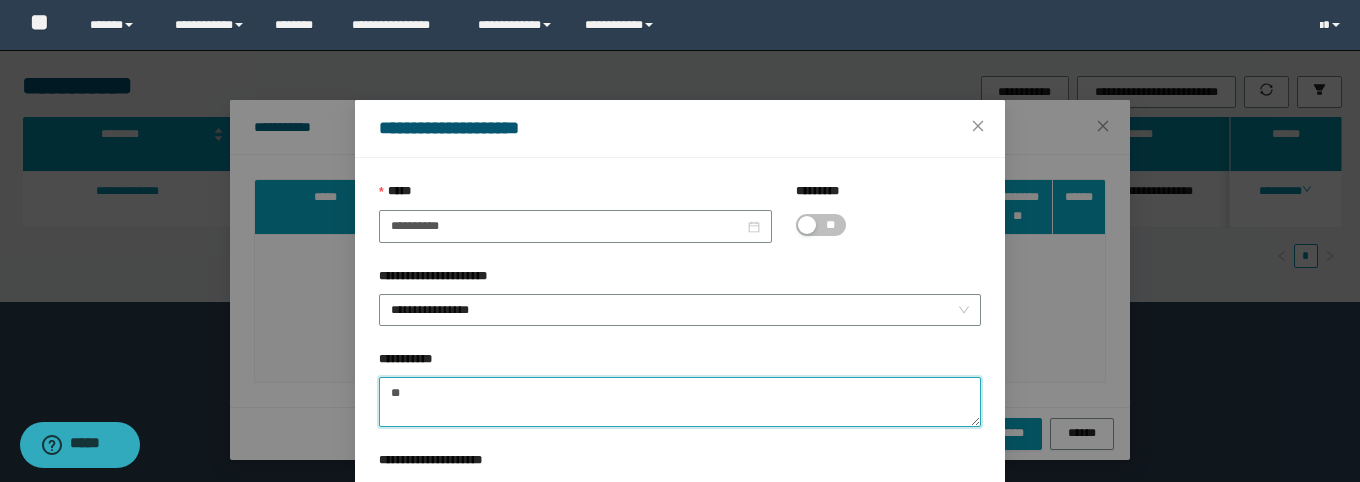 type on "*" 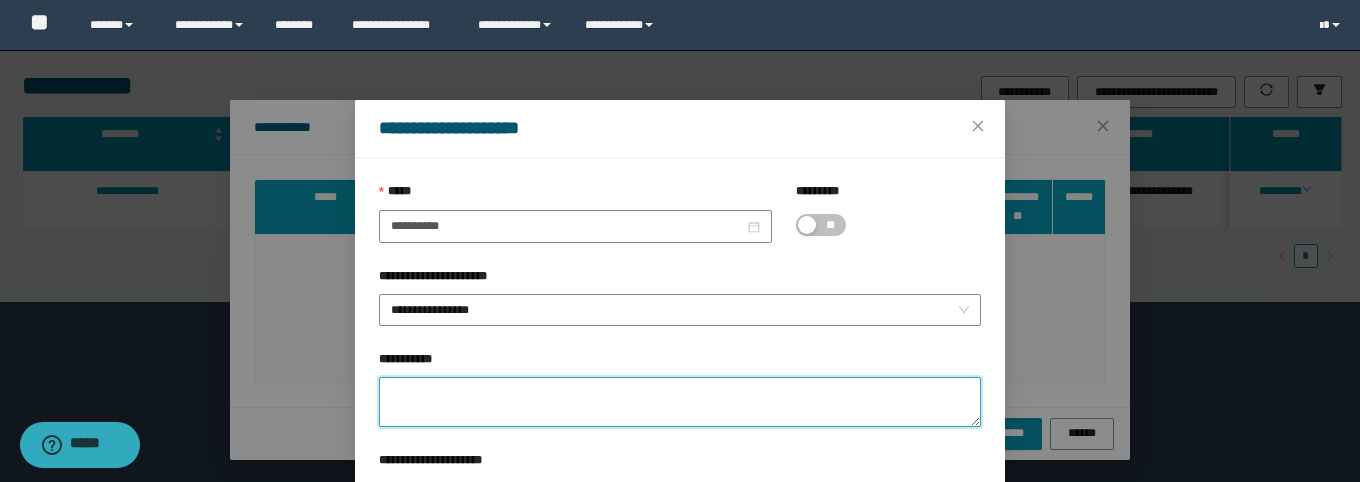 click on "**********" at bounding box center (680, 402) 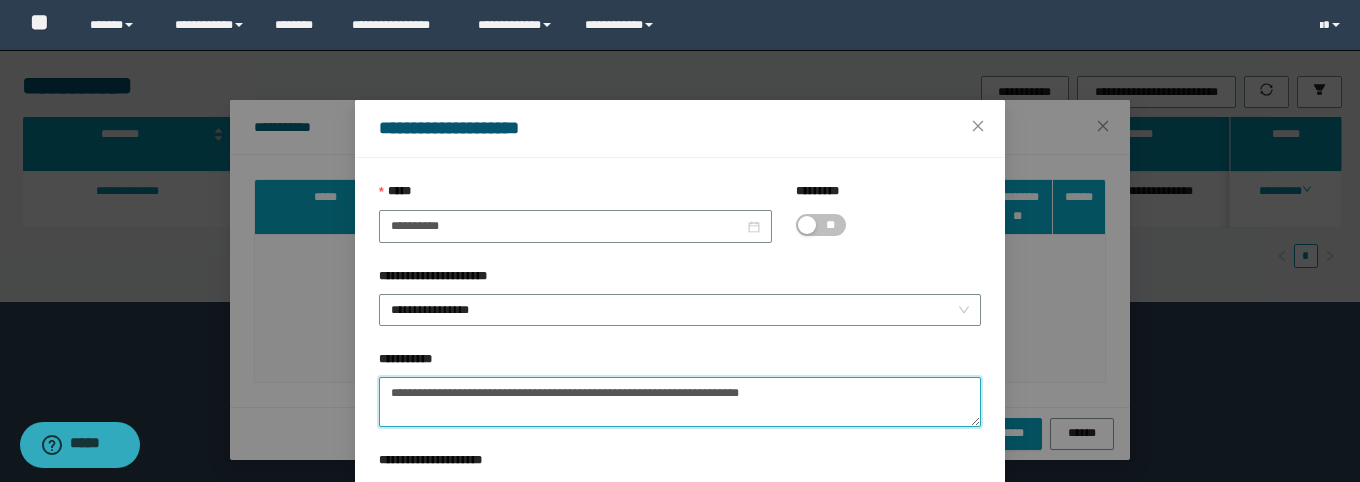 drag, startPoint x: 468, startPoint y: 400, endPoint x: 228, endPoint y: 391, distance: 240.16869 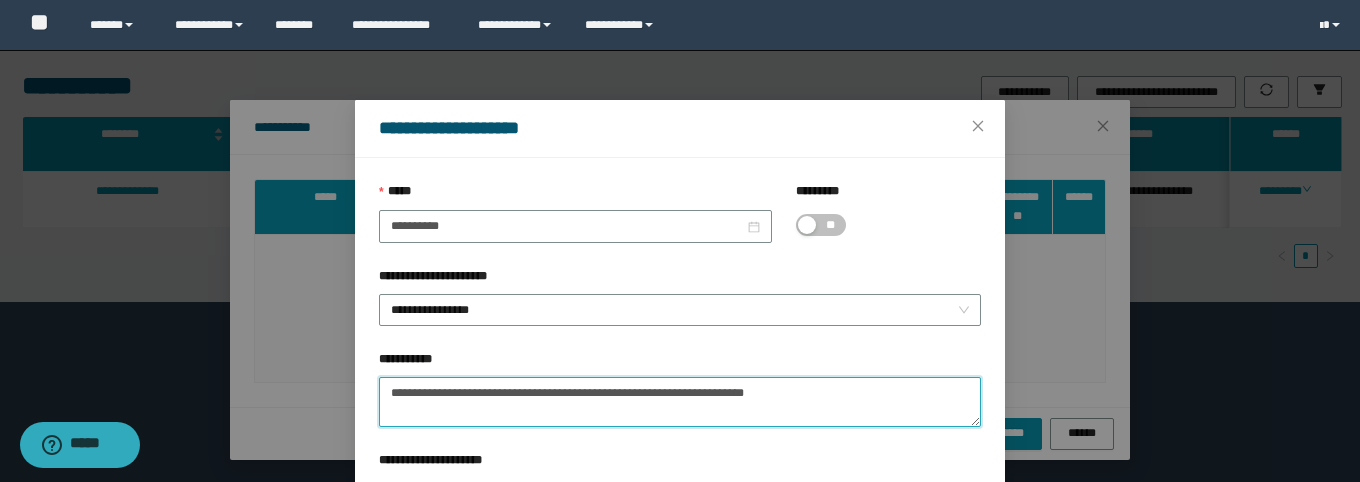 drag, startPoint x: 706, startPoint y: 387, endPoint x: 340, endPoint y: 383, distance: 366.02185 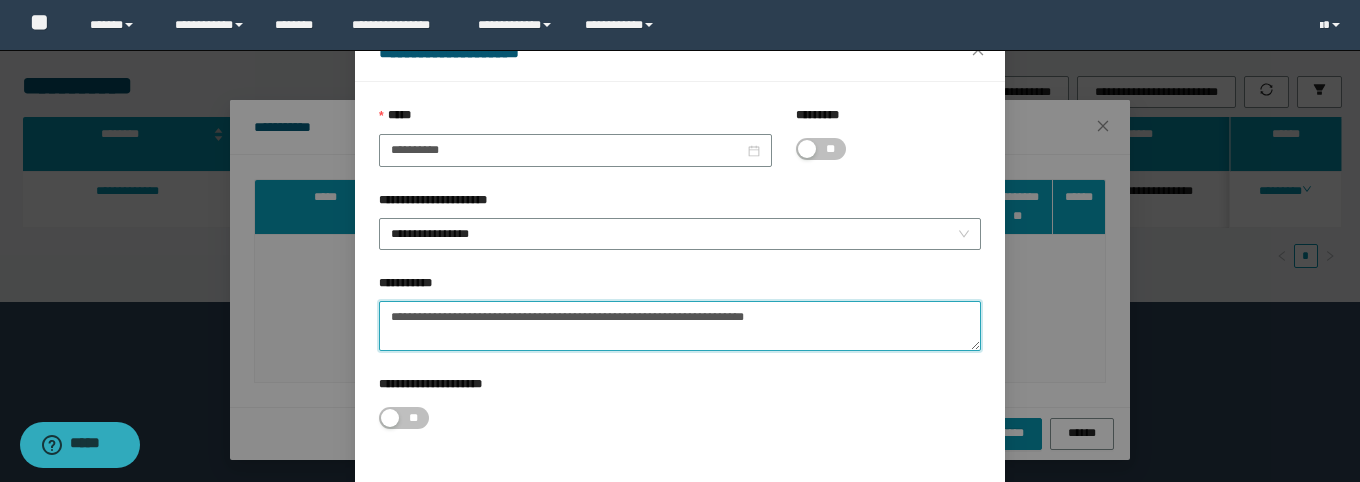 scroll, scrollTop: 151, scrollLeft: 0, axis: vertical 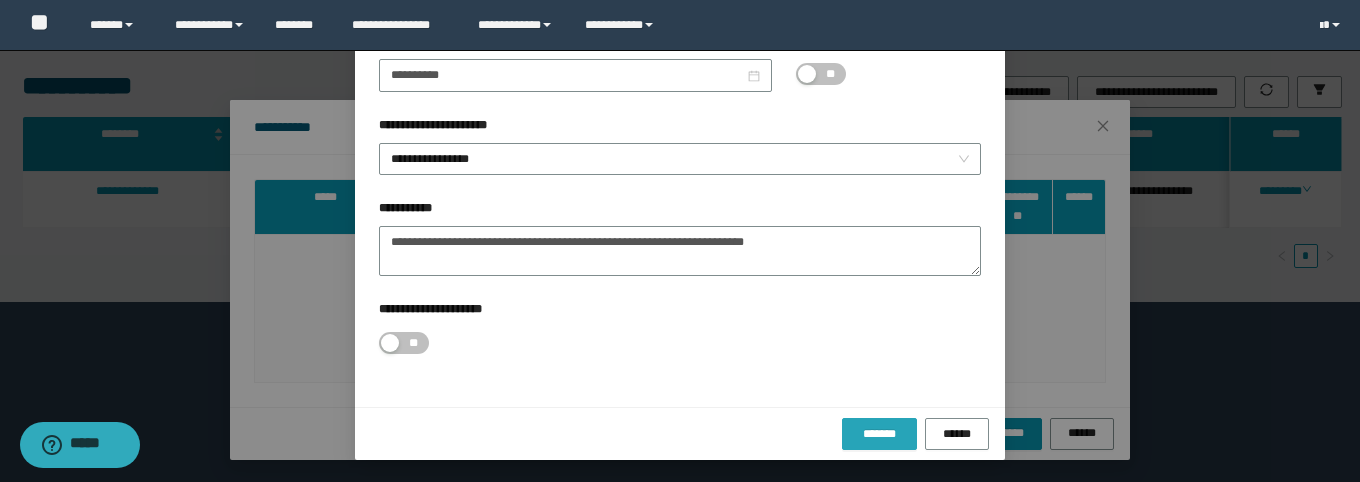 click on "*******" at bounding box center [879, 434] 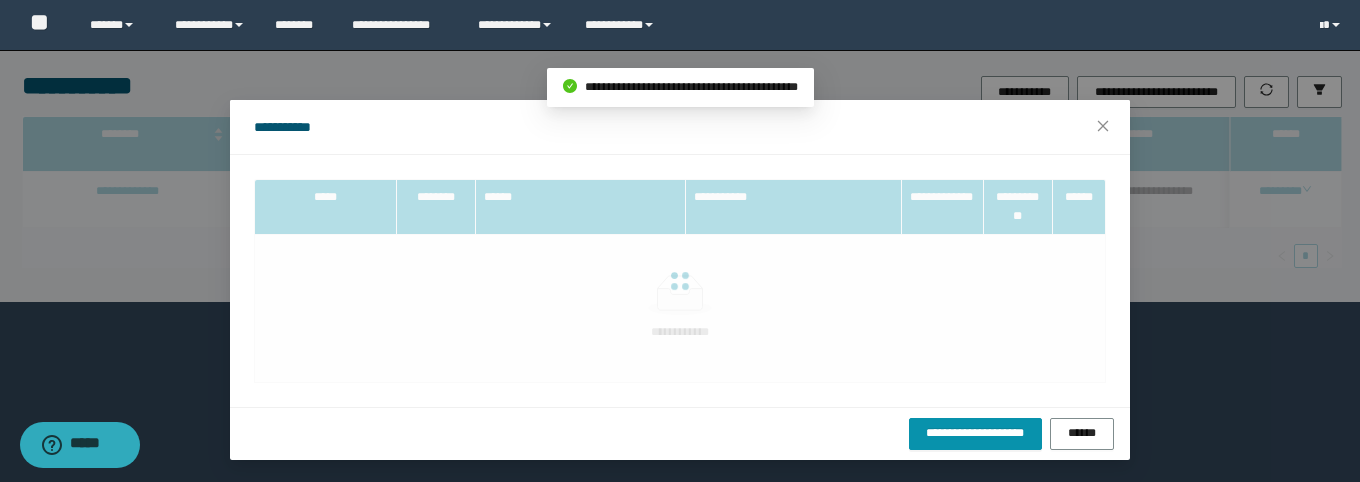 scroll, scrollTop: 51, scrollLeft: 0, axis: vertical 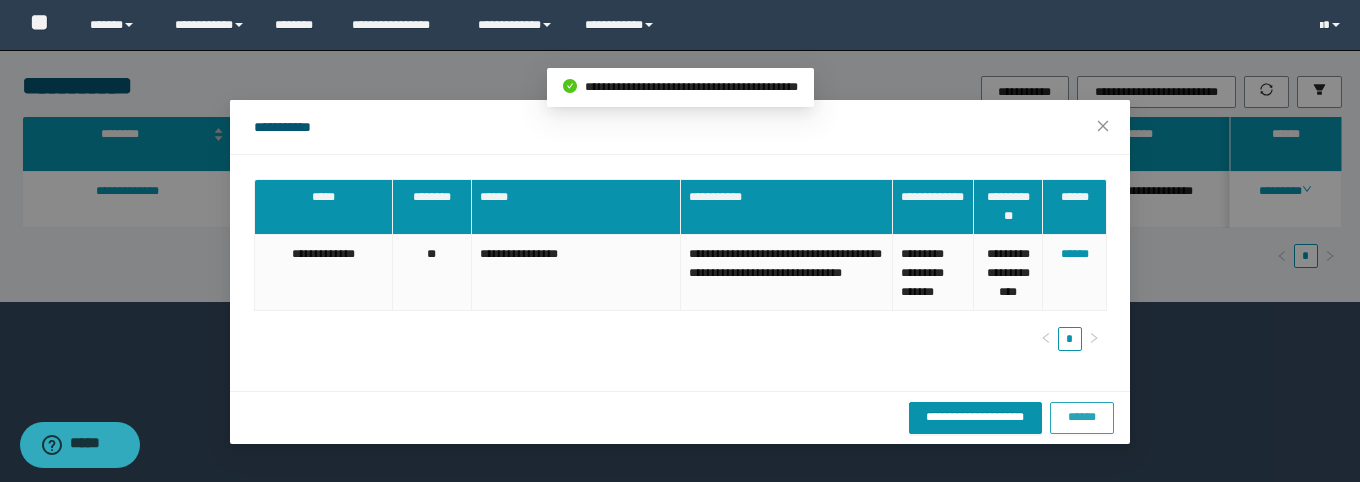 click on "******" at bounding box center [1082, 417] 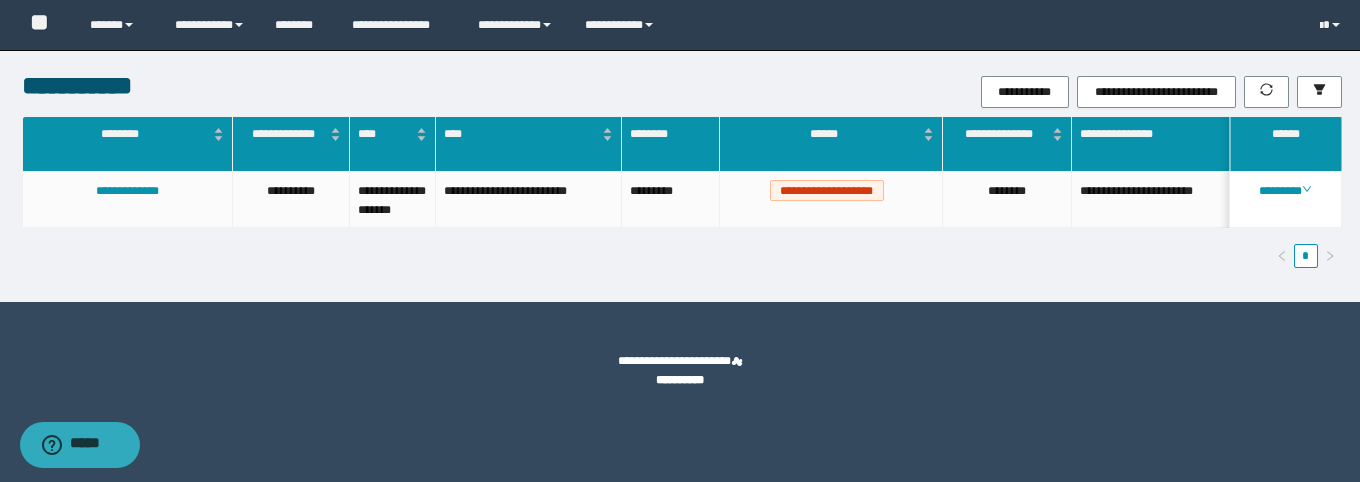 drag, startPoint x: 1124, startPoint y: 426, endPoint x: 1320, endPoint y: 88, distance: 390.7173 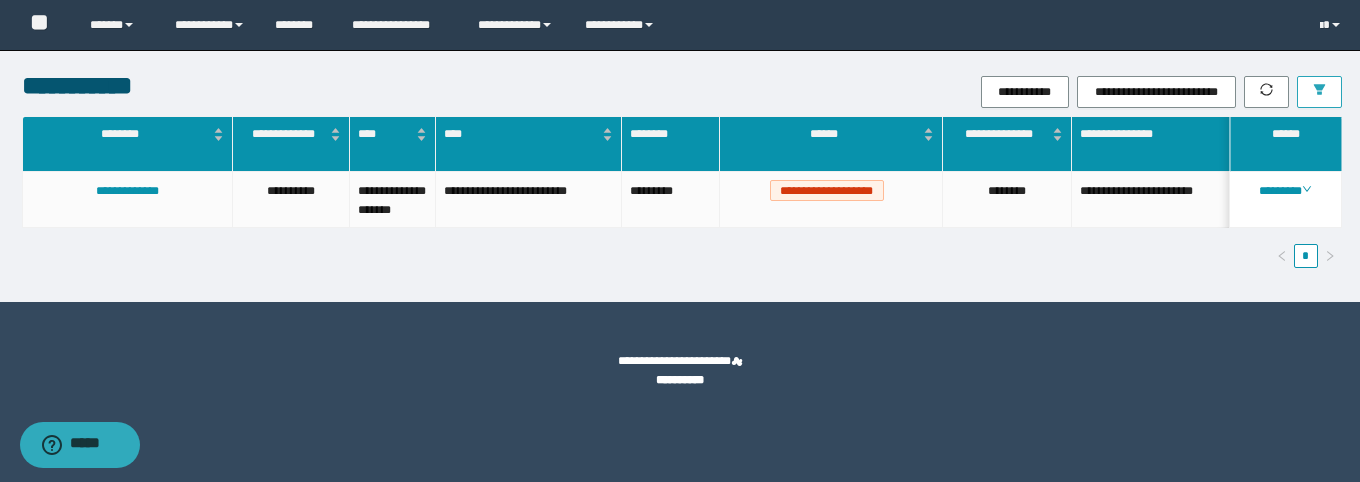click on "**********" at bounding box center (680, 241) 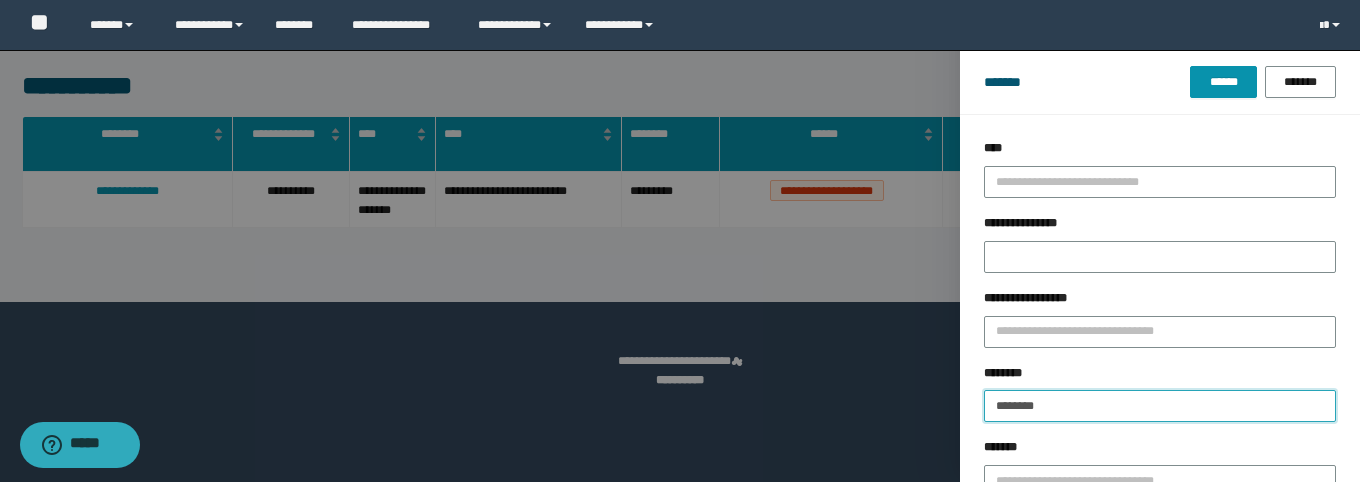 drag, startPoint x: 1079, startPoint y: 403, endPoint x: 894, endPoint y: 401, distance: 185.0108 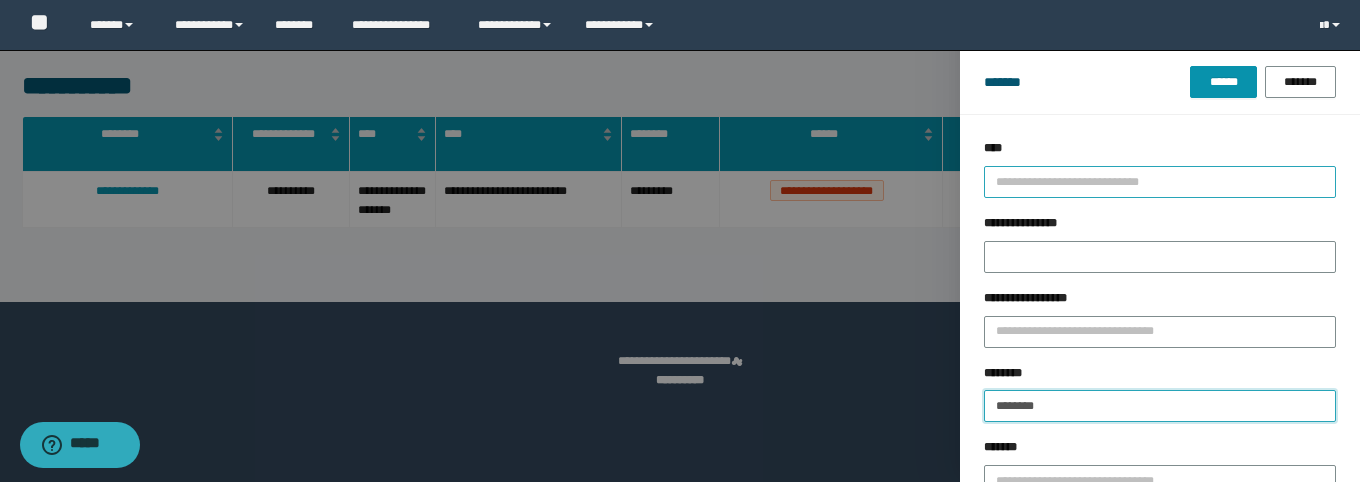 paste 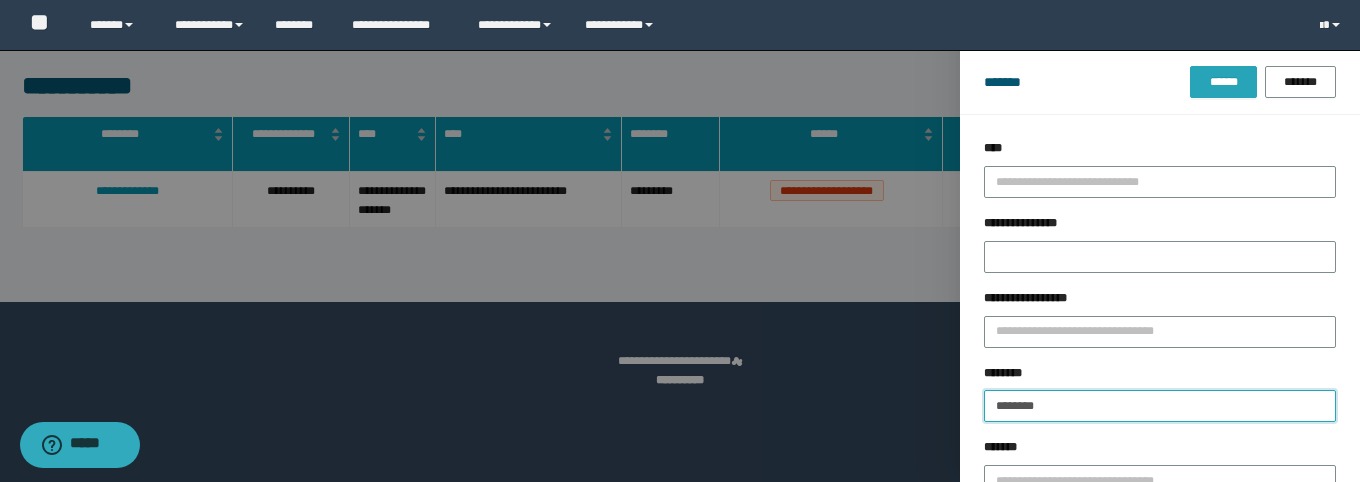type on "********" 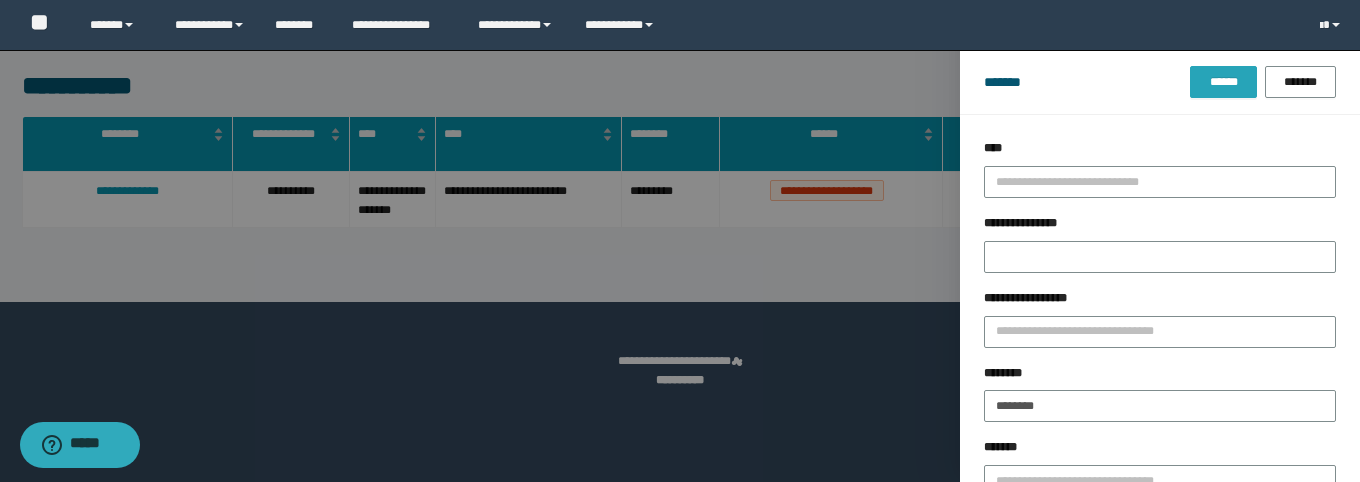click on "******" at bounding box center (1223, 82) 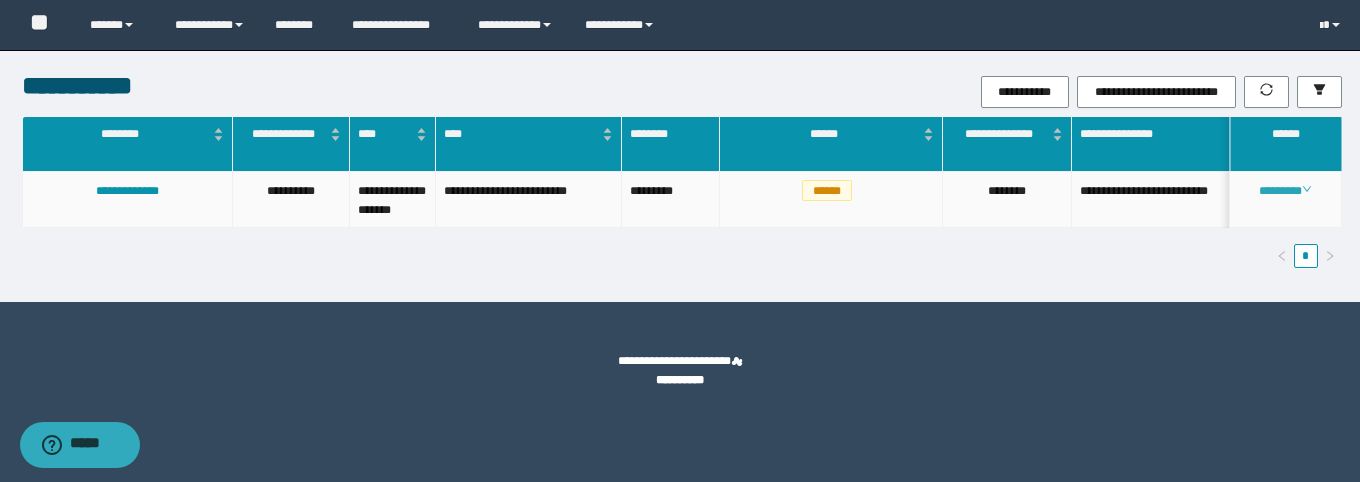 click on "********" at bounding box center (1285, 191) 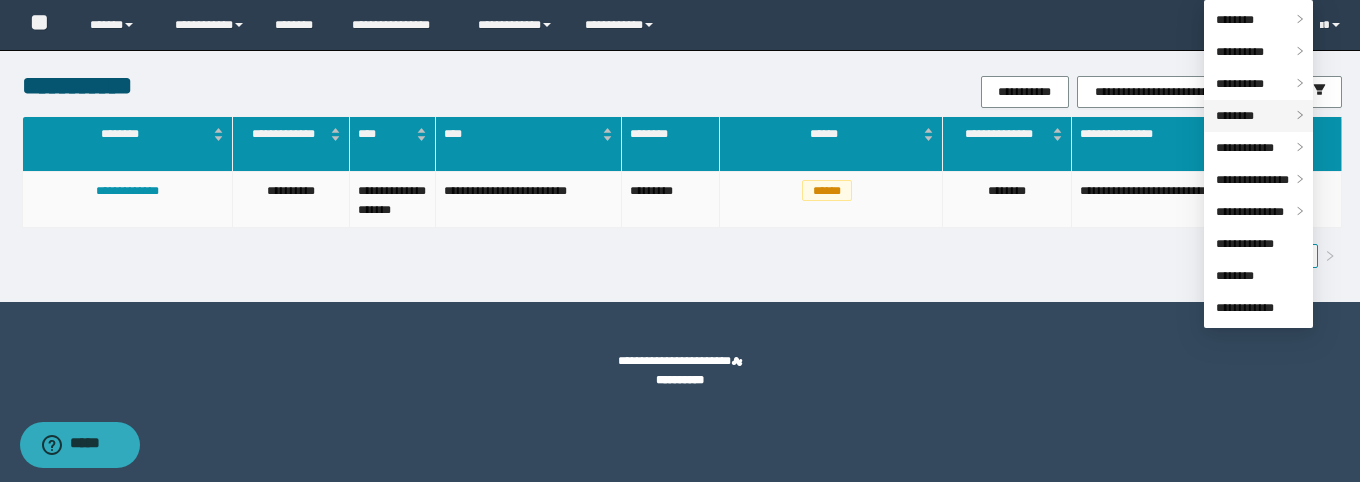 click on "********" at bounding box center (1235, 116) 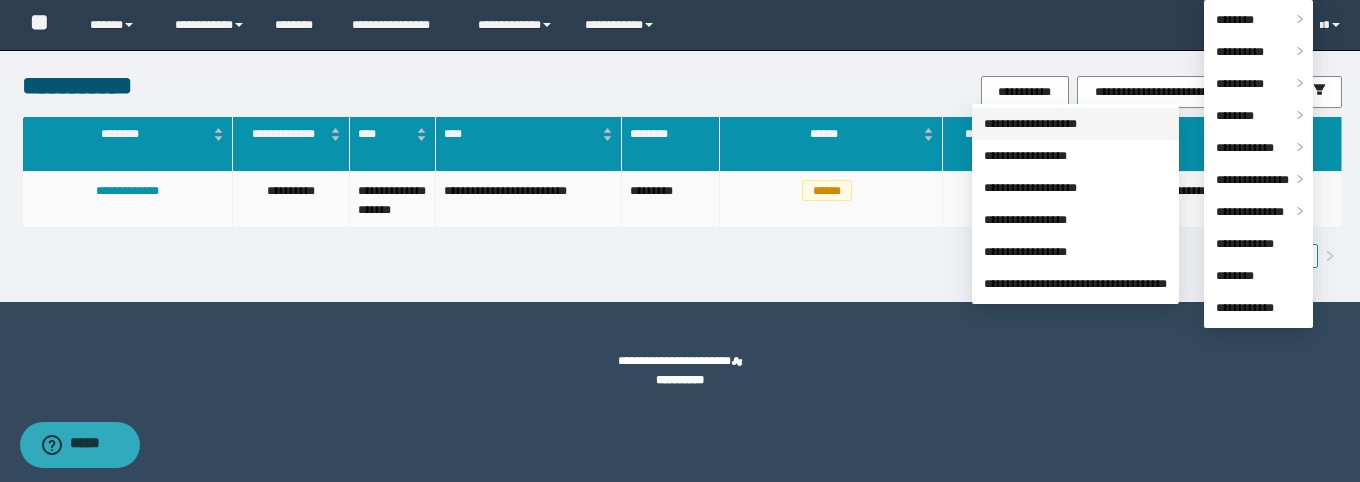 click on "**********" at bounding box center (1030, 124) 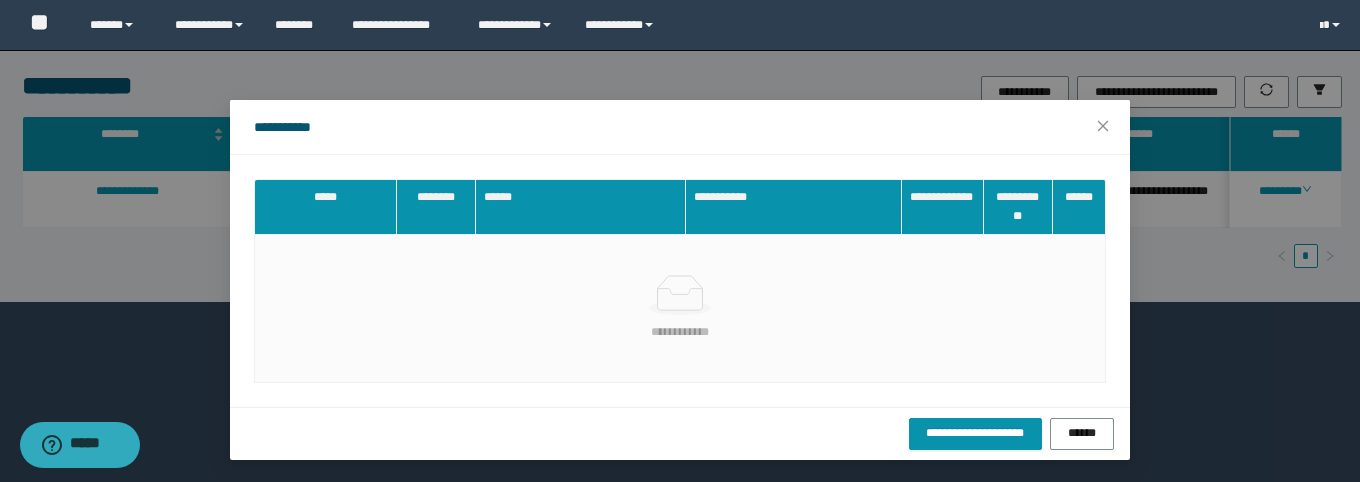 drag, startPoint x: 800, startPoint y: 17, endPoint x: 800, endPoint y: 36, distance: 19 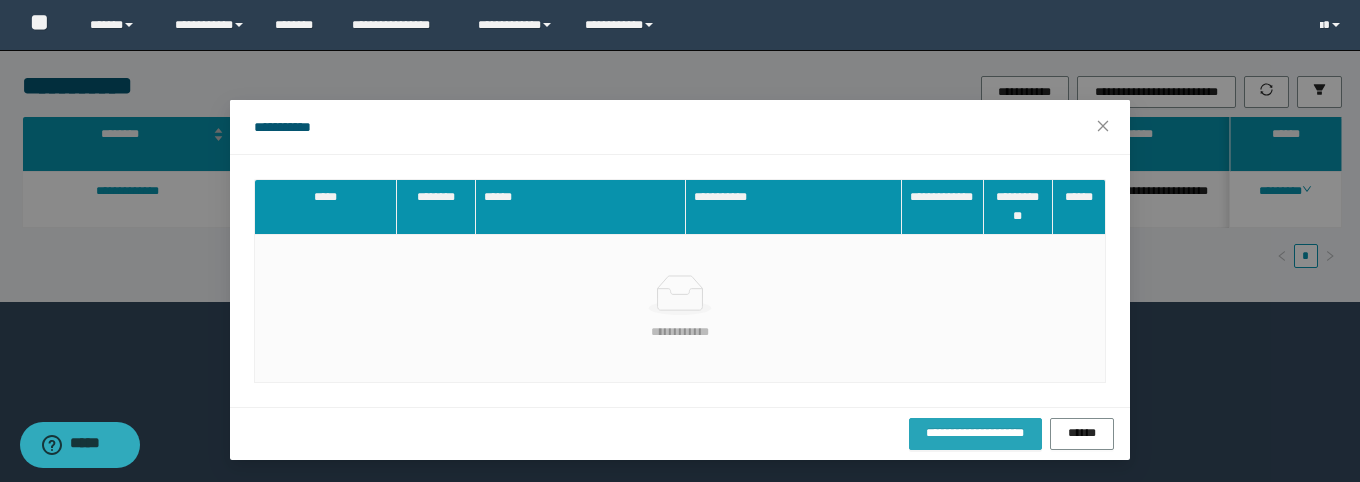 click on "**********" at bounding box center [975, 433] 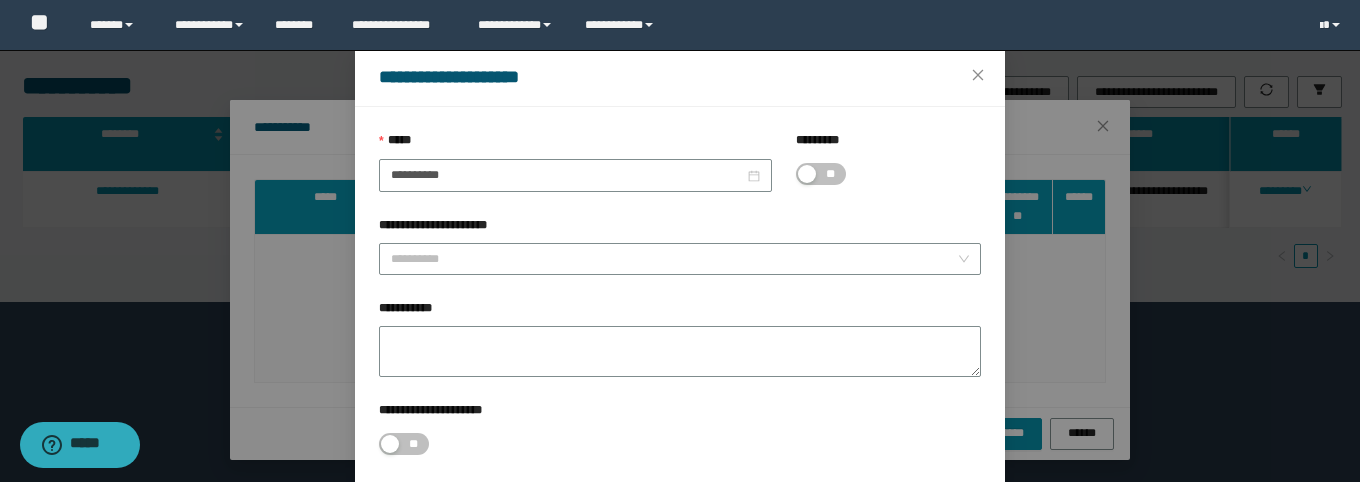 click at bounding box center (807, 174) 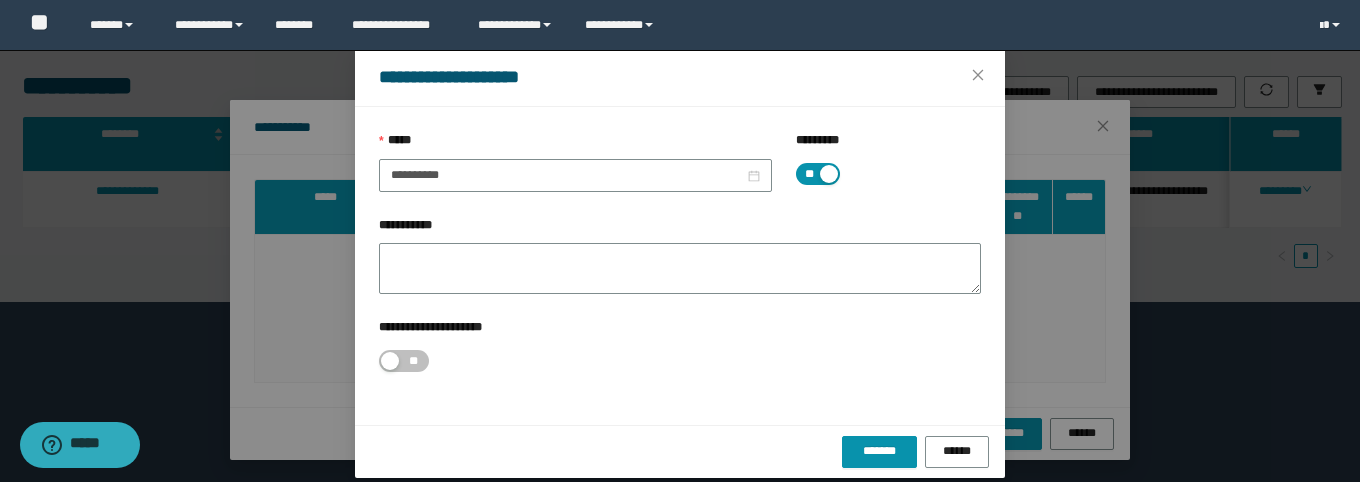 click on "**" at bounding box center (809, 174) 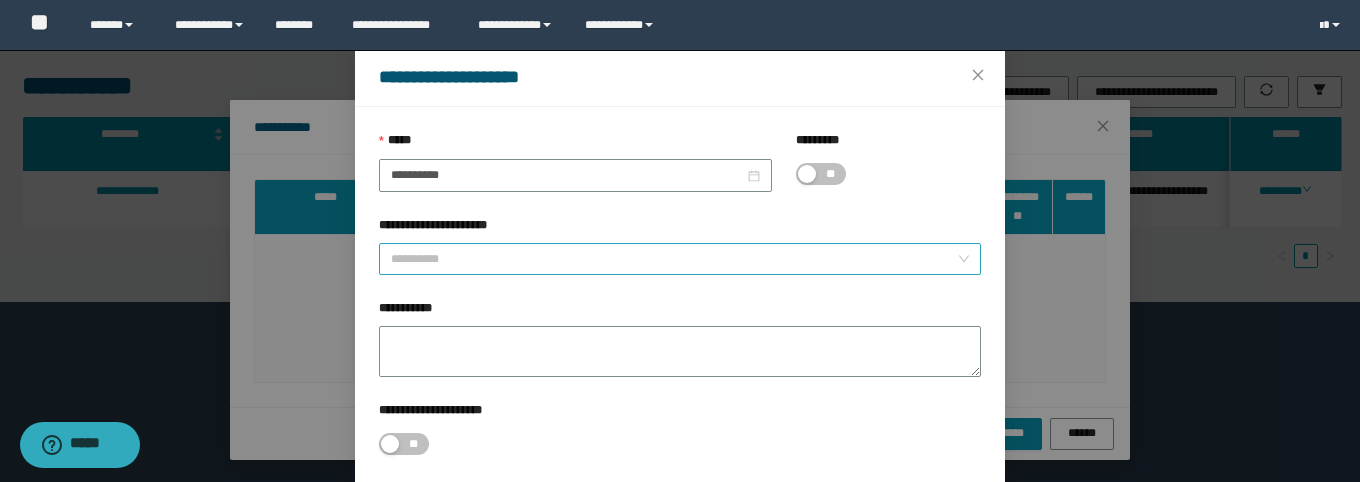 click on "**********" at bounding box center [674, 259] 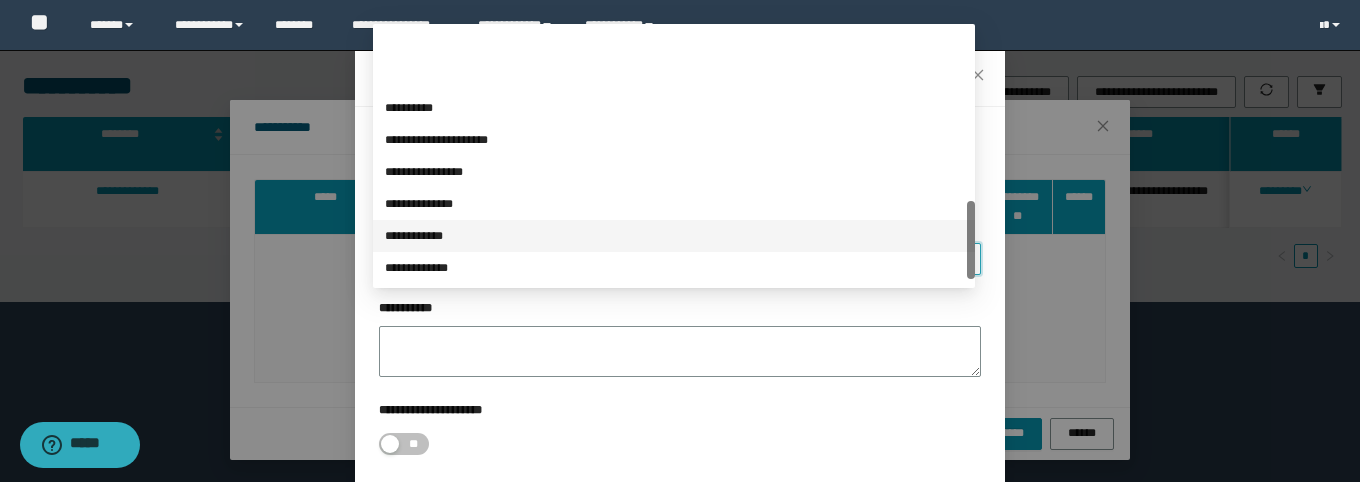 scroll, scrollTop: 576, scrollLeft: 0, axis: vertical 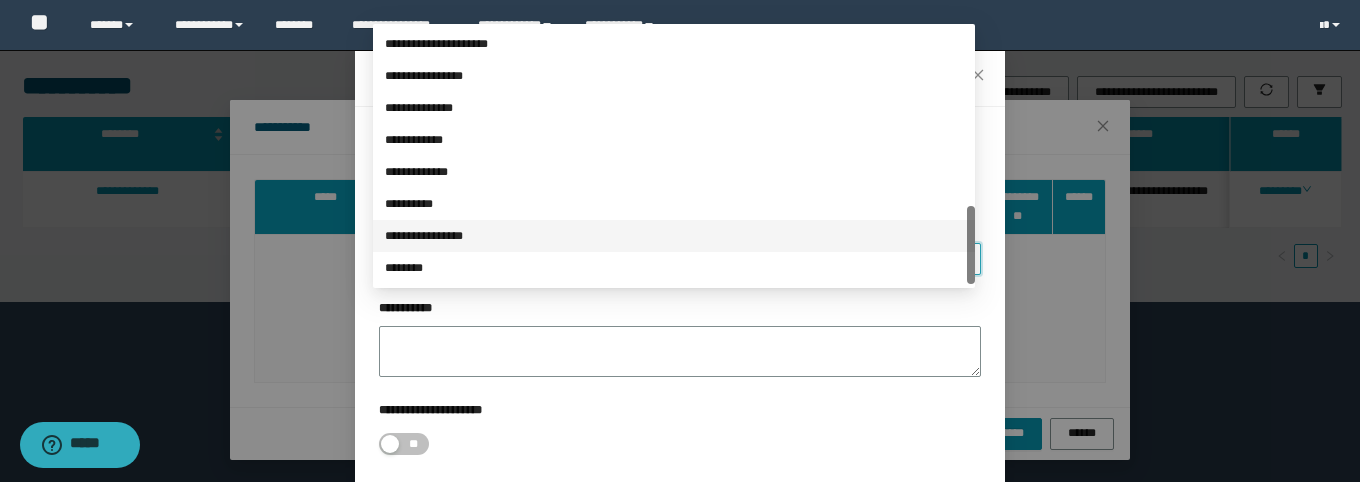 click on "**********" at bounding box center (674, 236) 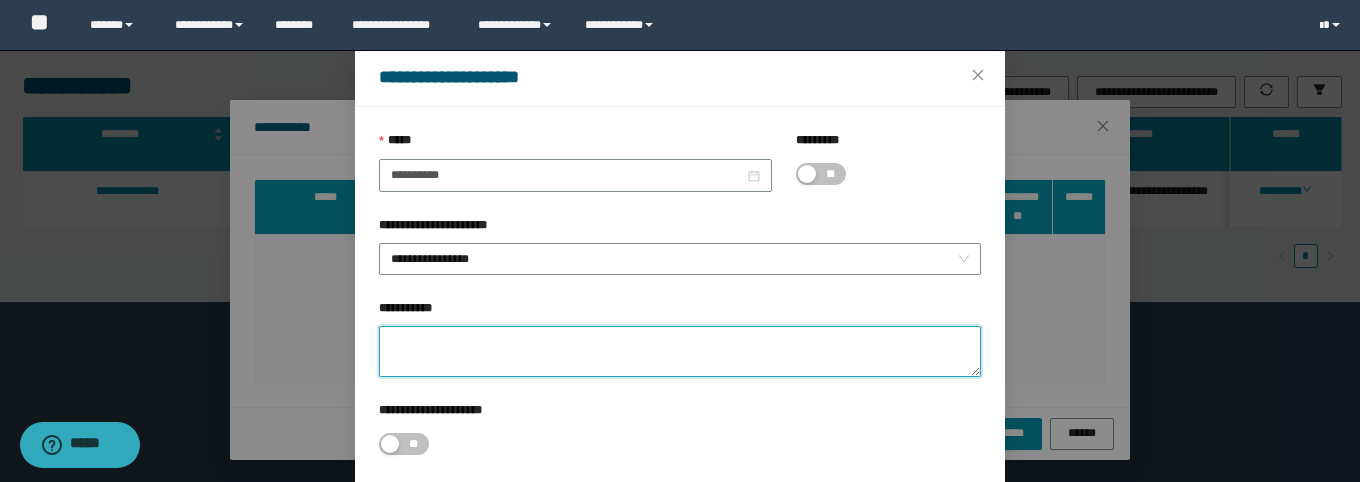 drag, startPoint x: 471, startPoint y: 396, endPoint x: 480, endPoint y: 383, distance: 15.811388 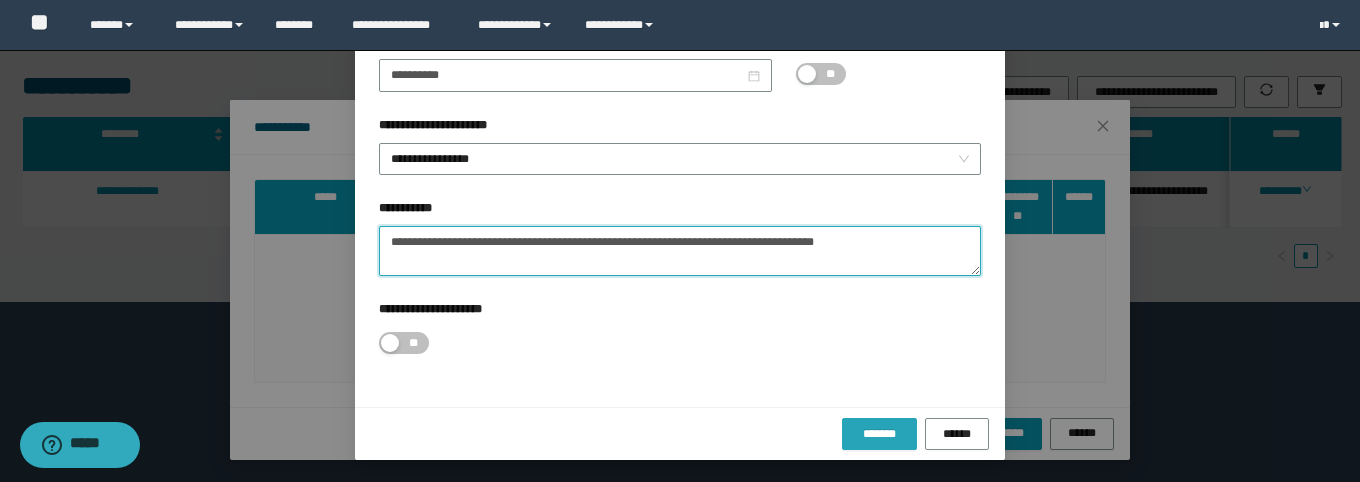 type on "**********" 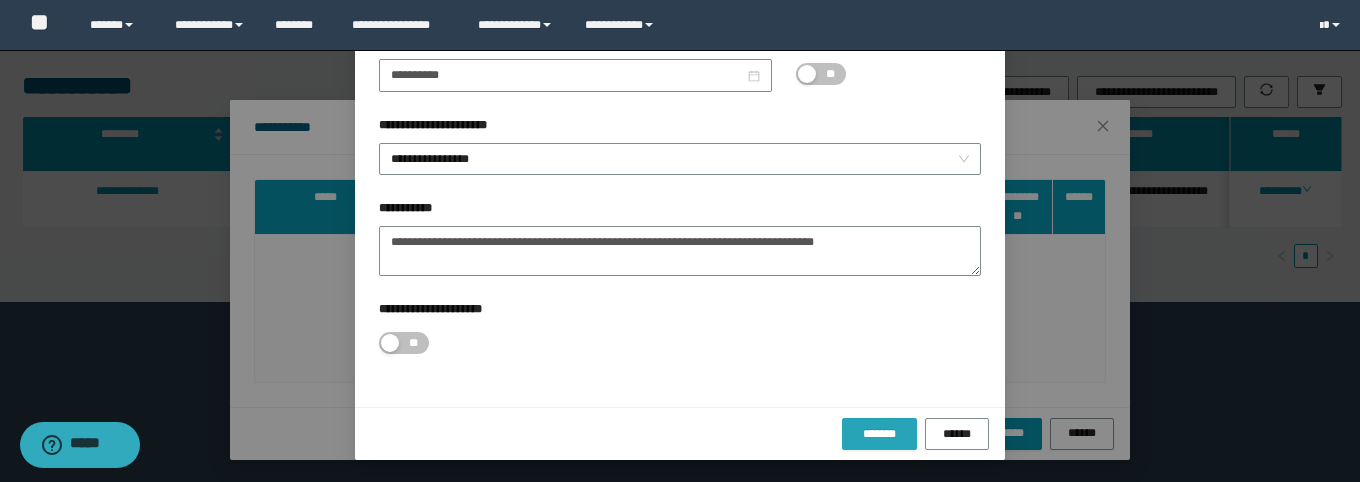 click on "*******" at bounding box center [879, 434] 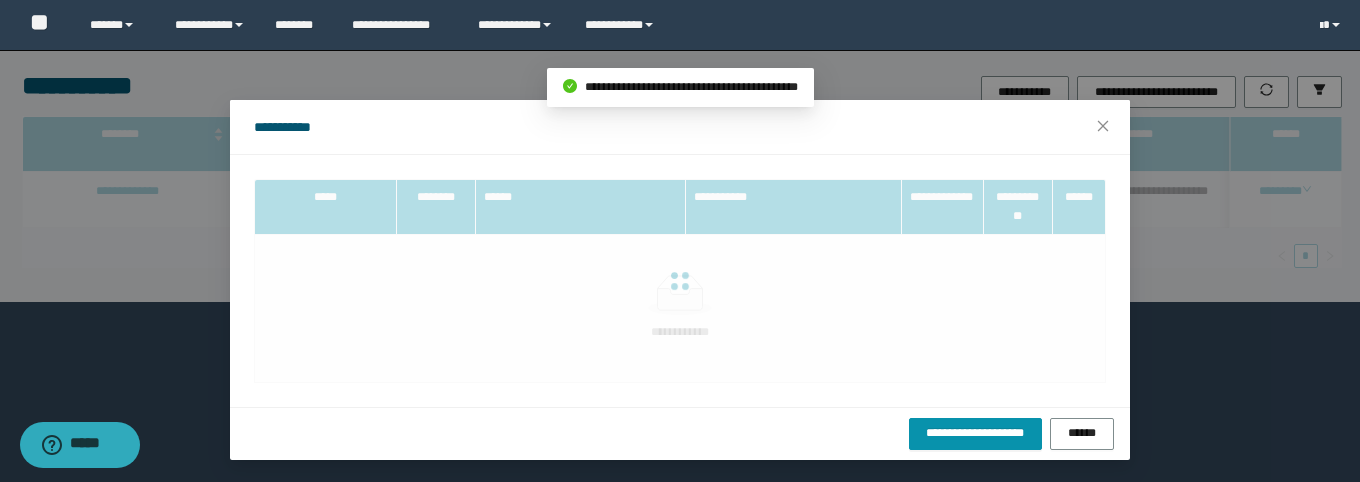scroll, scrollTop: 51, scrollLeft: 0, axis: vertical 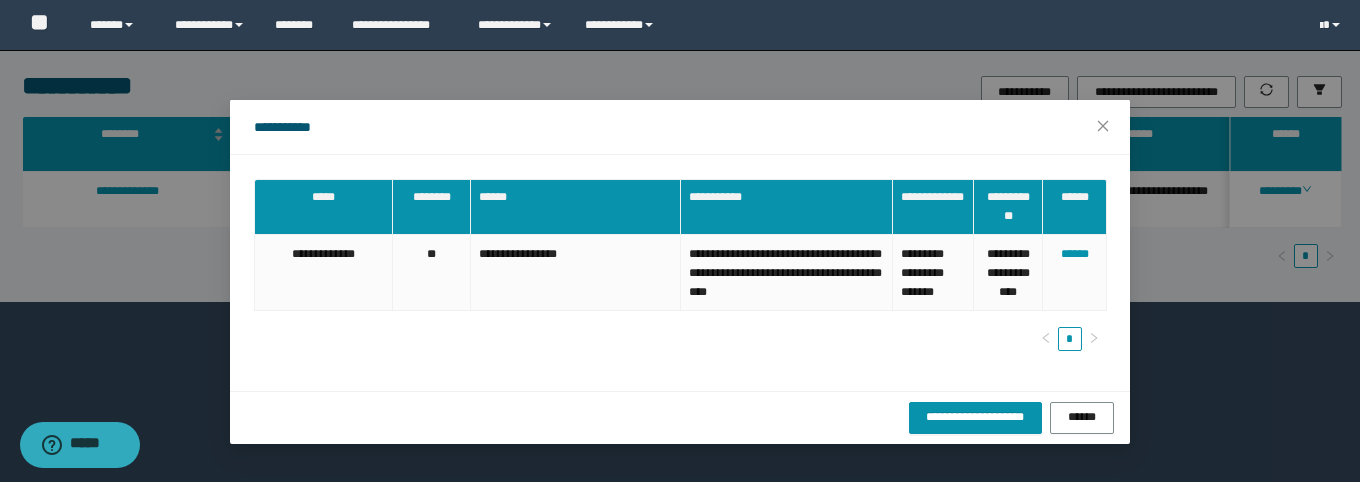 click on "[FIRST] [LAST] [STREET] [CITY] [STATE] [POSTAL_CODE] [COUNTRY] [PHONE] [EMAIL]" at bounding box center [680, 273] 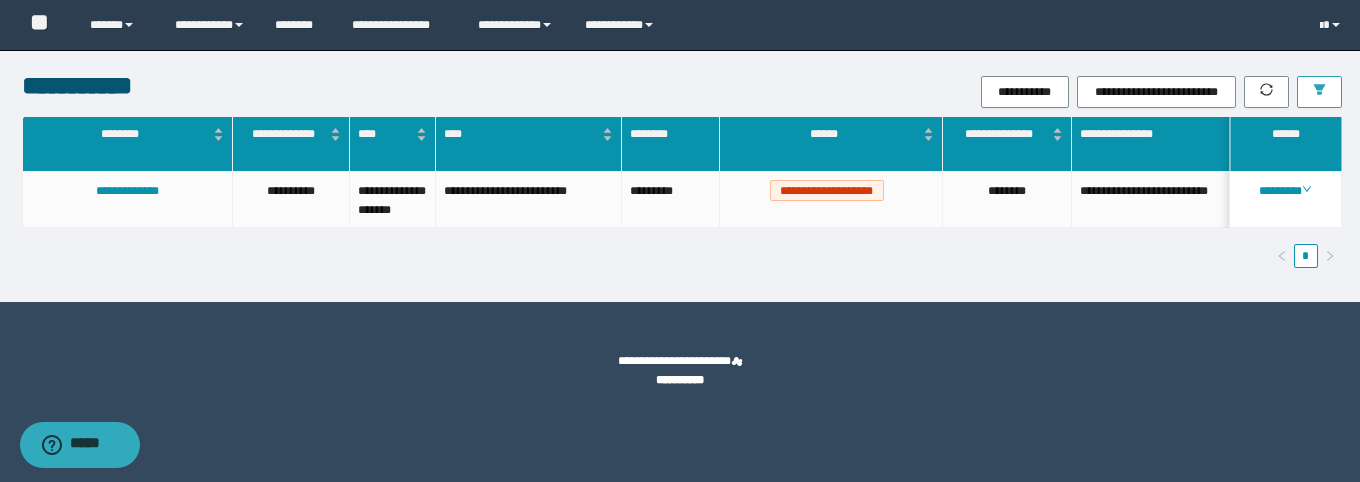click 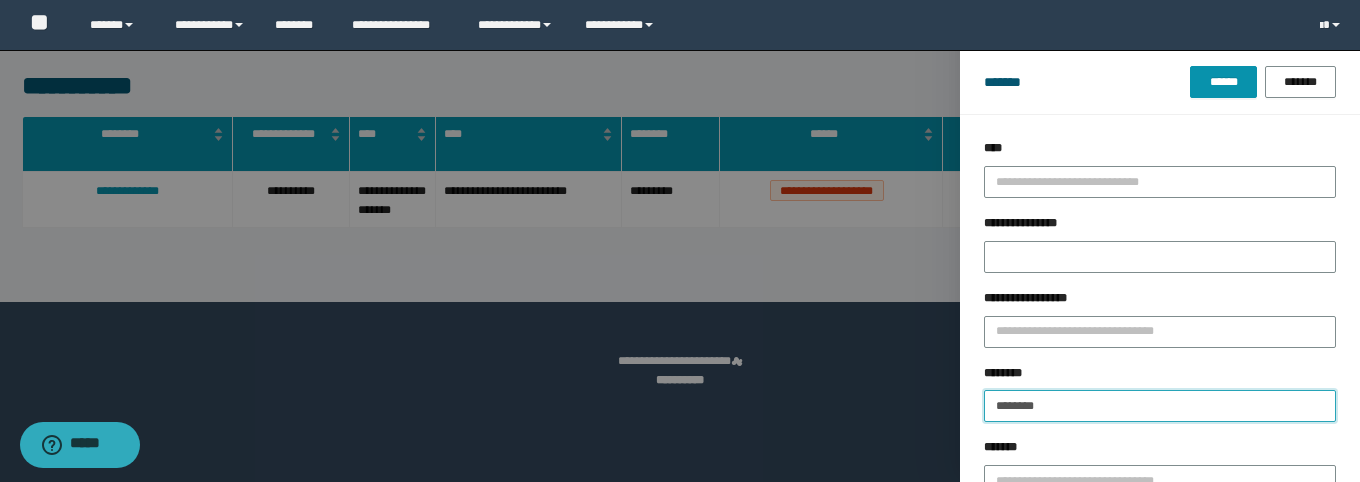 drag, startPoint x: 1020, startPoint y: 413, endPoint x: 1144, endPoint y: 205, distance: 242.15697 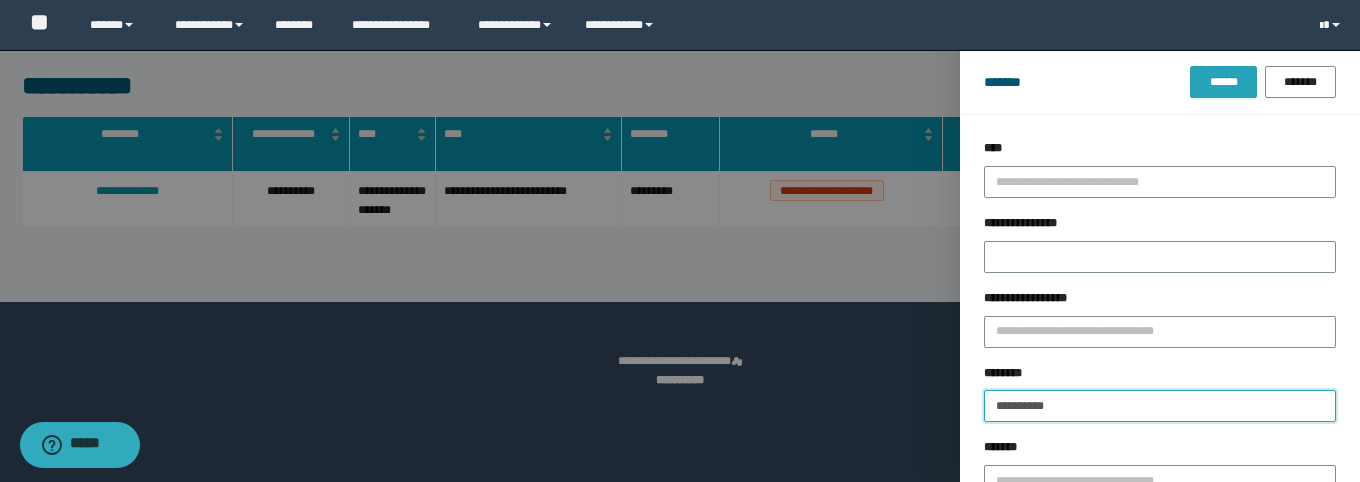 type on "**********" 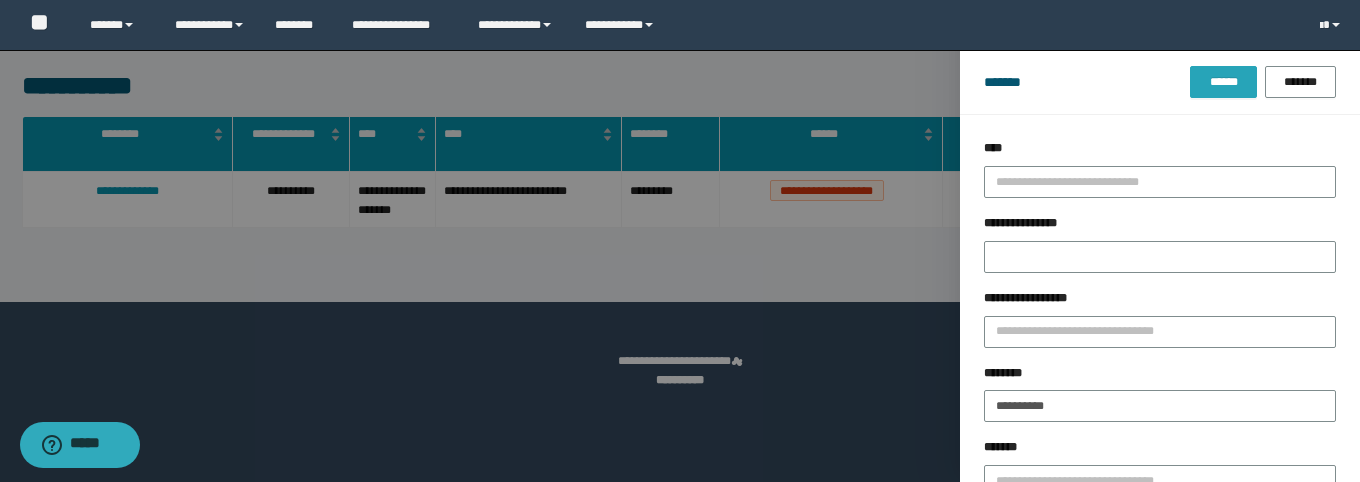 click on "******" at bounding box center [1223, 82] 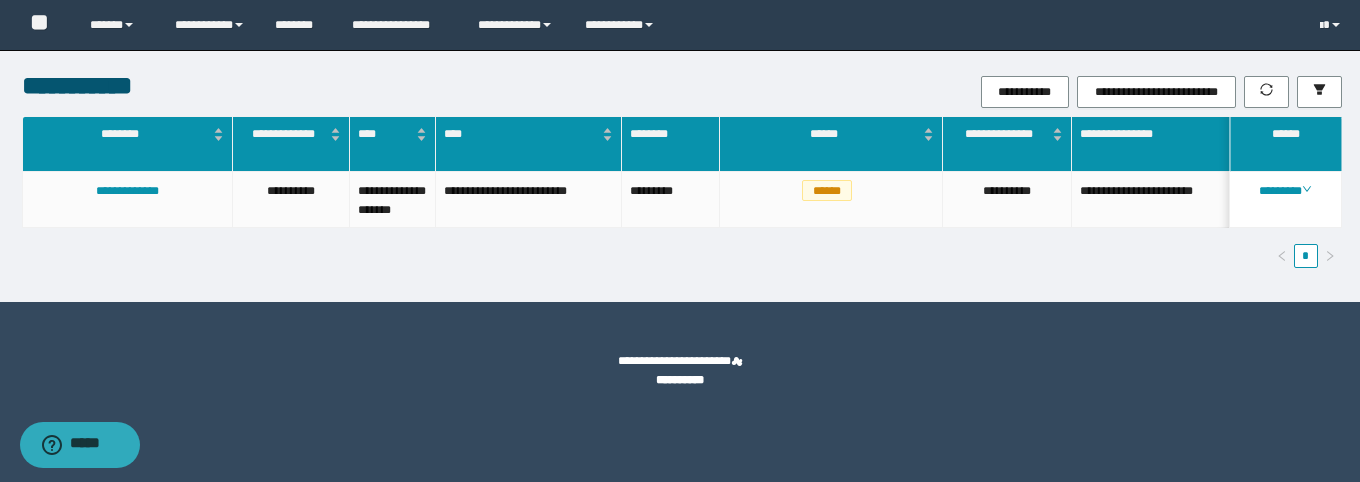 click on "**********" at bounding box center (680, 371) 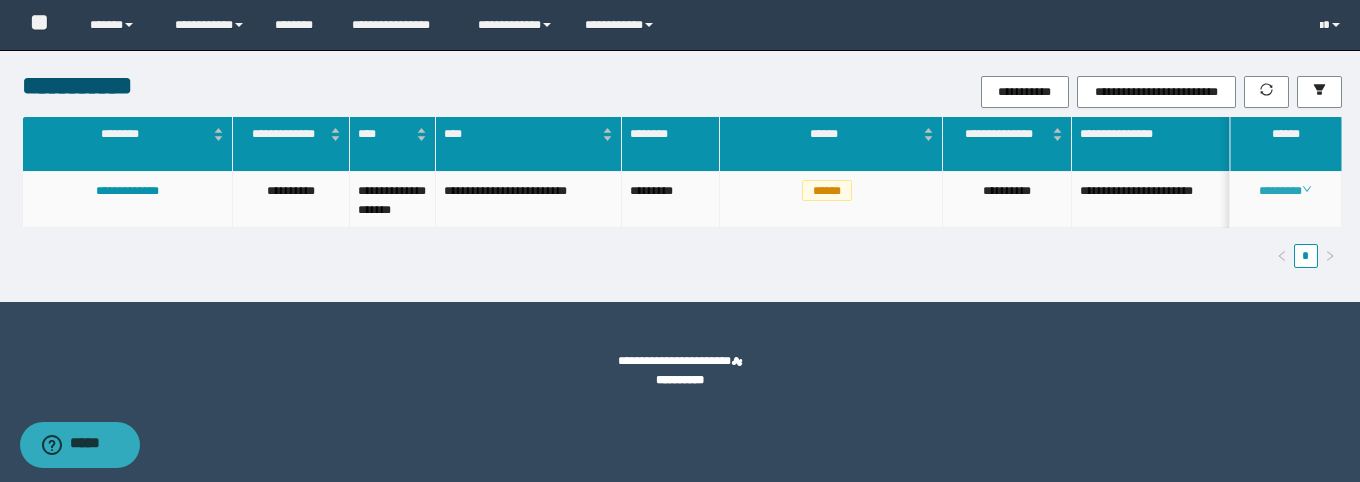 click on "********" at bounding box center [1285, 191] 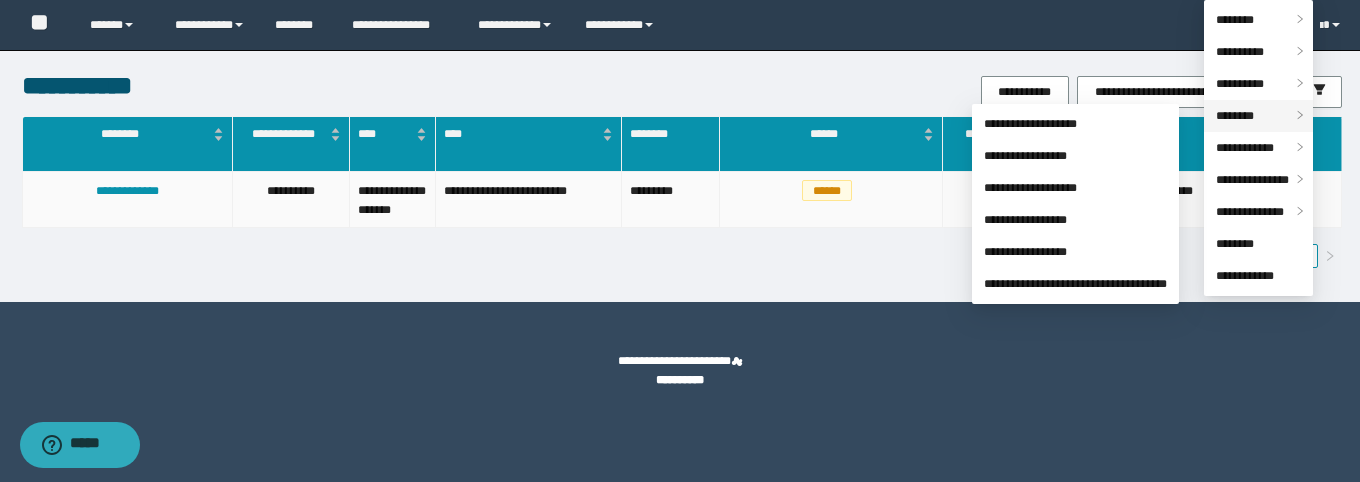 click on "********" at bounding box center (1235, 116) 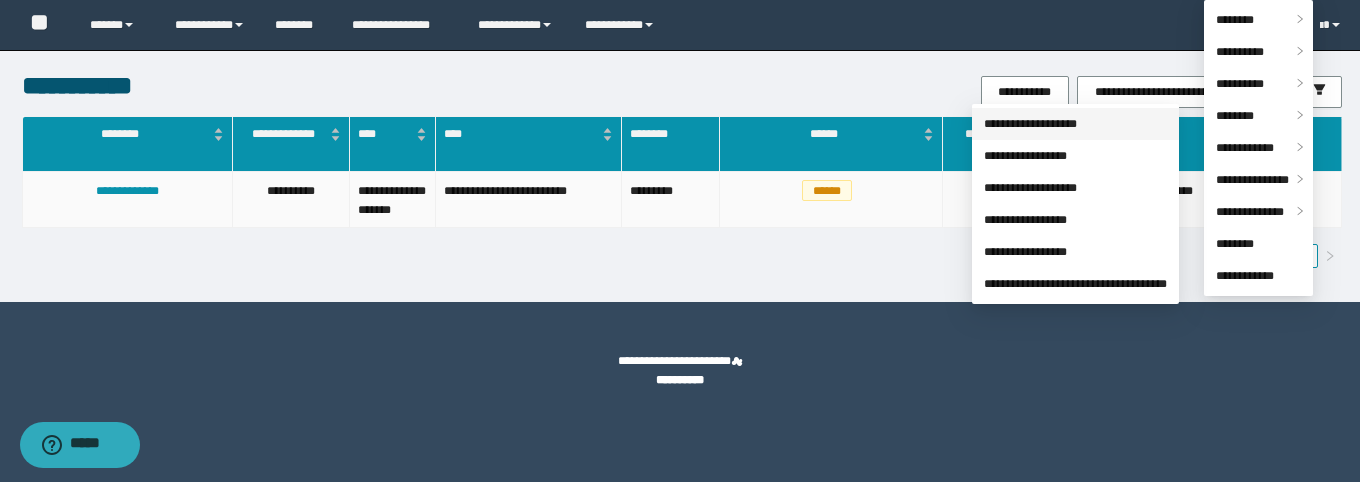 click on "**********" at bounding box center [1030, 124] 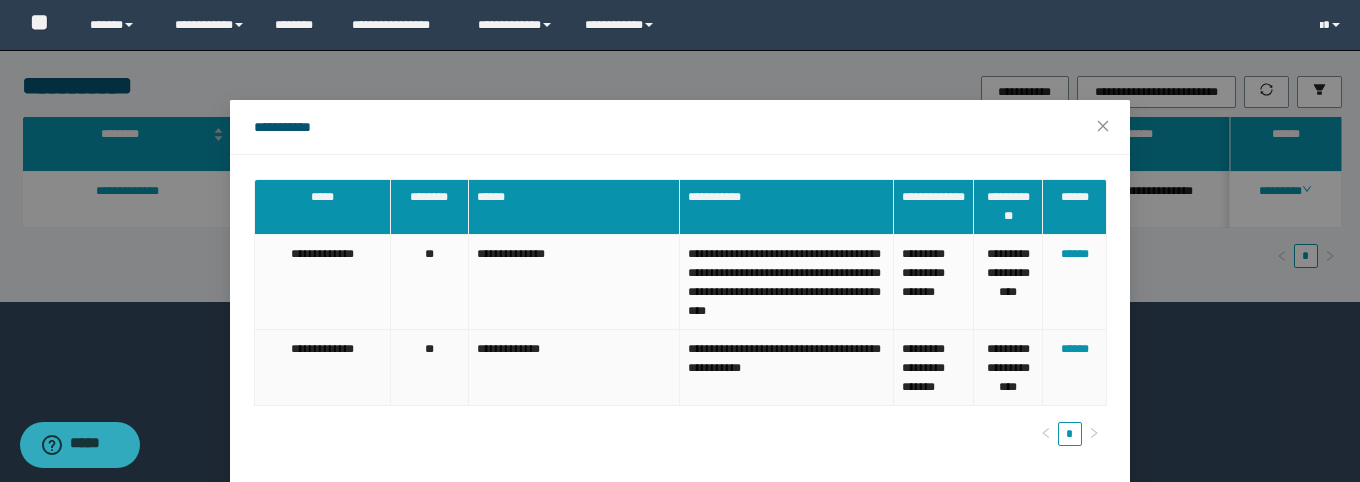 scroll, scrollTop: 116, scrollLeft: 0, axis: vertical 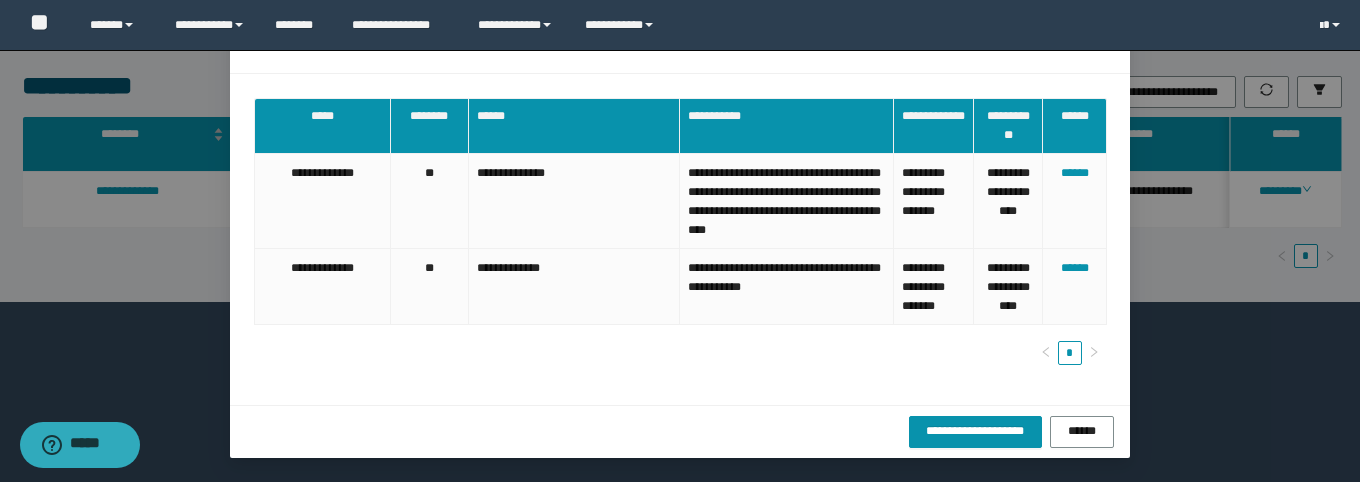 drag, startPoint x: 1101, startPoint y: 324, endPoint x: 1244, endPoint y: 260, distance: 156.66844 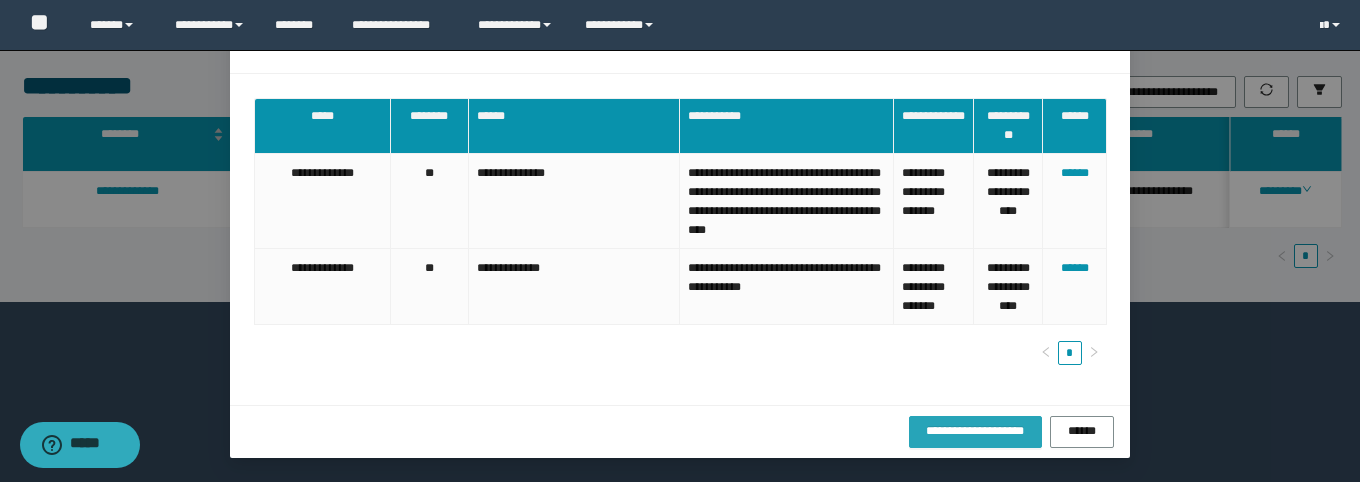 click on "**********" at bounding box center (975, 431) 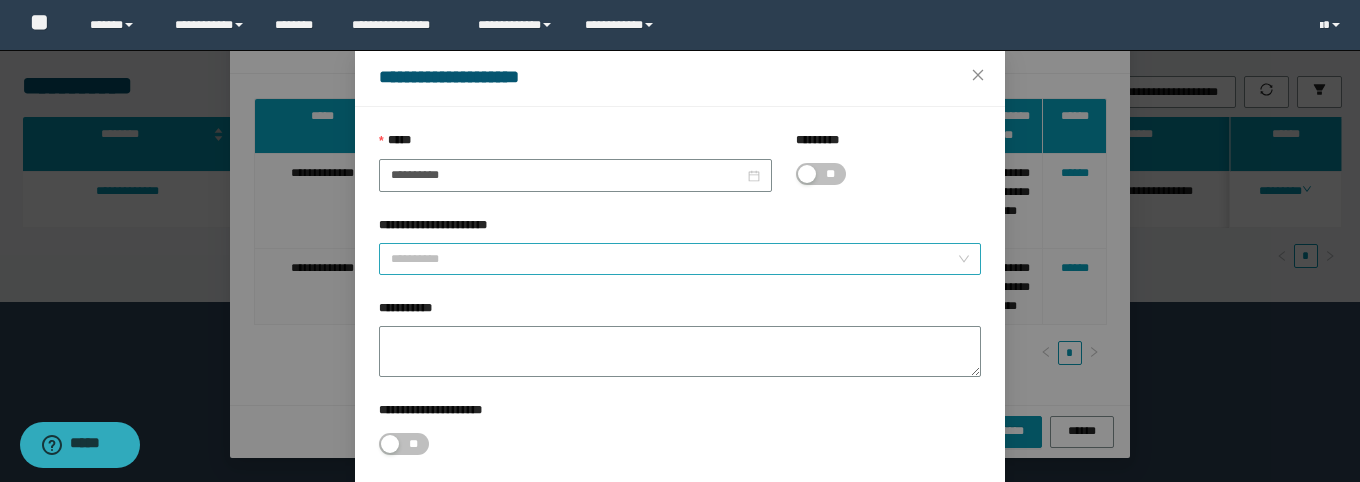 click on "**********" at bounding box center (674, 259) 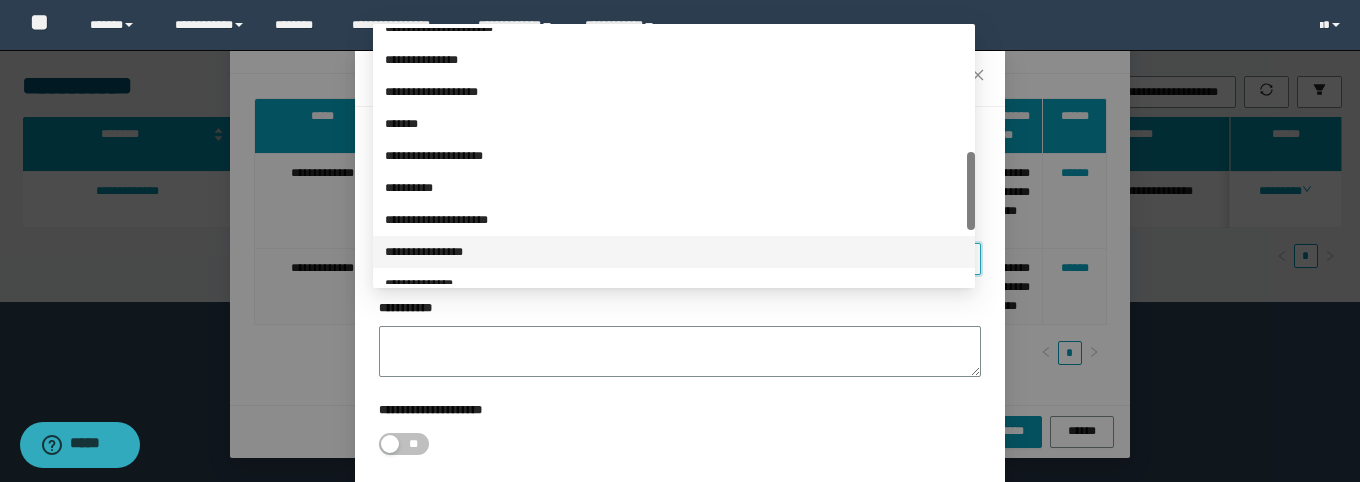 scroll, scrollTop: 576, scrollLeft: 0, axis: vertical 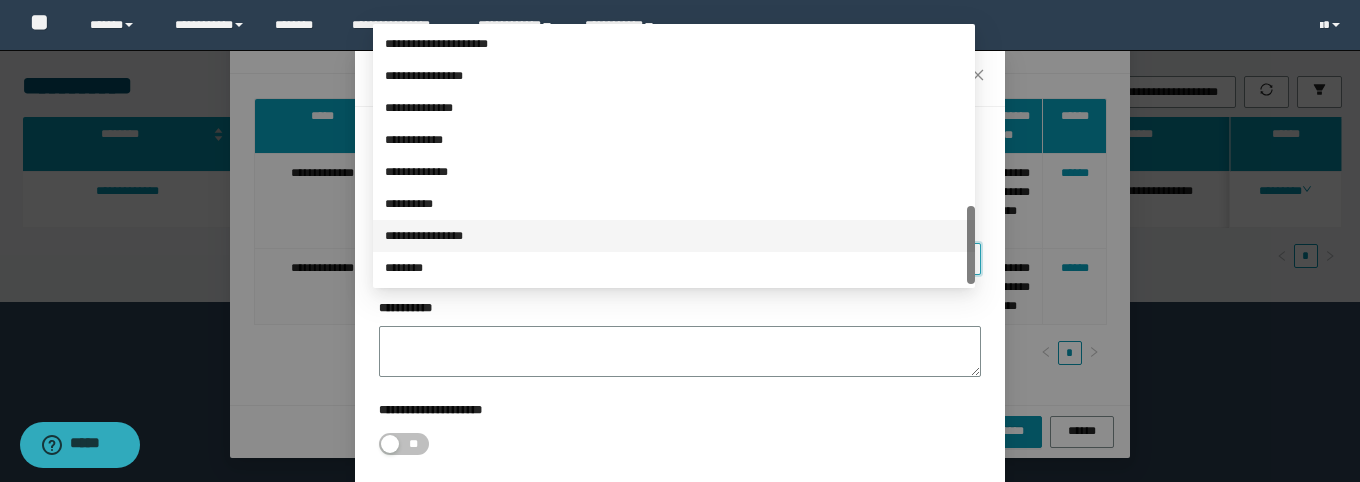 click on "**********" at bounding box center (674, 236) 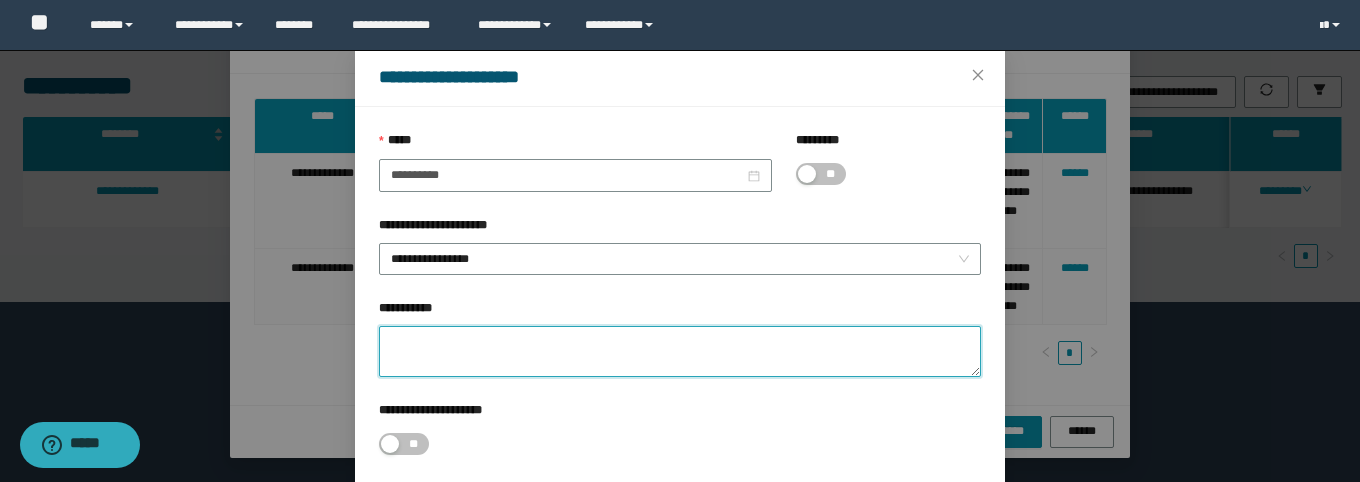 click on "**********" at bounding box center [680, 351] 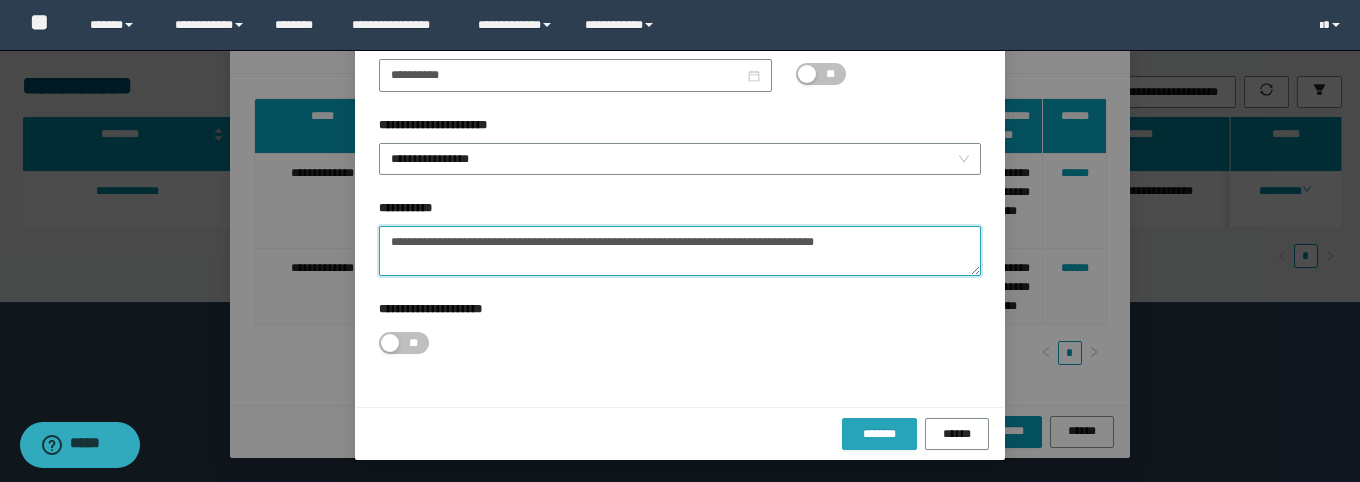 type on "**********" 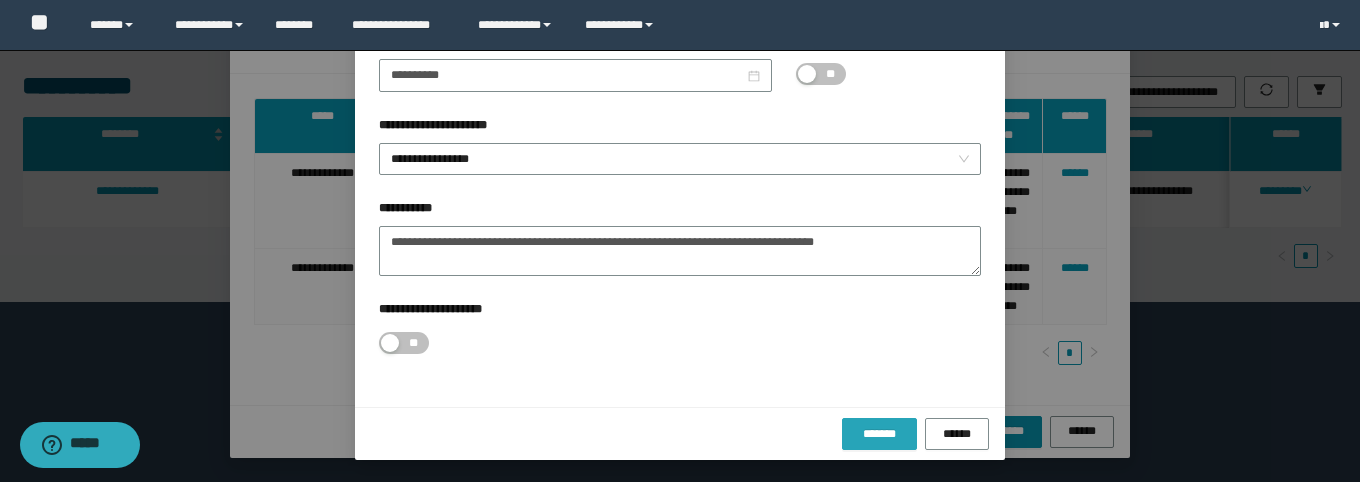 click on "*******" at bounding box center (879, 434) 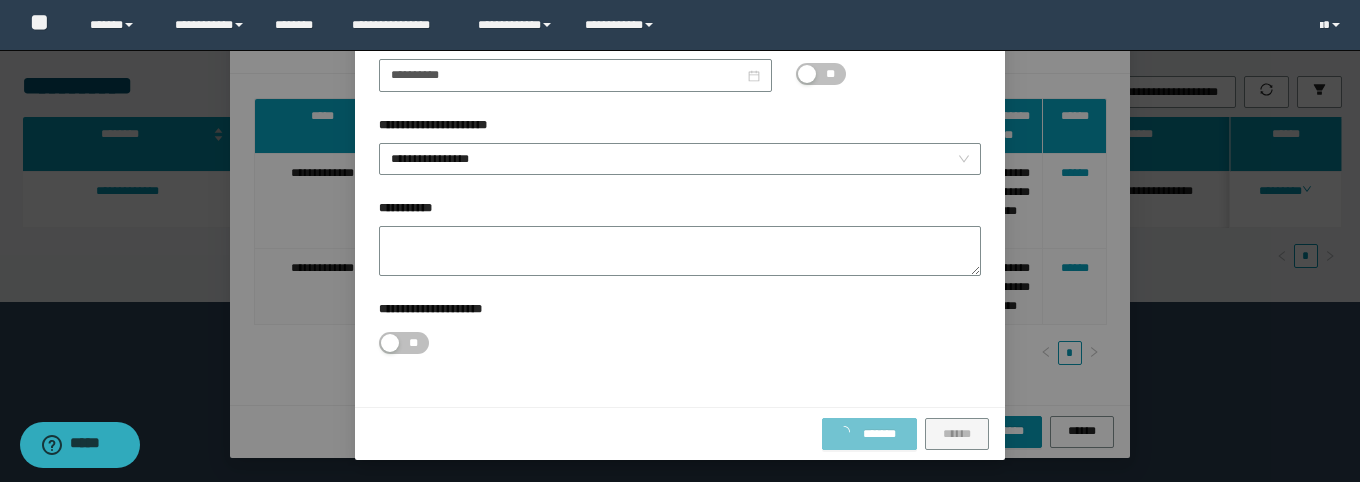 scroll, scrollTop: 51, scrollLeft: 0, axis: vertical 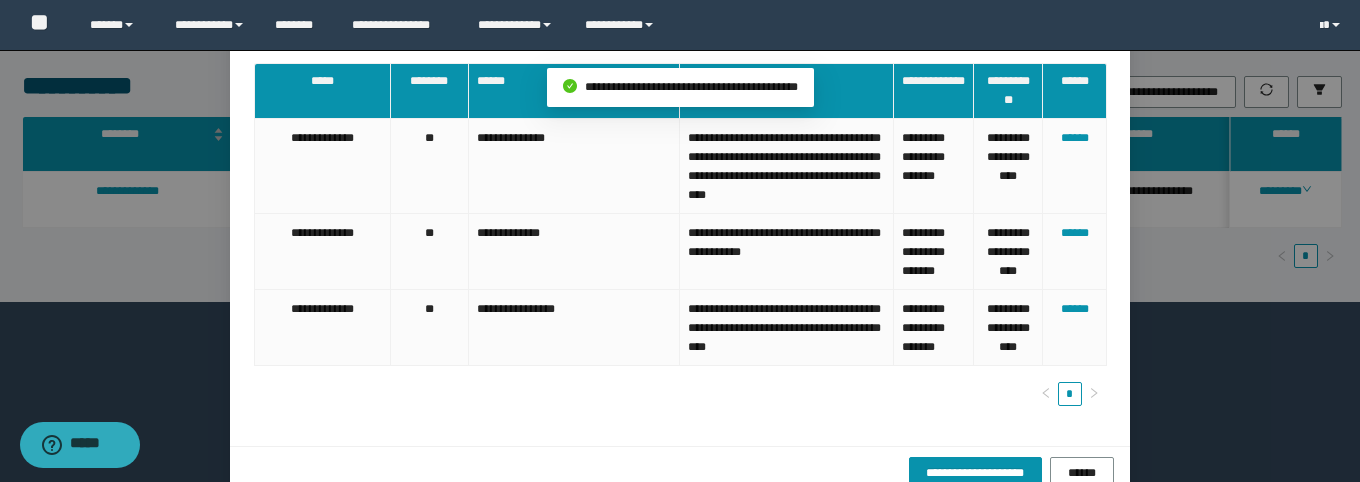click on "[FIRST] [LAST] [STREET] [CITY] [STATE] [POSTAL_CODE] [COUNTRY] [PHONE] [CREDIT_CARD_NUMBER] [EMAIL] [POSTAL_CODE] [PHONE] [EMAIL] [BIRTH_DATE] [CREDIT_CARD_NUMBER] [PASSPORT_NUMBER] [DRIVER_LICENSE_NUMBER] [PHONE]" at bounding box center (680, 242) 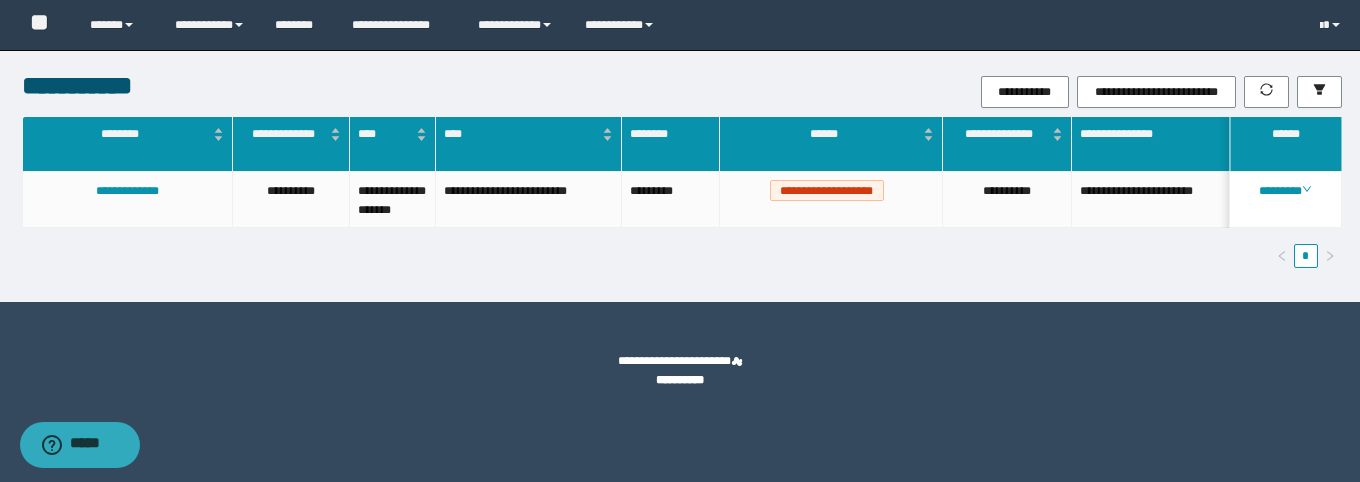 scroll, scrollTop: 112, scrollLeft: 0, axis: vertical 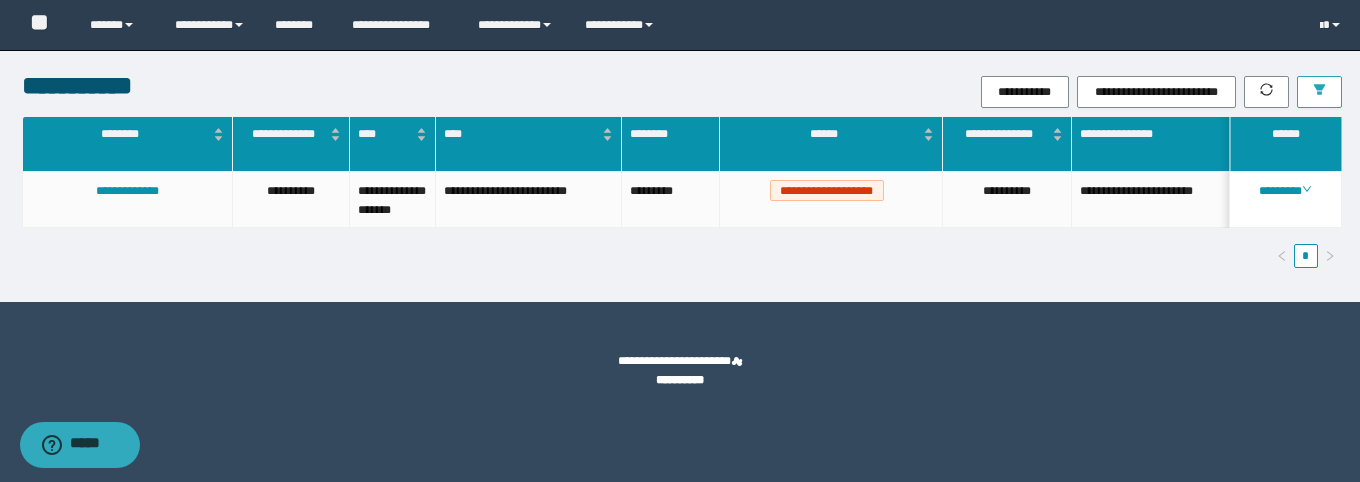click at bounding box center (1319, 92) 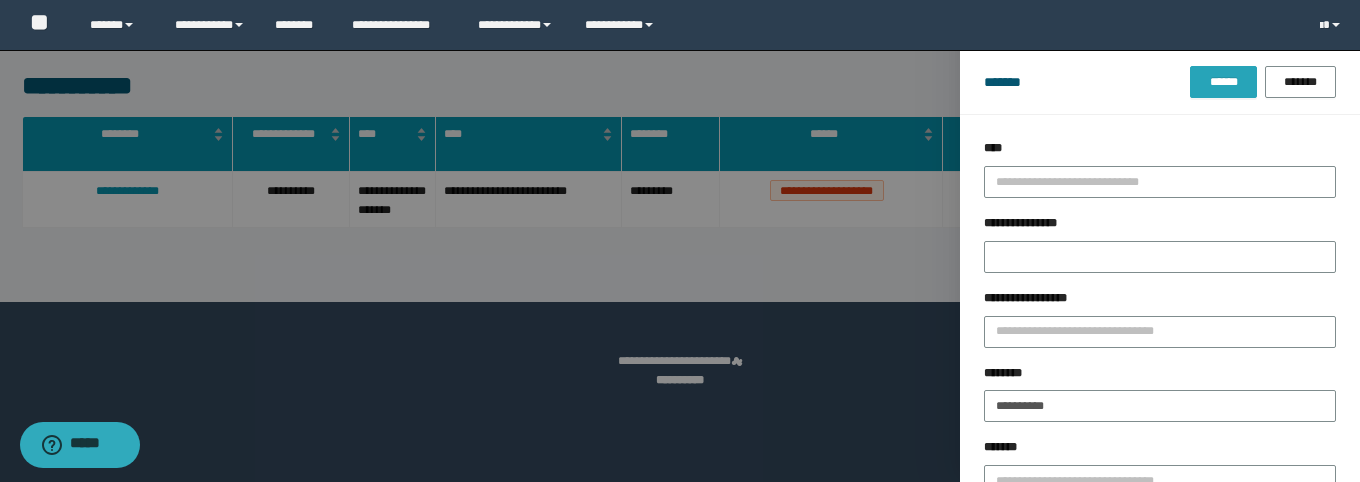 click on "******" at bounding box center [1223, 82] 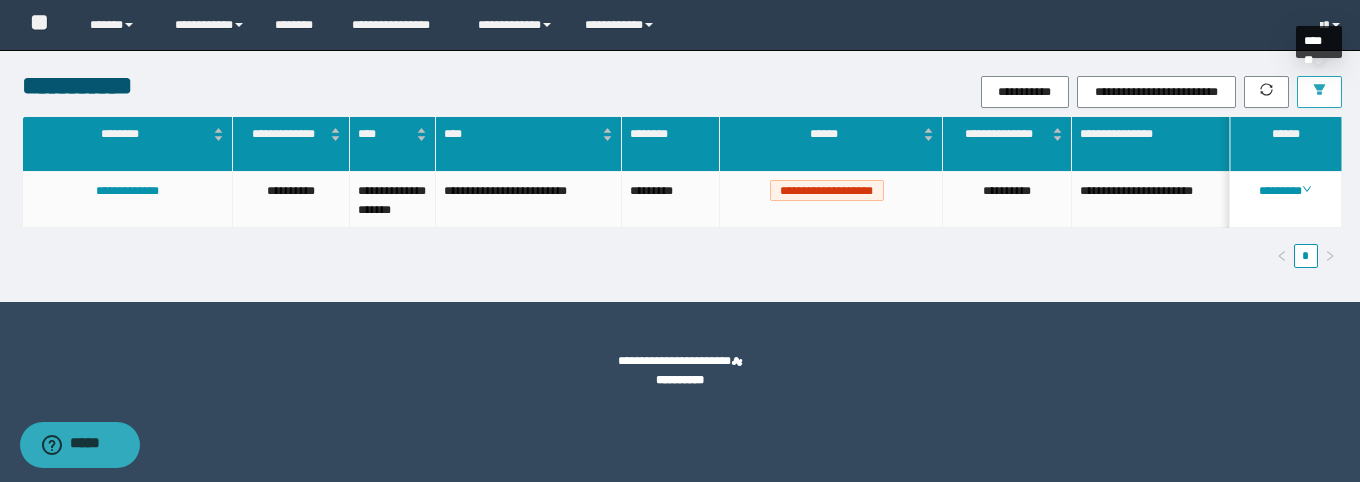 click 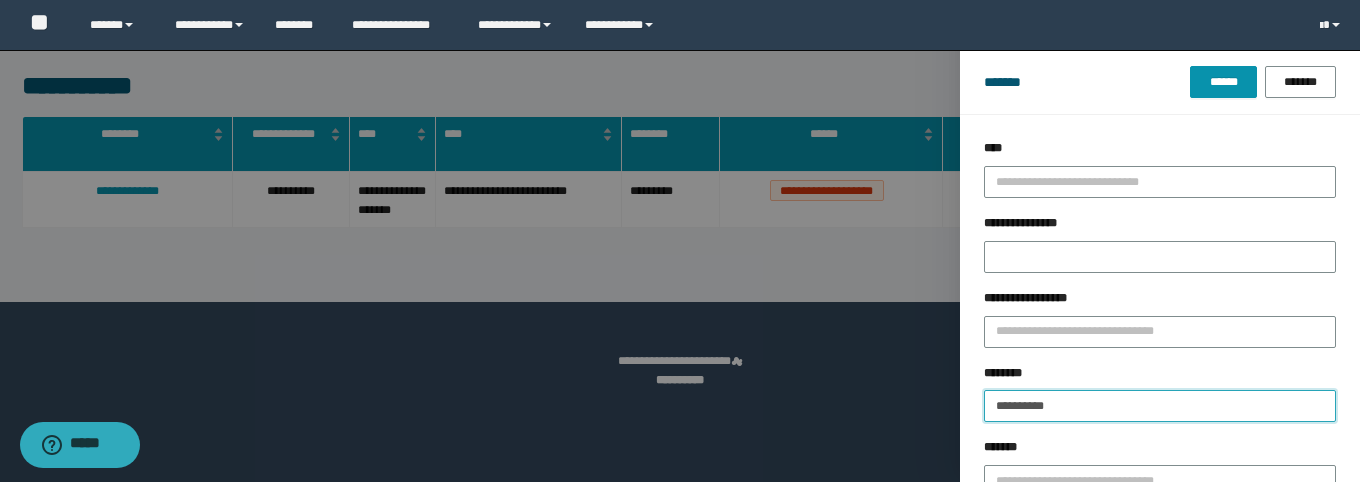 drag, startPoint x: 1093, startPoint y: 401, endPoint x: 850, endPoint y: 408, distance: 243.1008 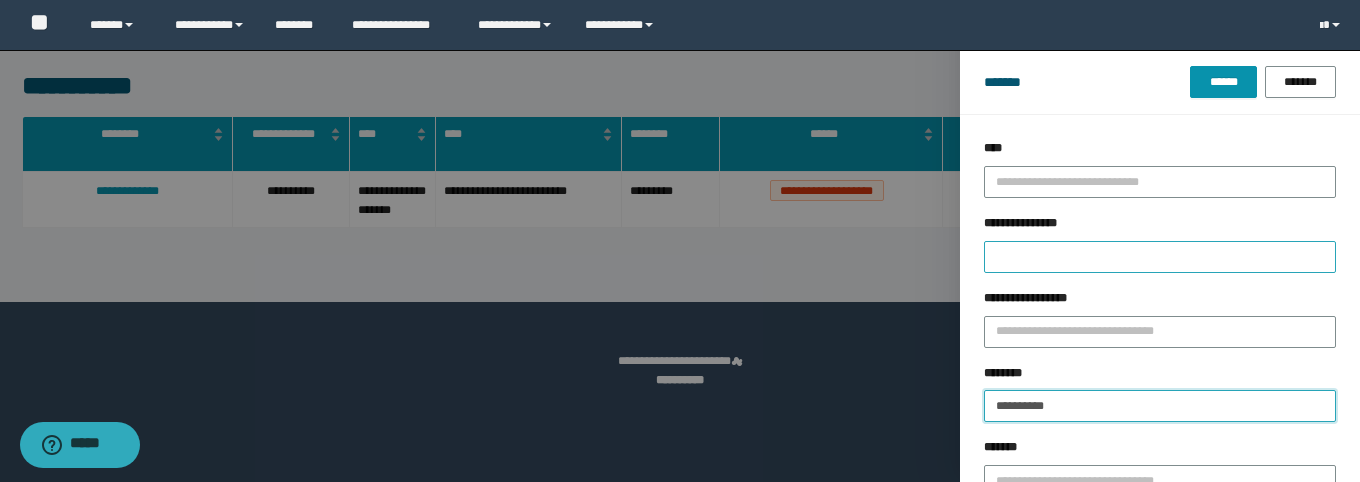 paste 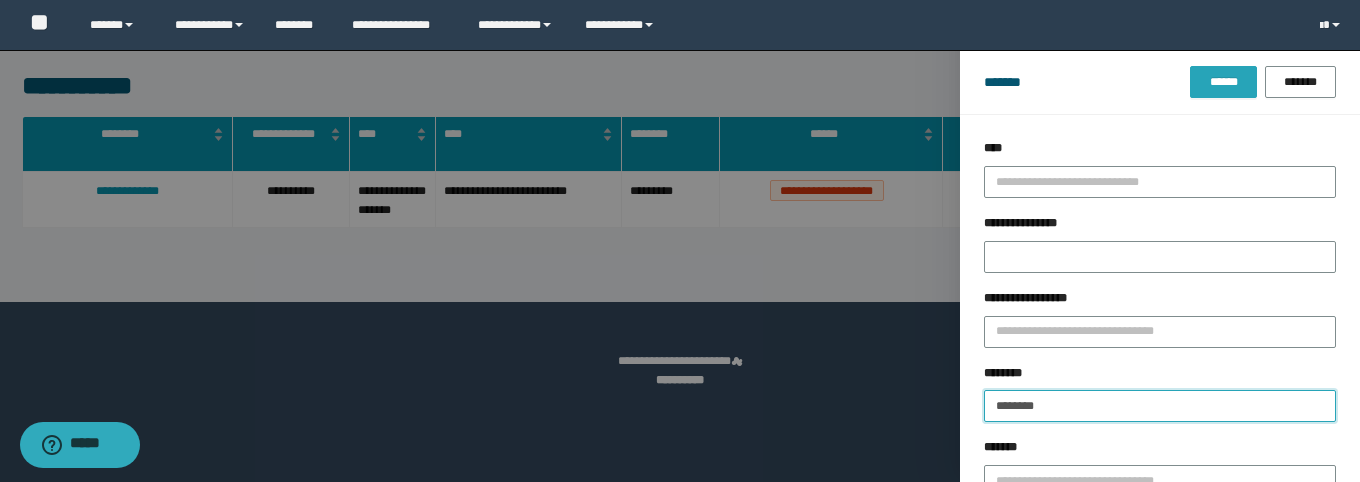 type on "********" 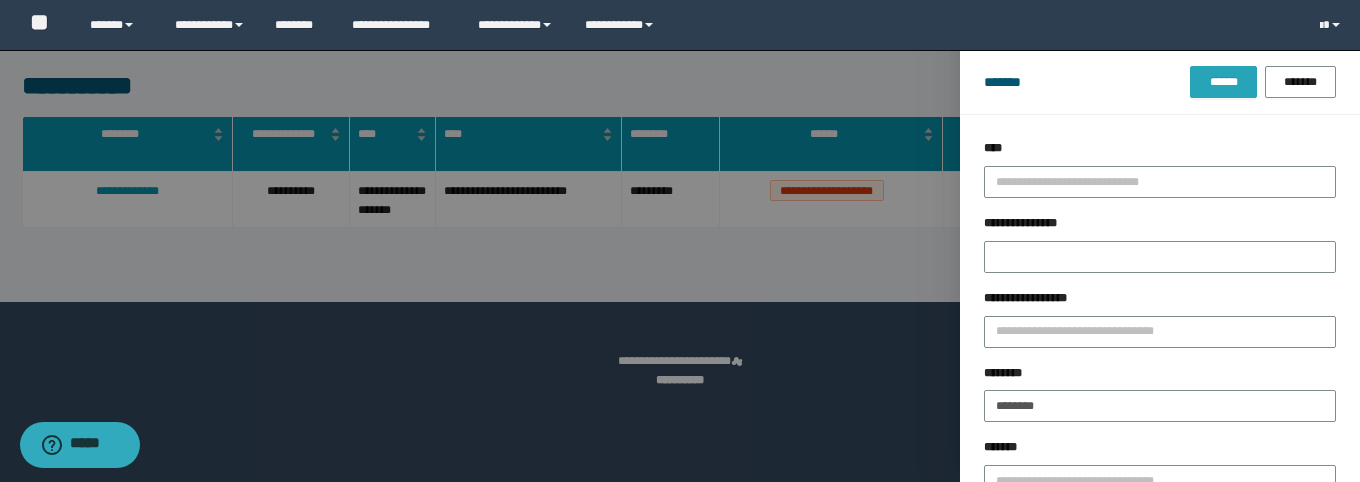 click on "******" at bounding box center [1223, 82] 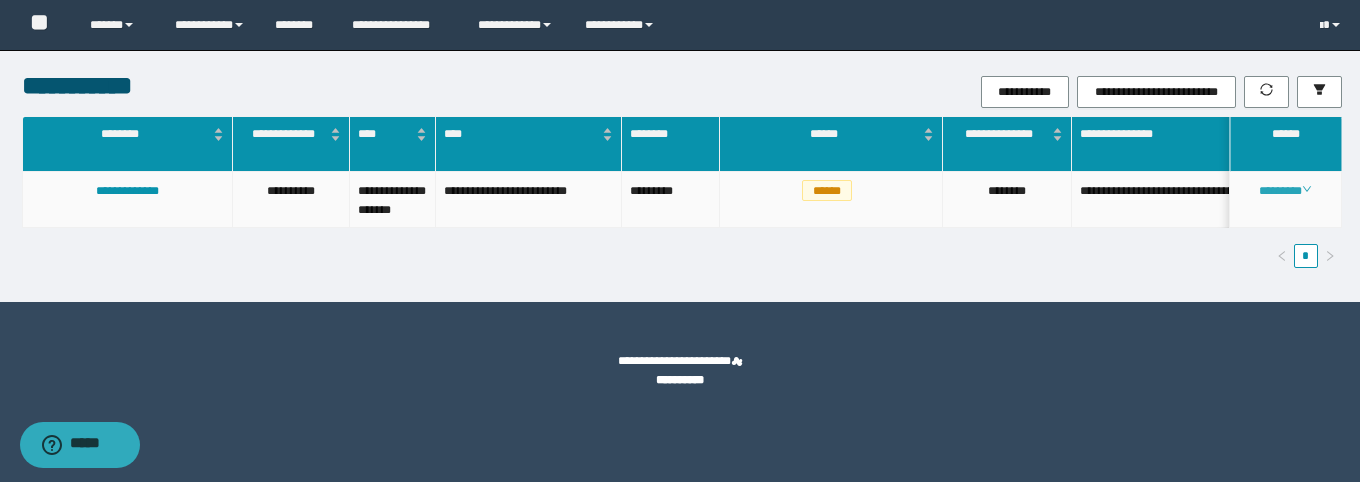 click on "********" at bounding box center [1285, 191] 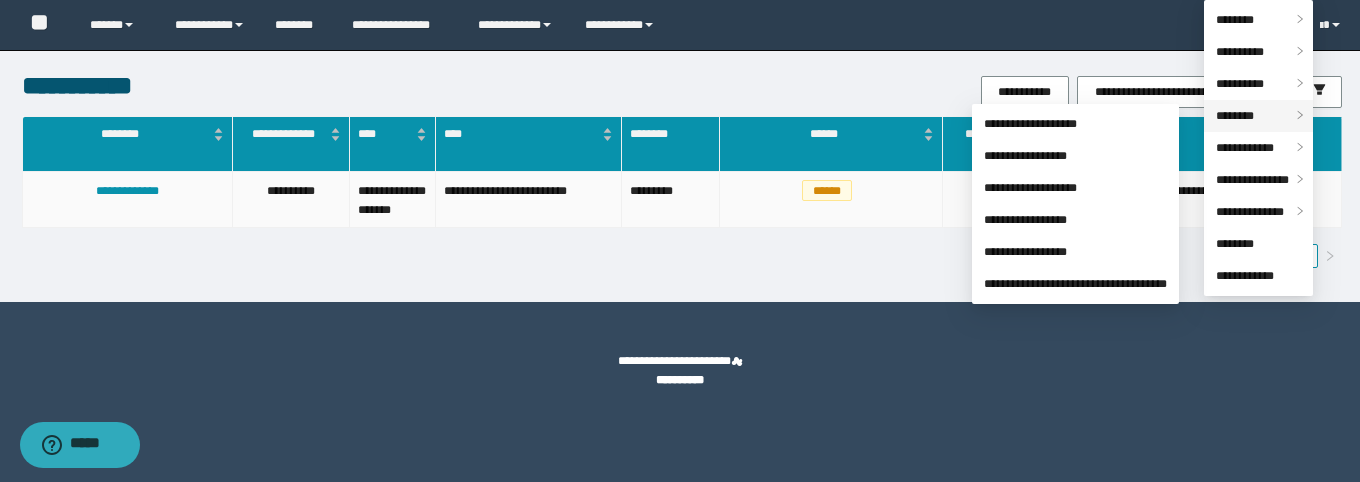click on "********" at bounding box center (1235, 116) 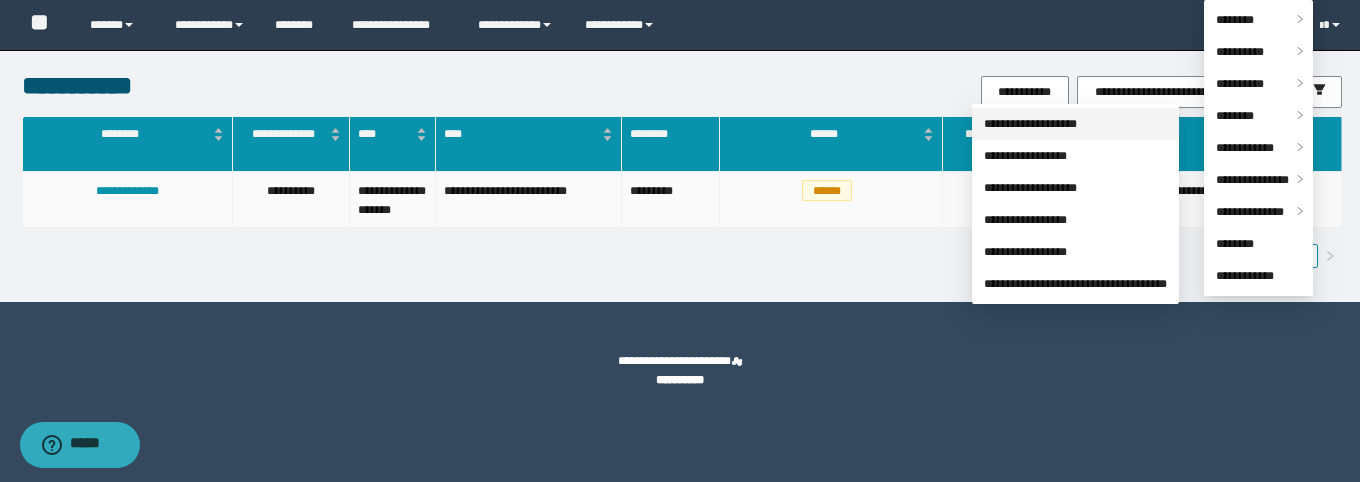 click on "**********" at bounding box center (1030, 124) 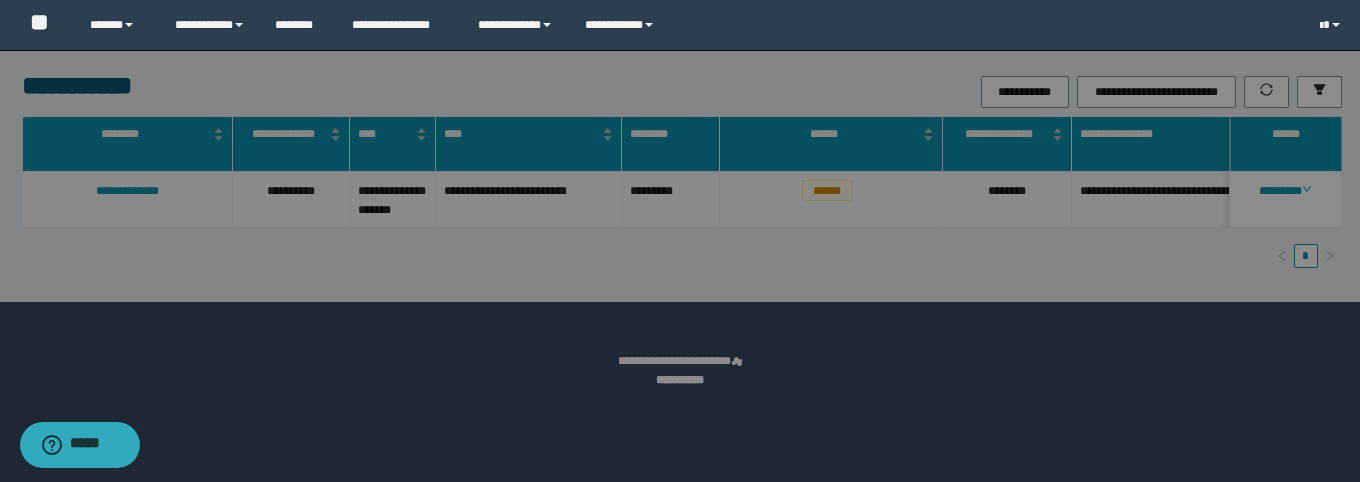 scroll, scrollTop: 0, scrollLeft: 0, axis: both 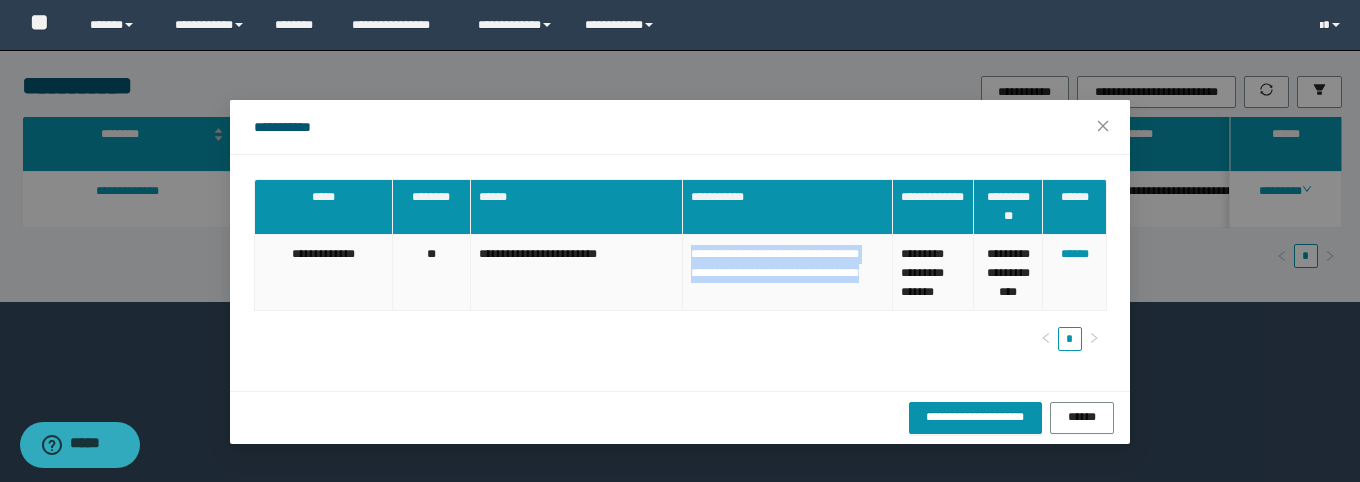 drag, startPoint x: 836, startPoint y: 288, endPoint x: 657, endPoint y: 247, distance: 183.63551 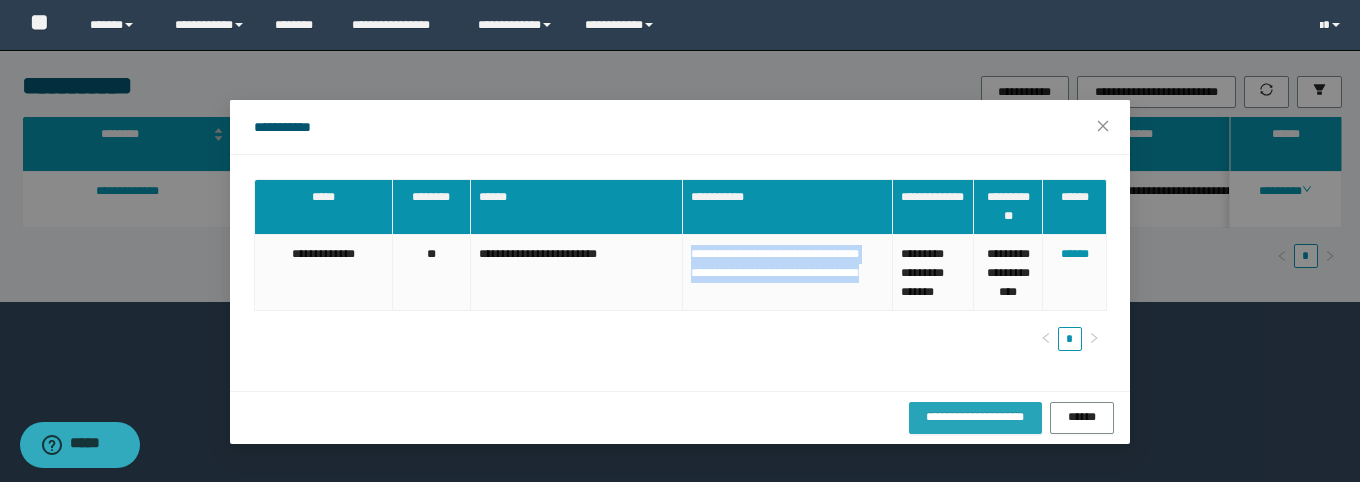 click on "**********" at bounding box center (975, 418) 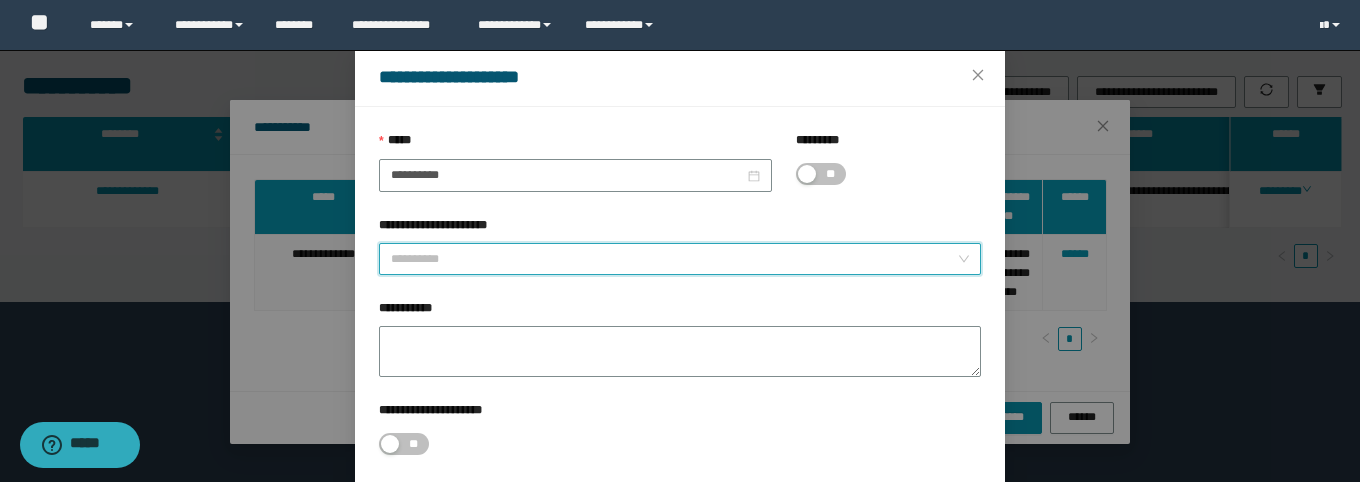 drag, startPoint x: 713, startPoint y: 319, endPoint x: 691, endPoint y: 319, distance: 22 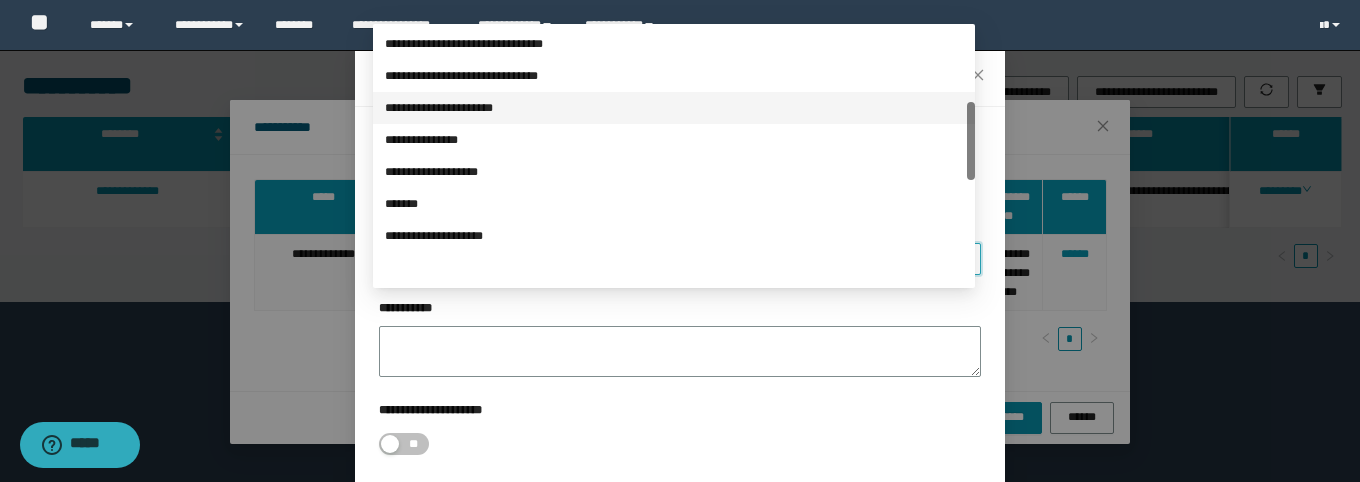 scroll, scrollTop: 160, scrollLeft: 0, axis: vertical 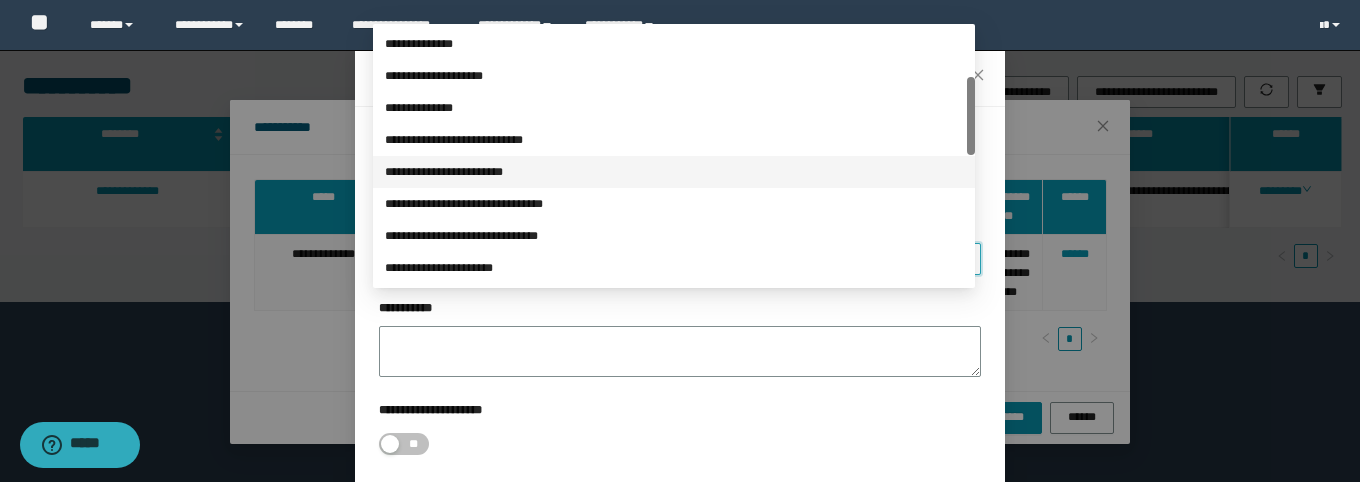 click on "**********" at bounding box center (674, 172) 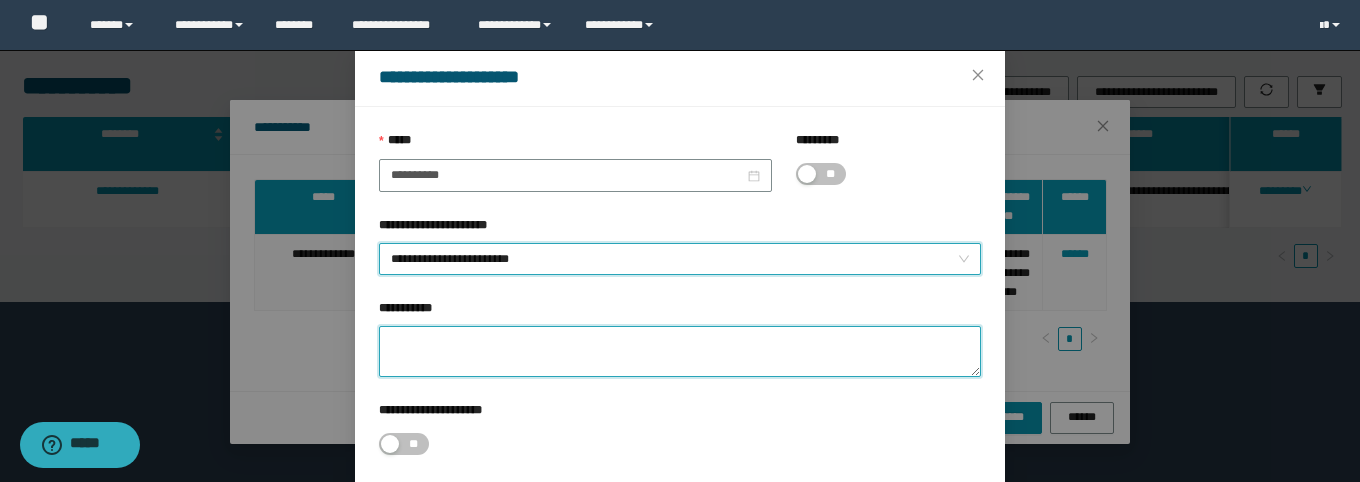 click on "**********" at bounding box center (680, 351) 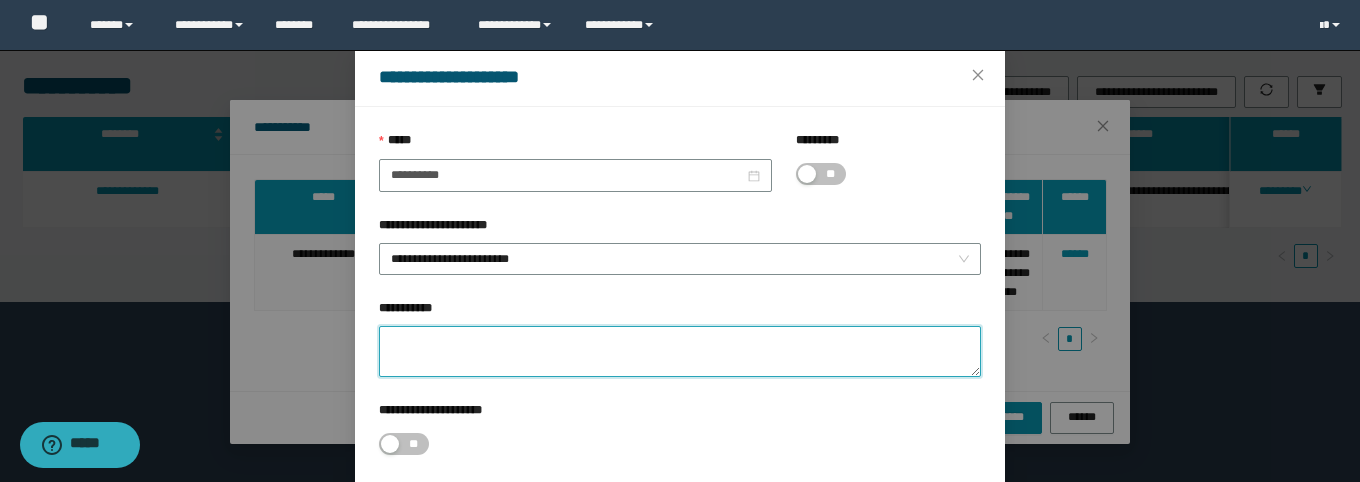 paste on "**********" 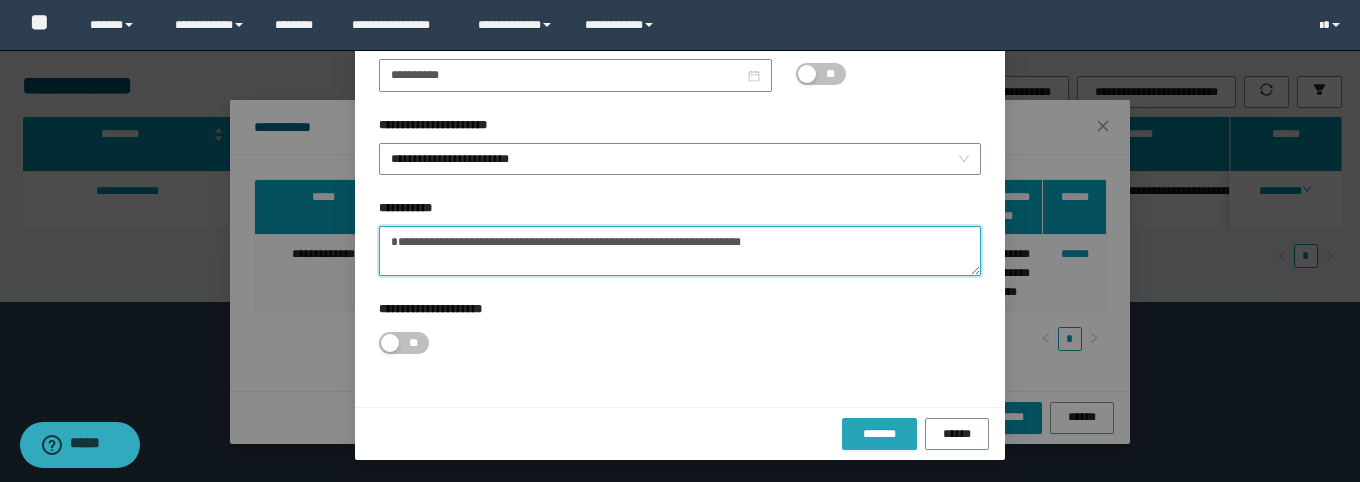 type on "**********" 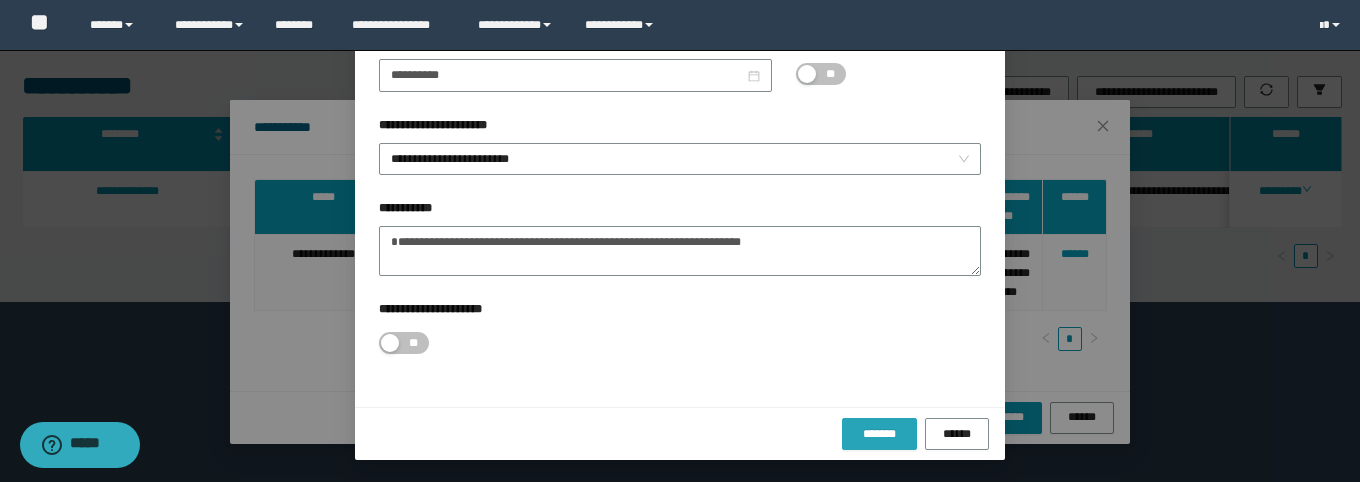click on "*******" at bounding box center (879, 434) 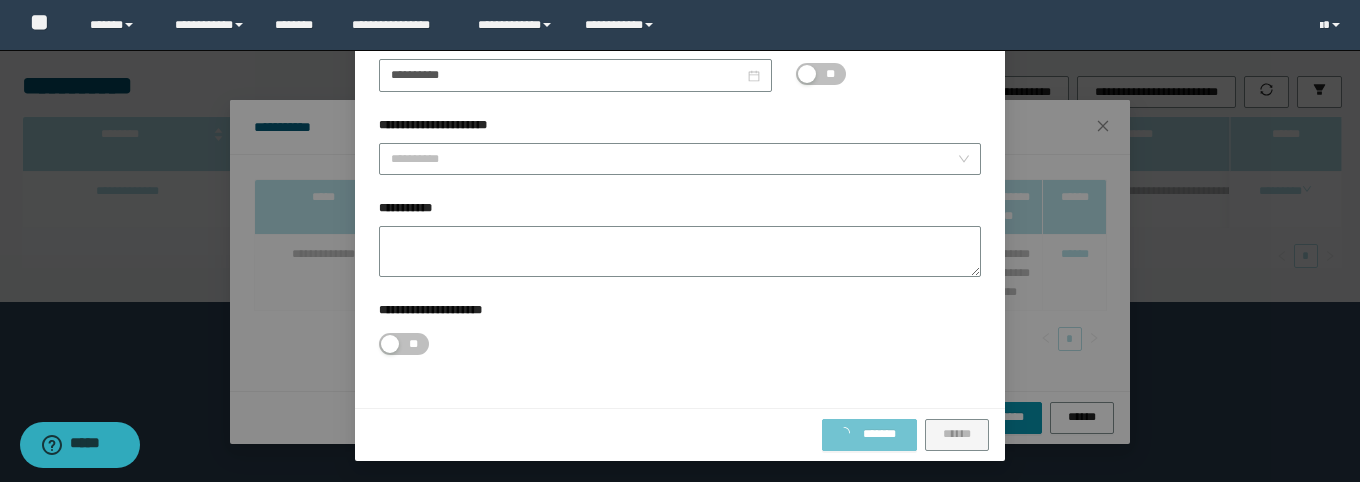 scroll, scrollTop: 51, scrollLeft: 0, axis: vertical 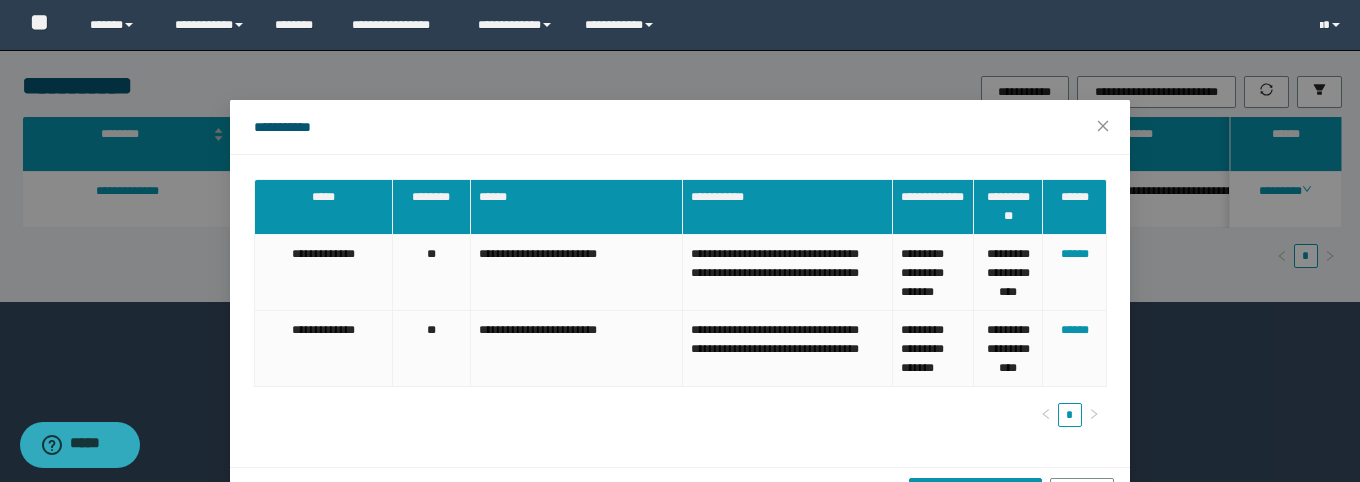 click on "**********" at bounding box center (680, 25) 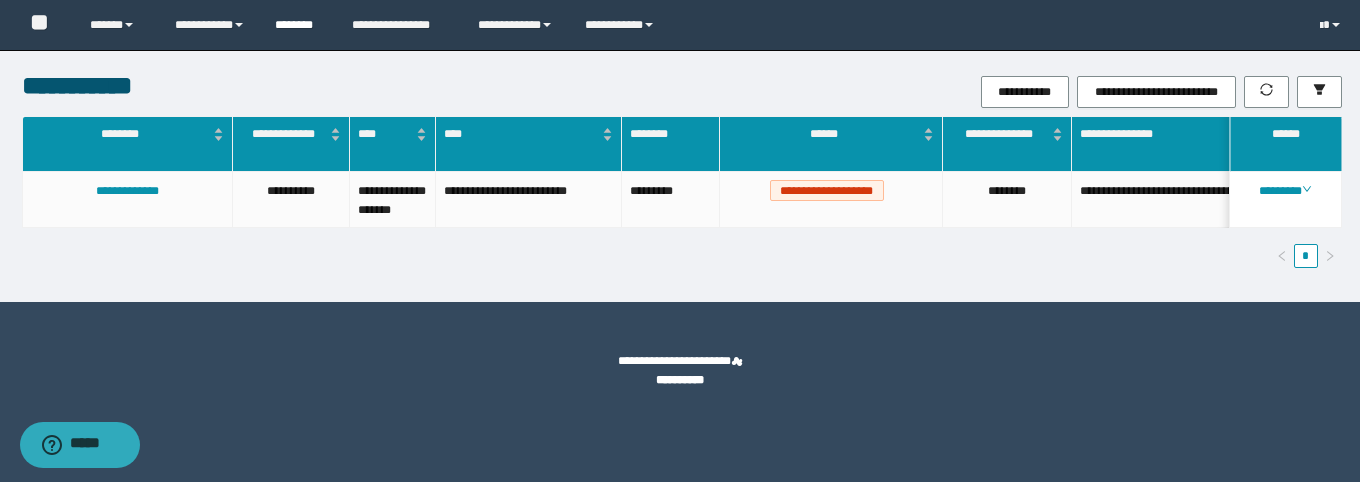 click on "********" at bounding box center (298, 25) 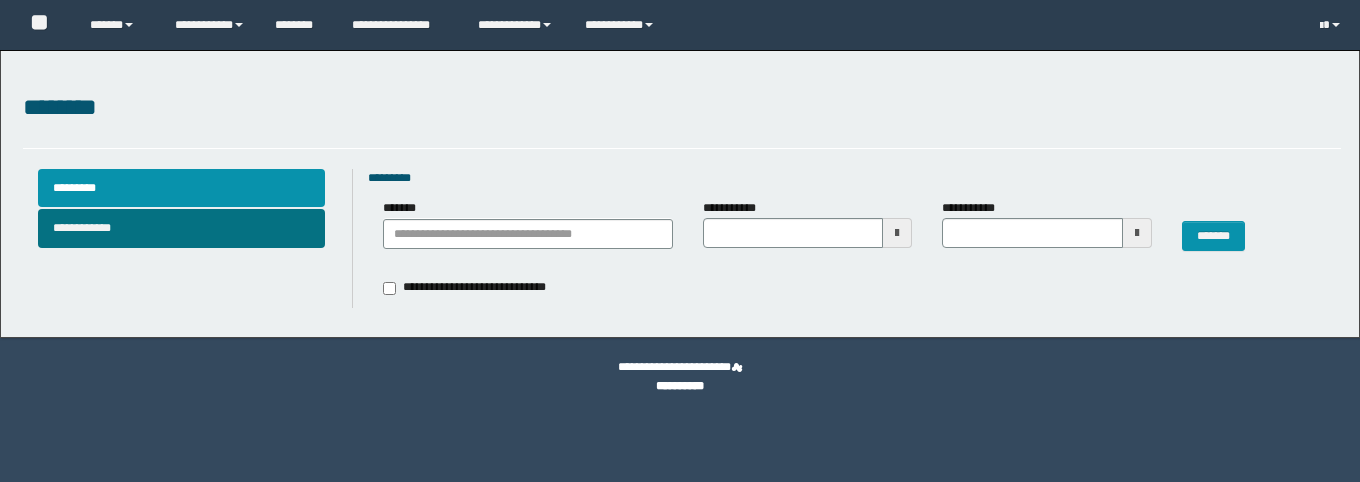 click on "**********" at bounding box center [182, 228] 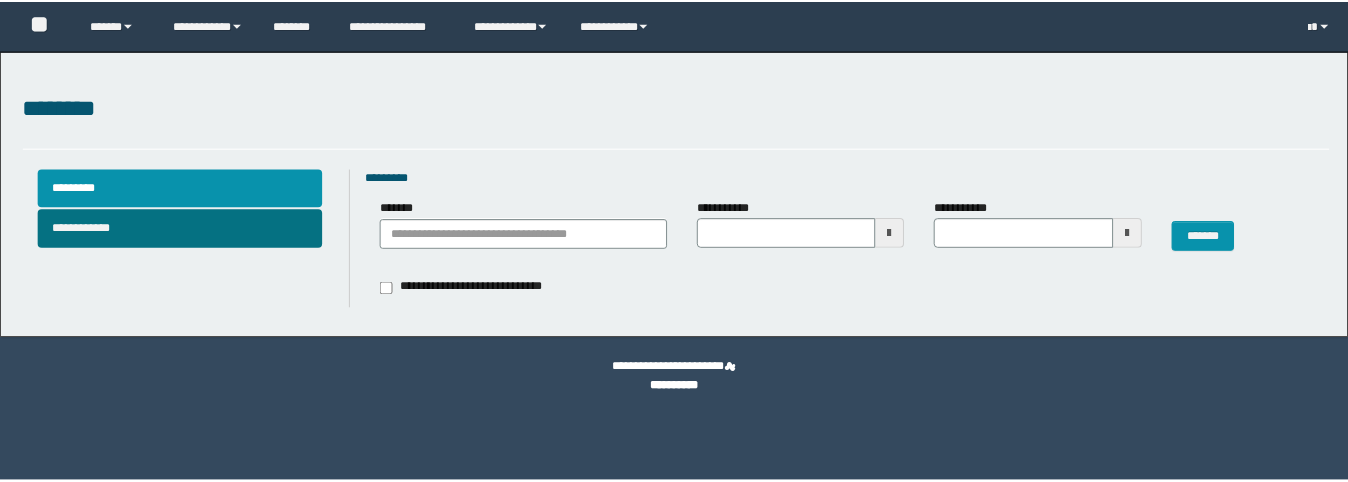 scroll, scrollTop: 0, scrollLeft: 0, axis: both 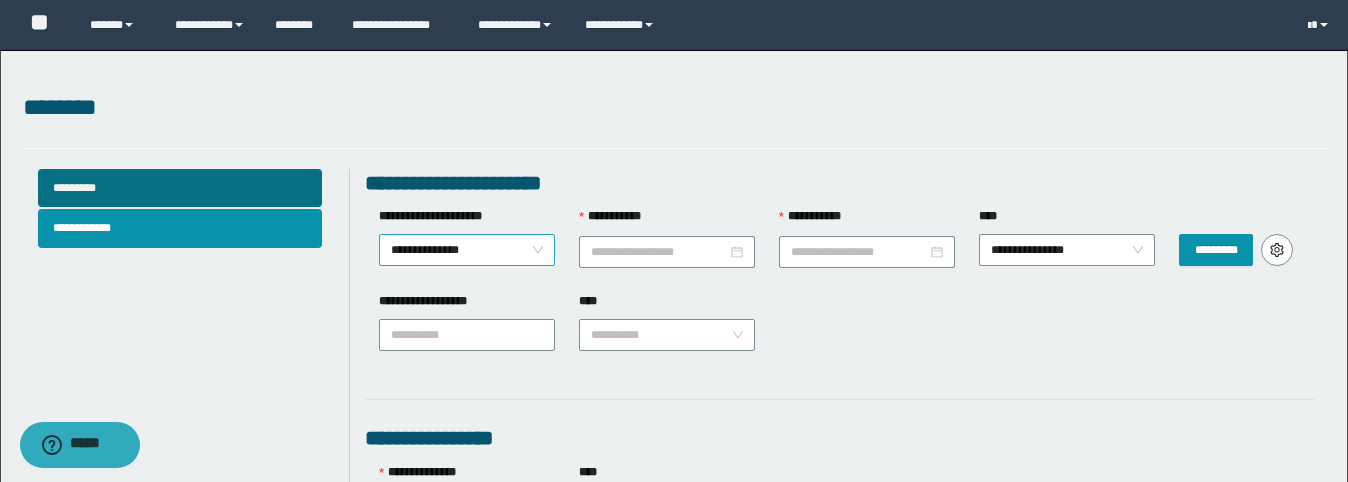 click on "**********" at bounding box center (467, 250) 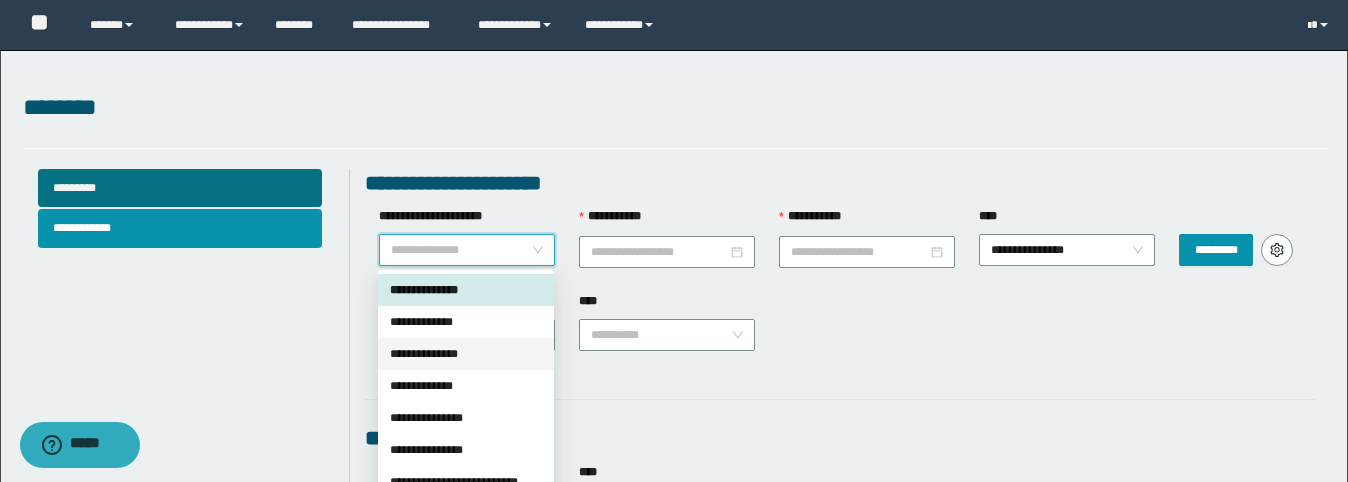 click on "**********" at bounding box center [466, 354] 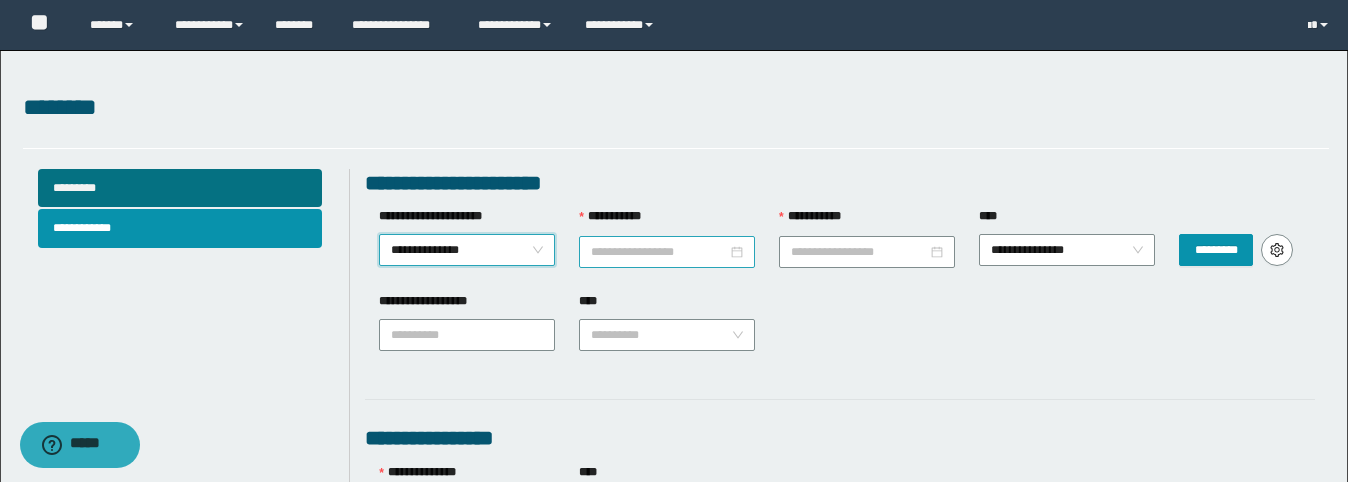 click on "**********" at bounding box center [659, 252] 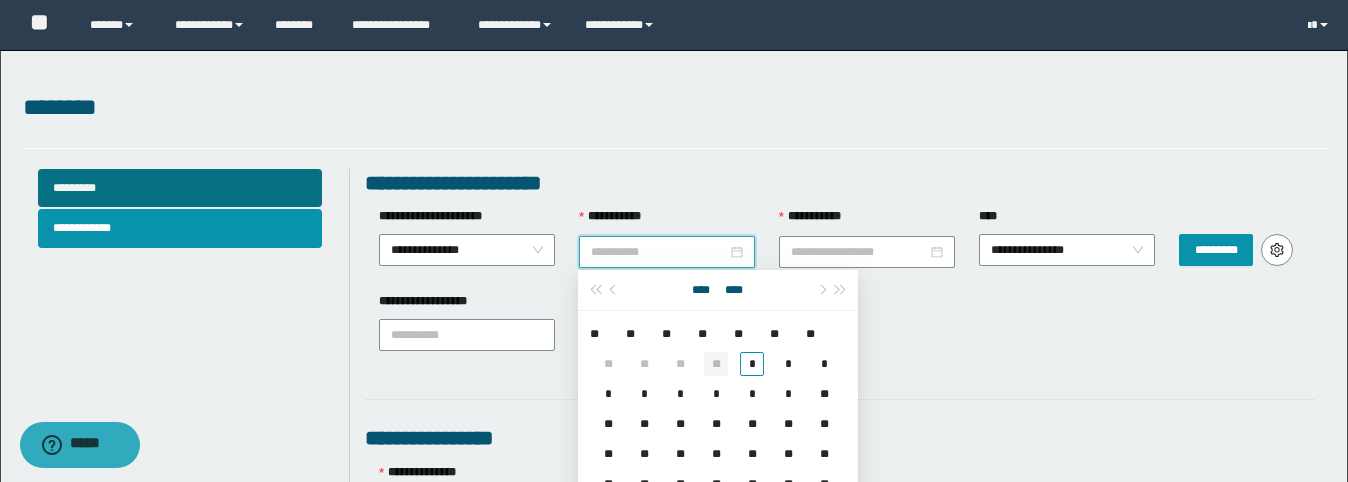 click on "**" at bounding box center (716, 364) 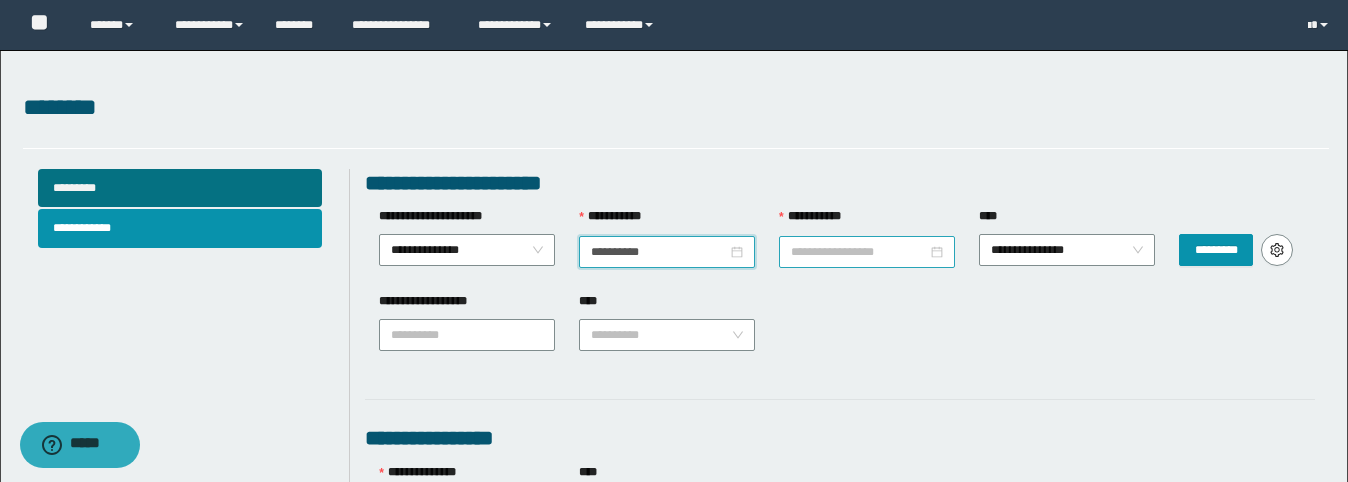 click on "**********" at bounding box center [859, 252] 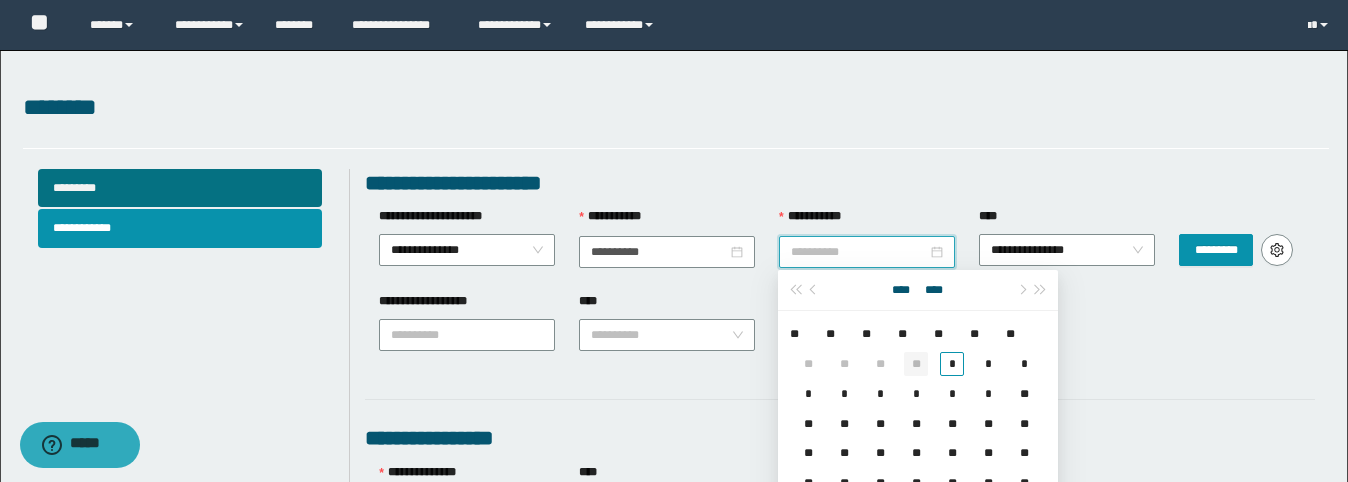 click on "**" at bounding box center (916, 364) 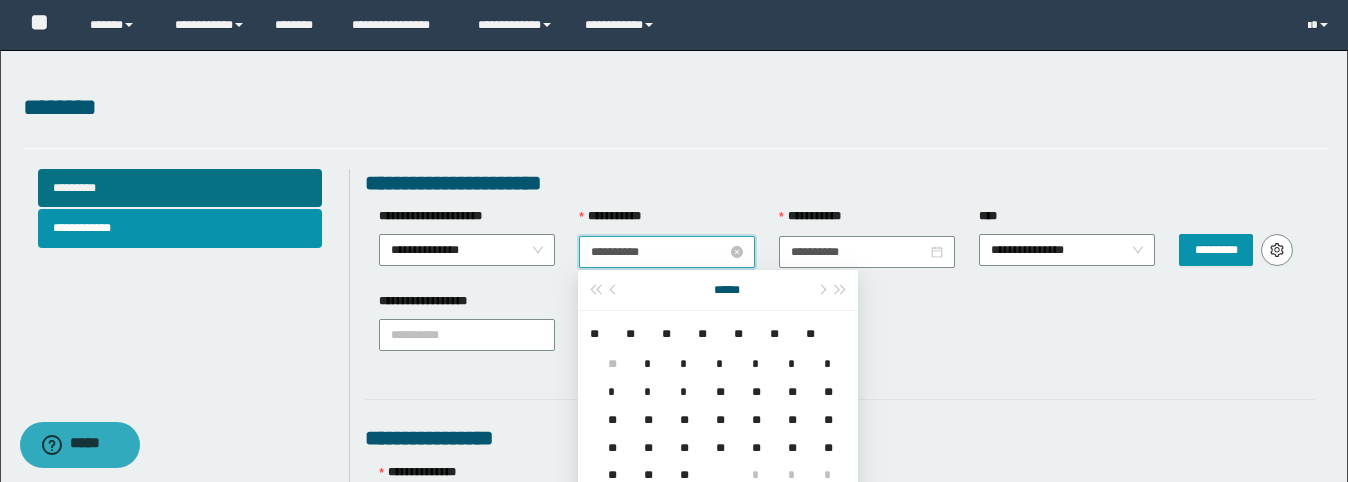 click on "**********" at bounding box center [659, 252] 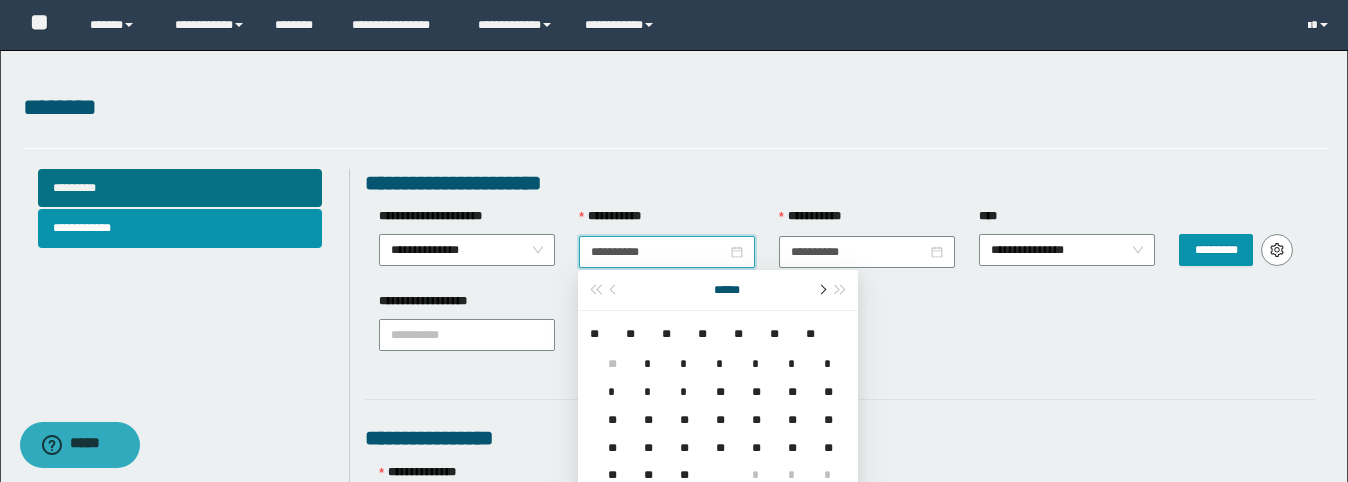 click at bounding box center (821, 290) 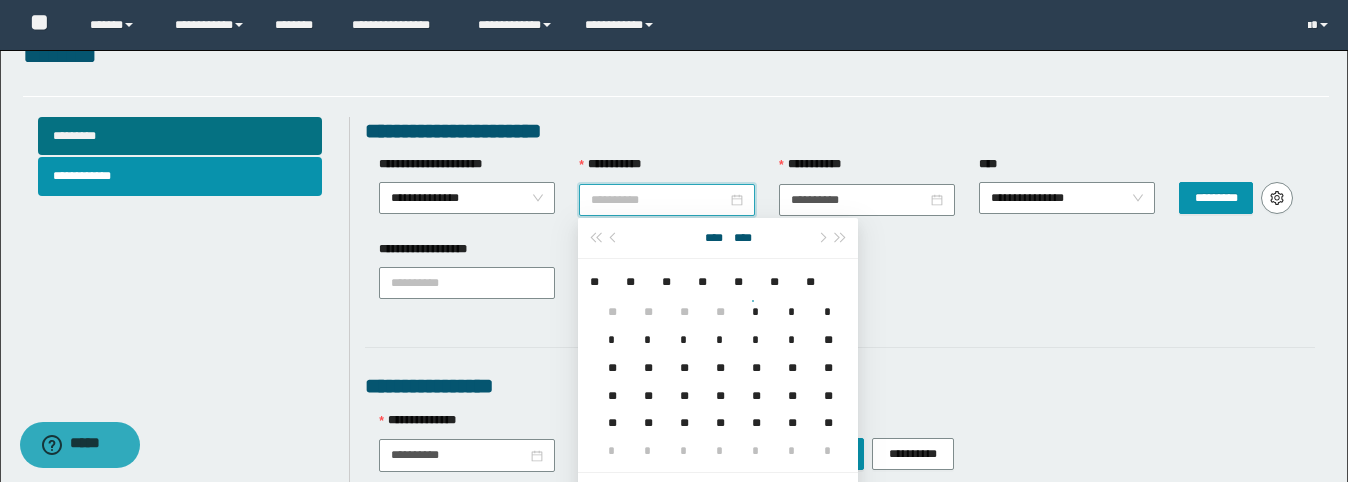 scroll, scrollTop: 80, scrollLeft: 0, axis: vertical 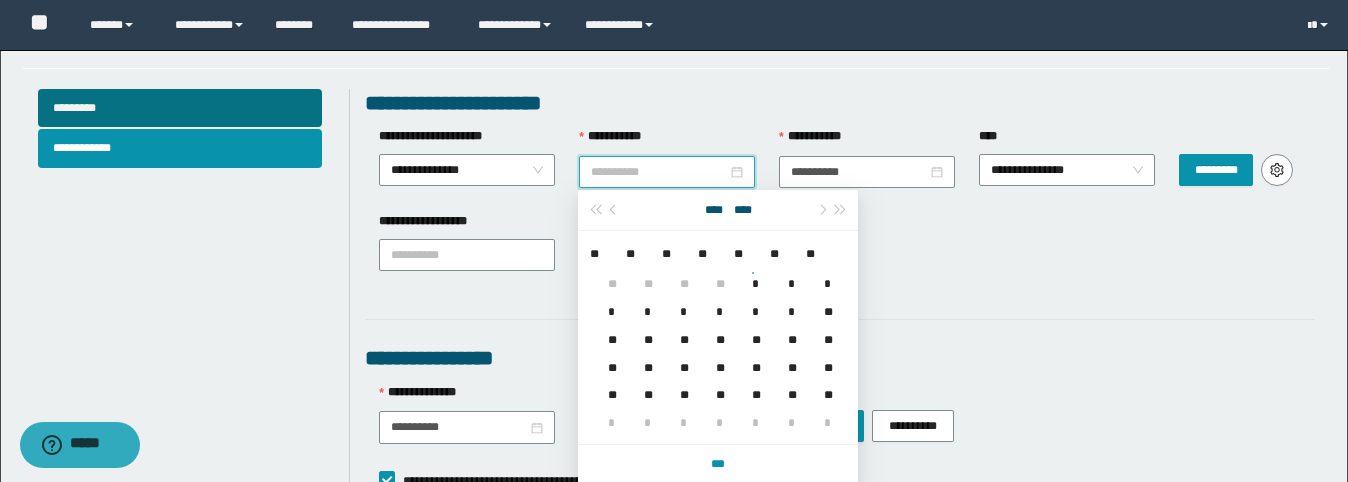 click on "*" at bounding box center [752, 272] 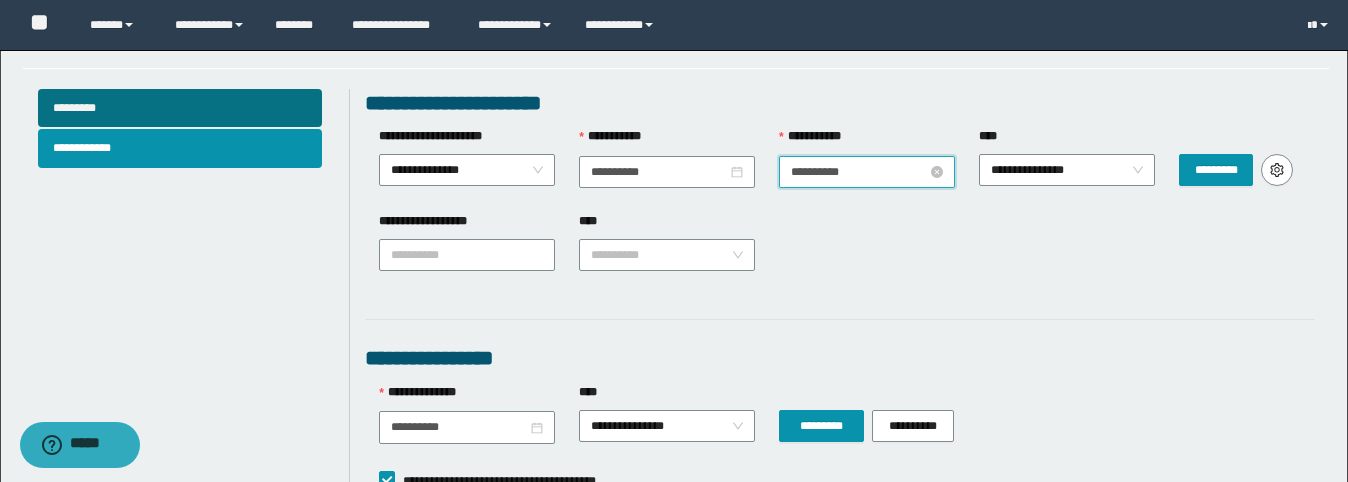 click on "**********" at bounding box center [859, 172] 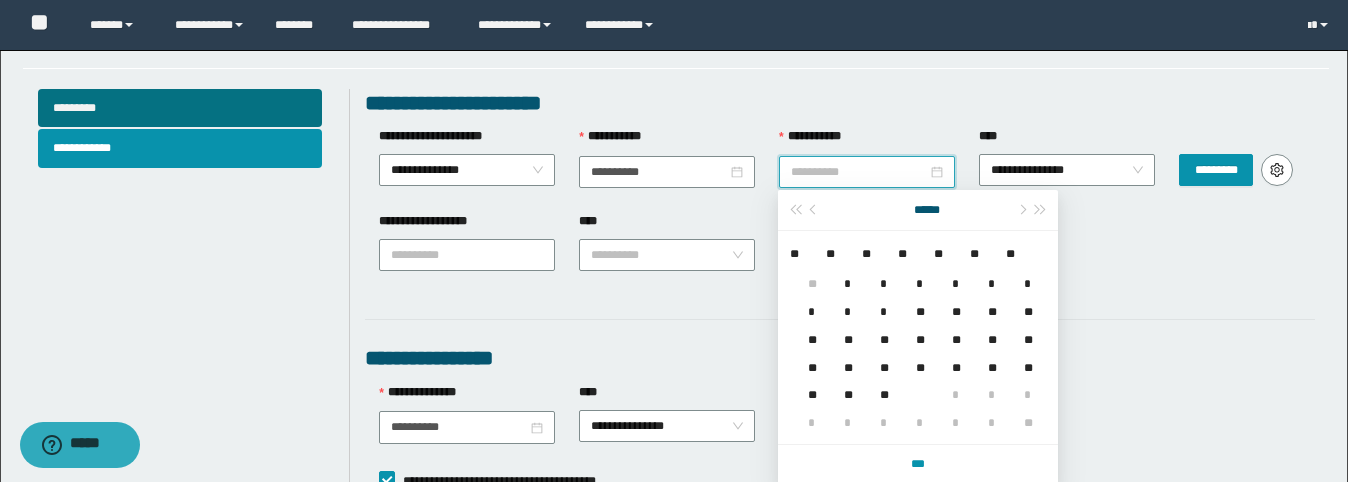 click on "*" at bounding box center [952, 383] 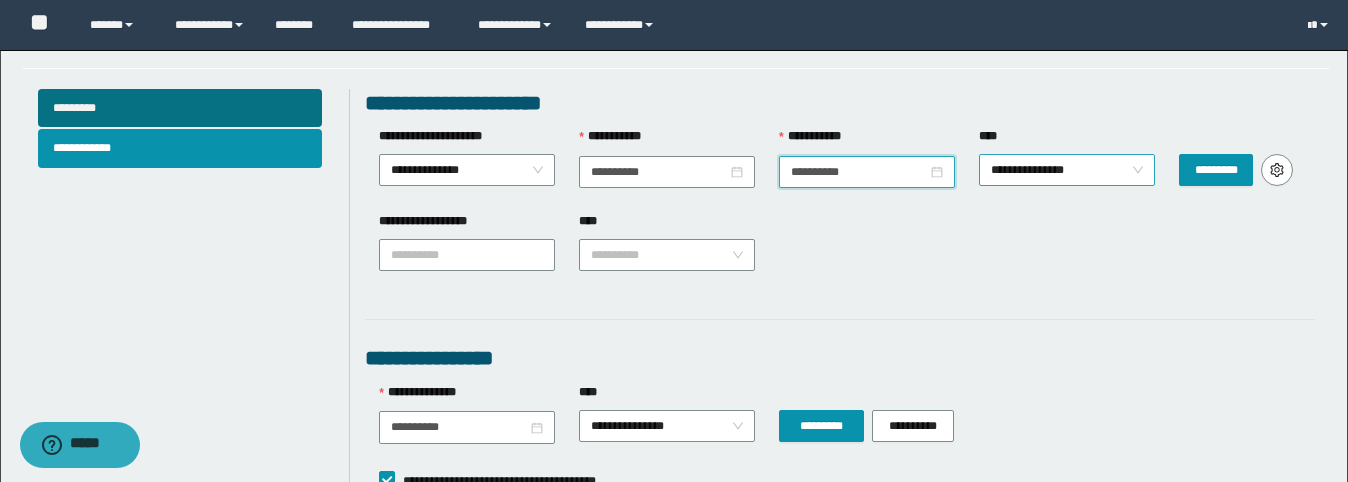 click on "**********" at bounding box center (1067, 170) 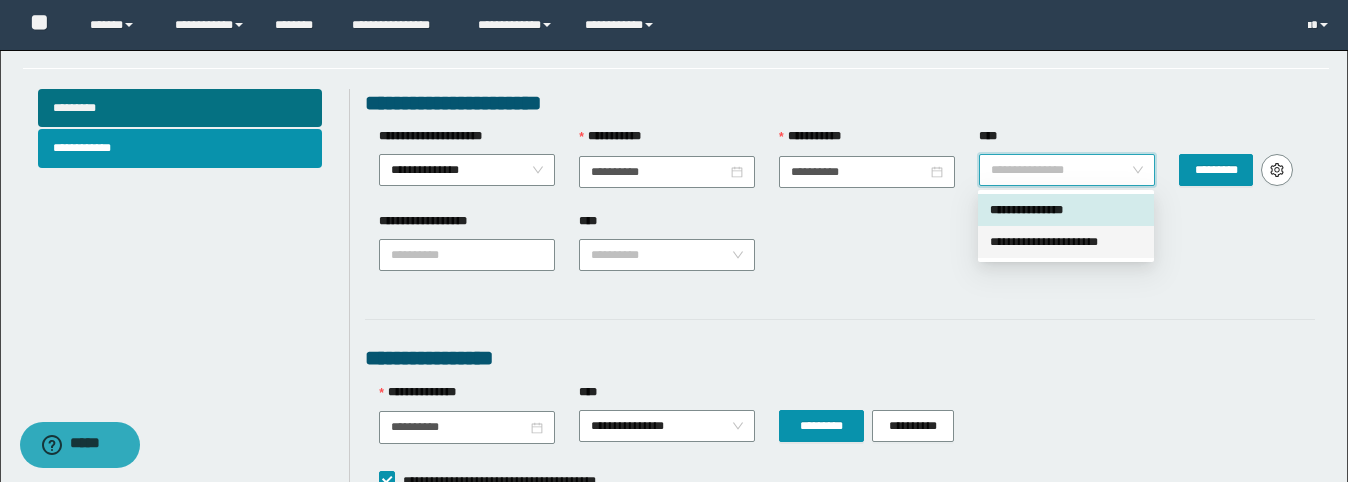 click on "**********" at bounding box center [1066, 242] 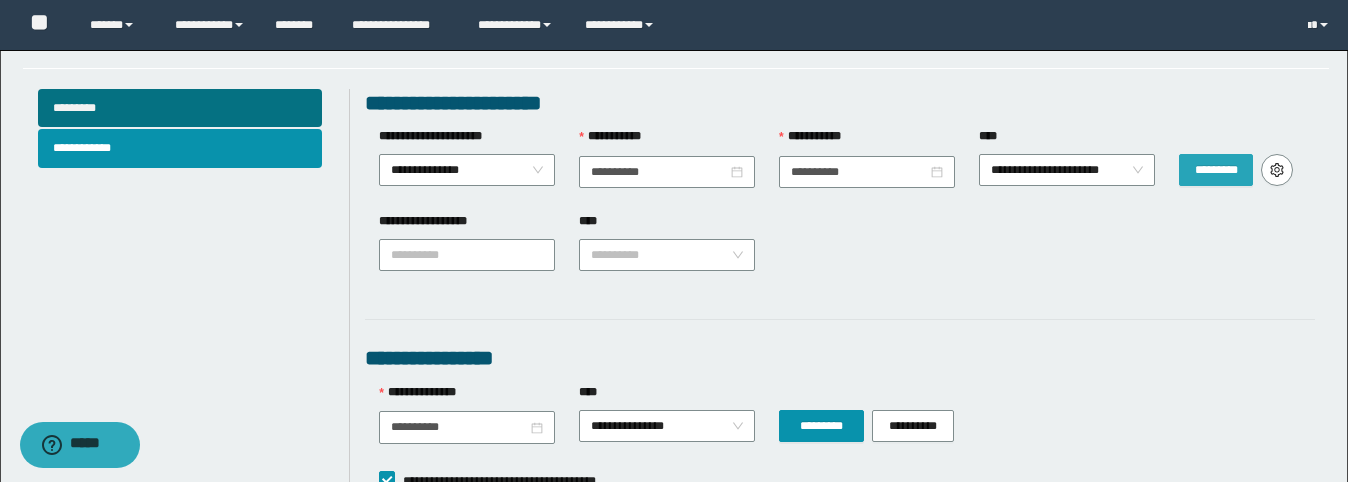 click on "*********" at bounding box center [1216, 170] 